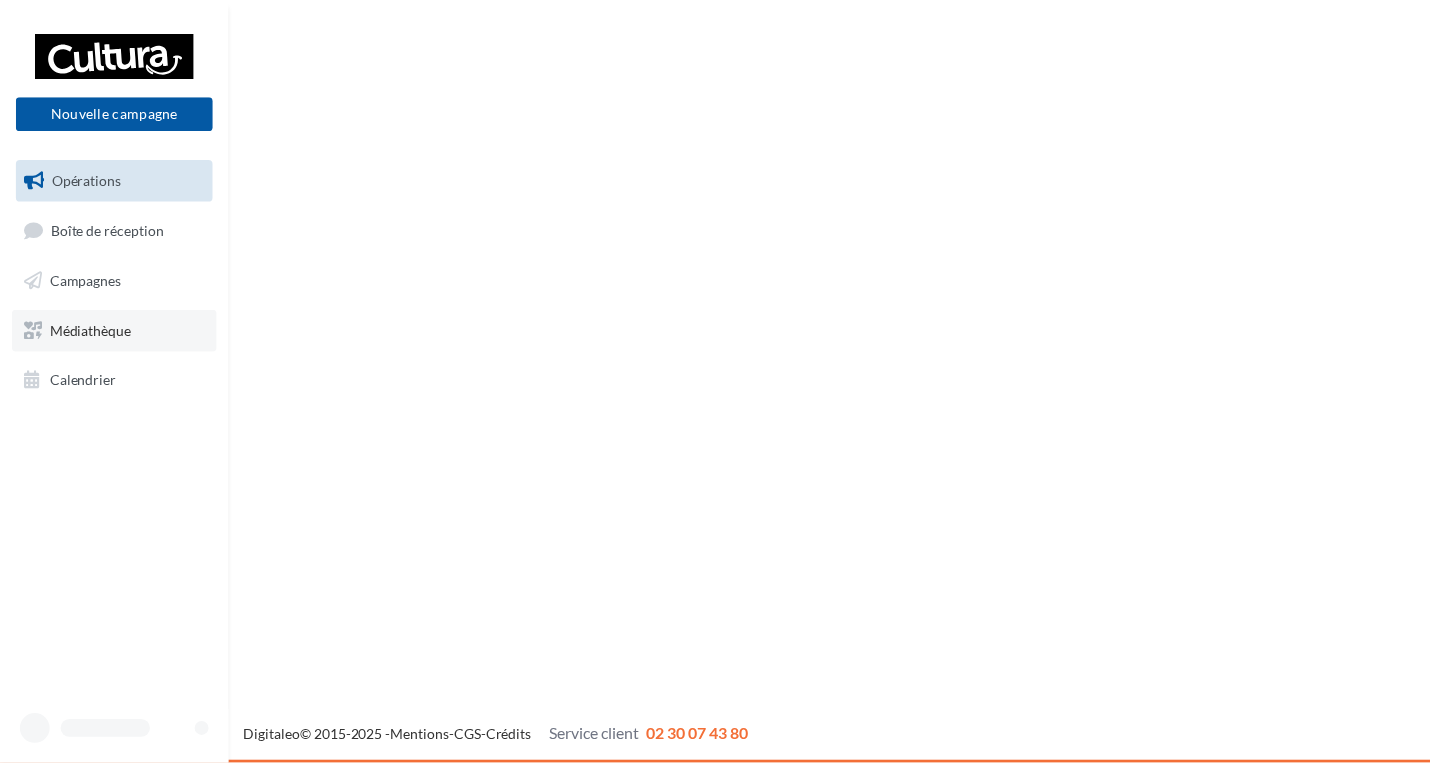 scroll, scrollTop: 0, scrollLeft: 0, axis: both 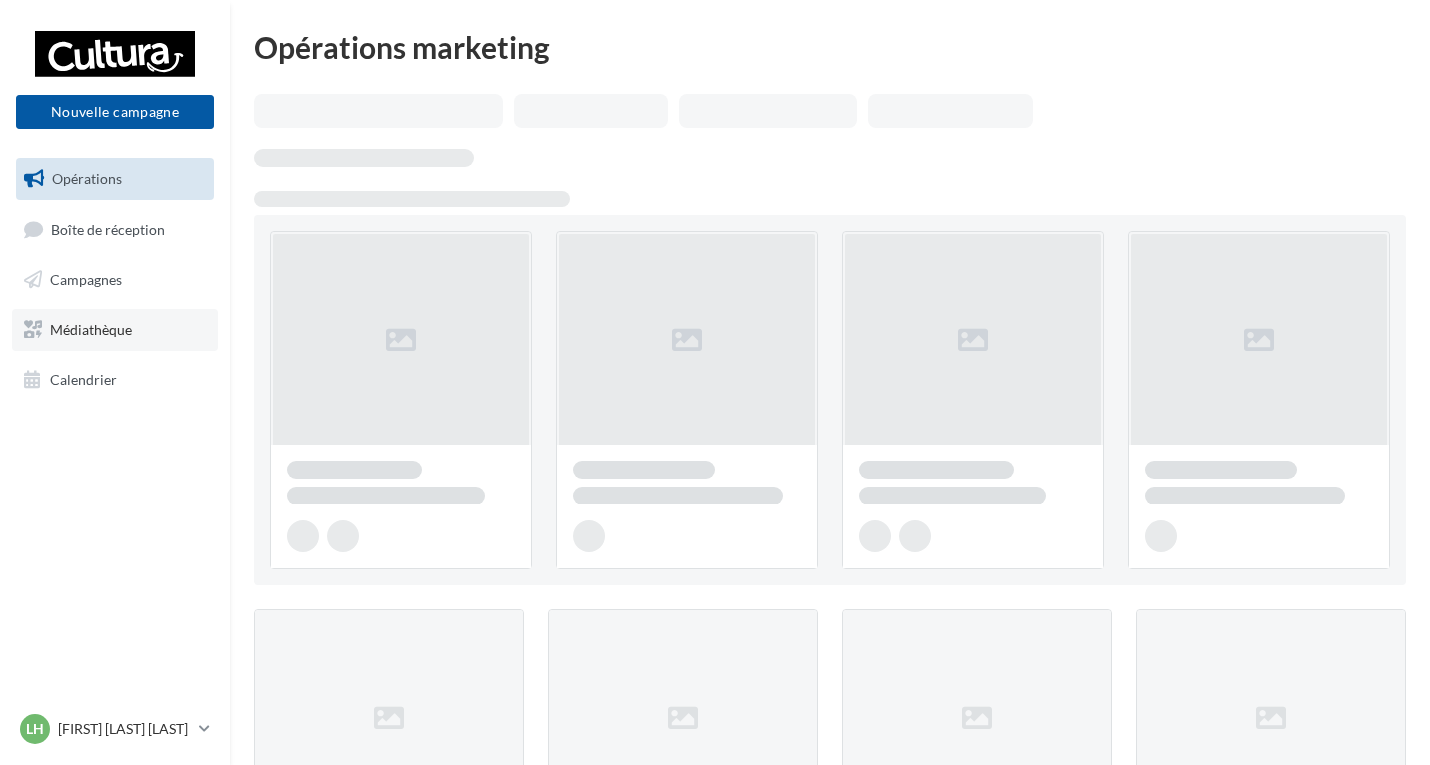 click on "Médiathèque" at bounding box center (91, 329) 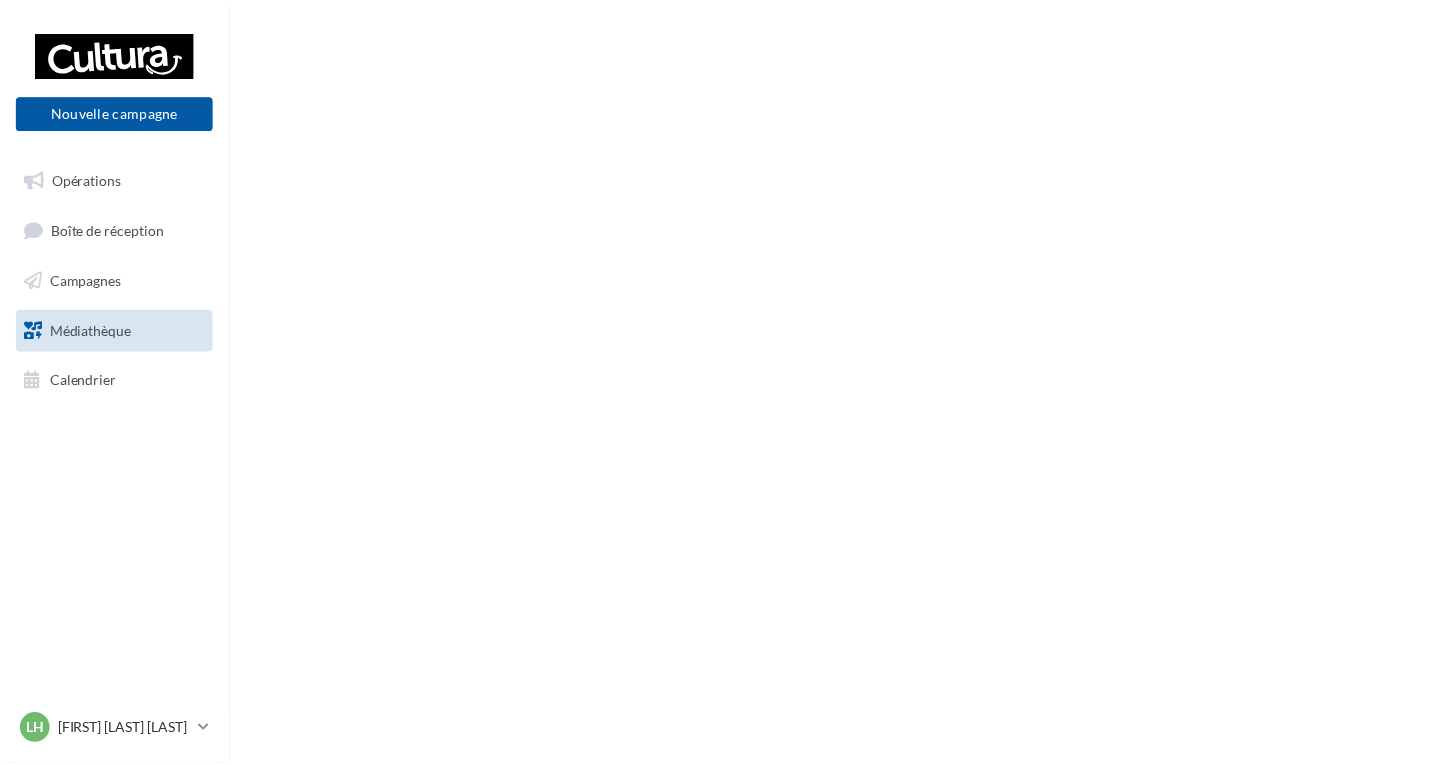 scroll, scrollTop: 0, scrollLeft: 0, axis: both 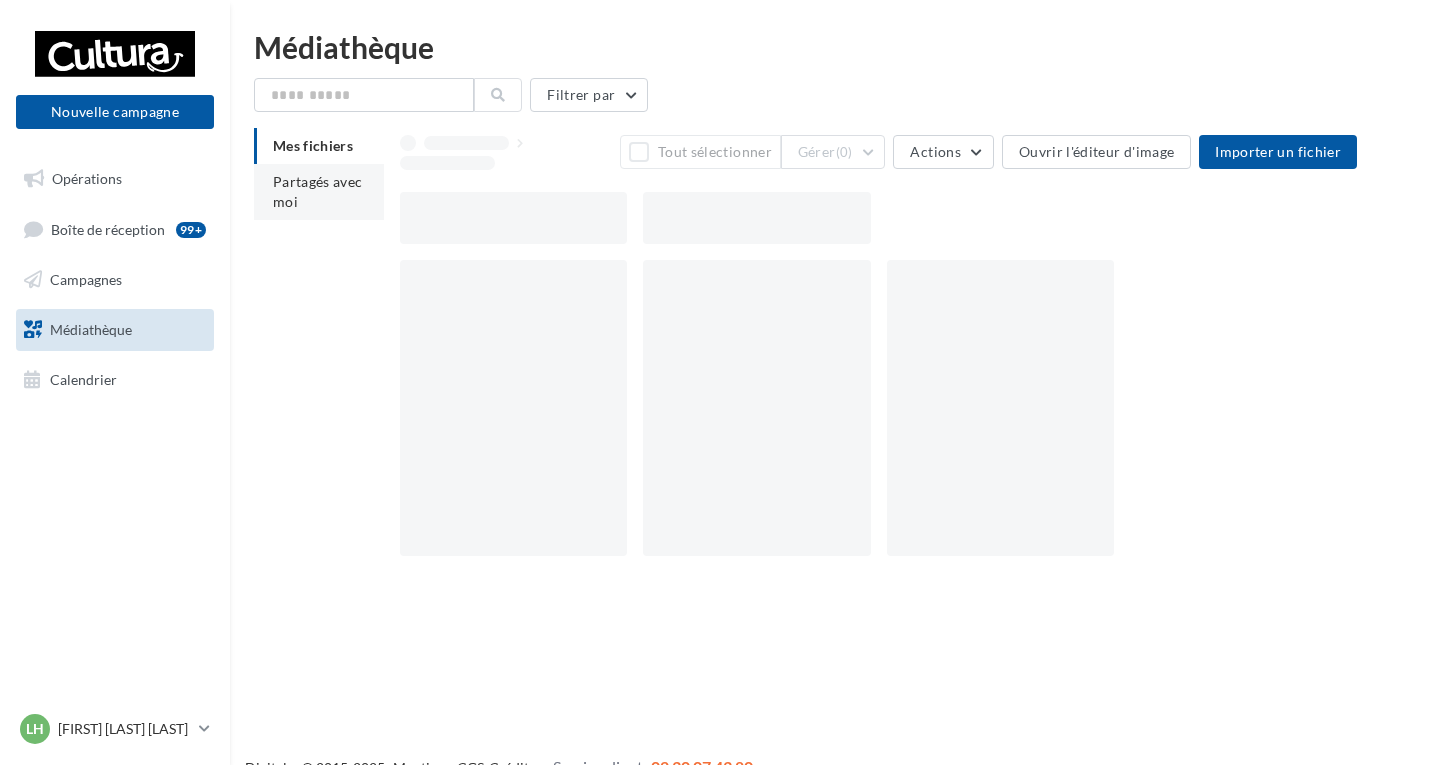 click on "Partagés avec moi" at bounding box center (318, 191) 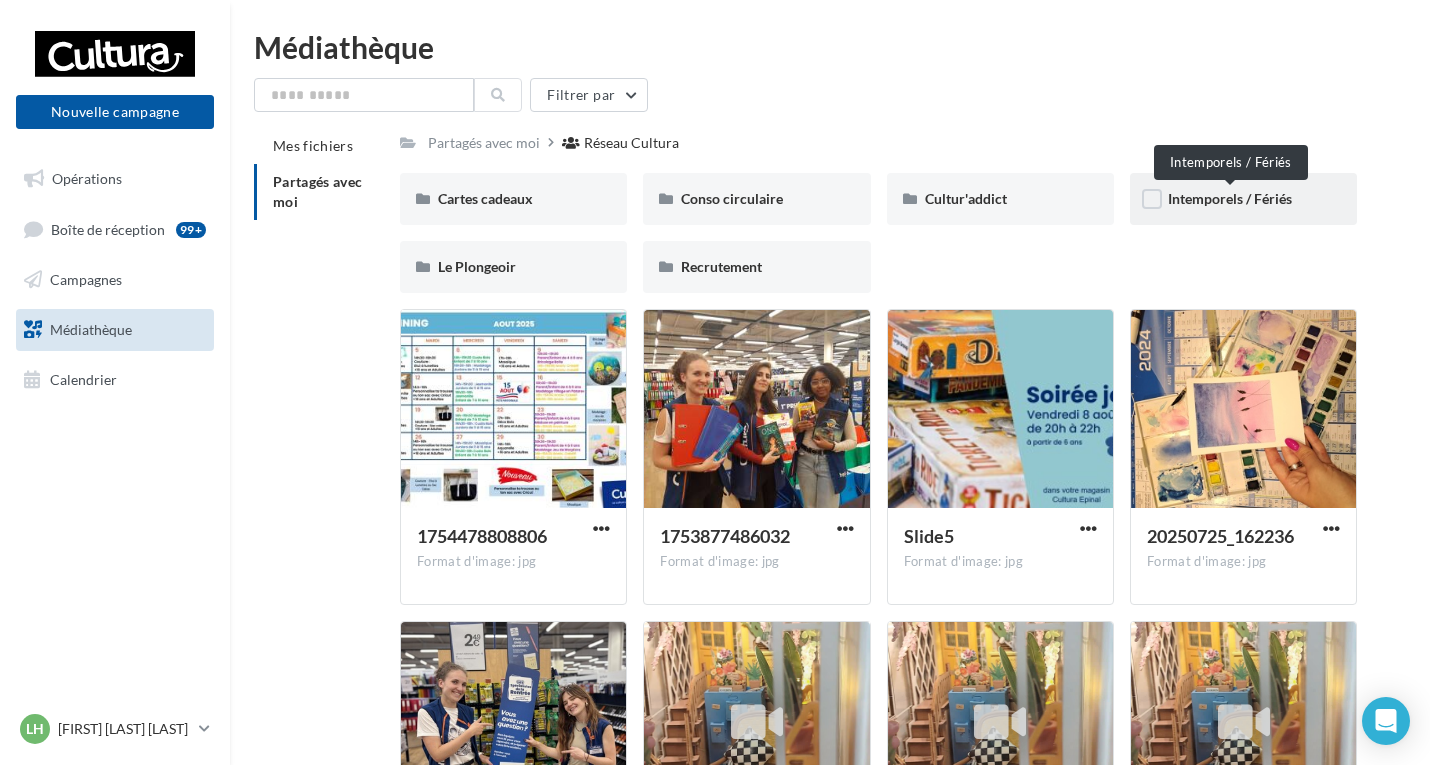 click on "Intemporels / Fériés" at bounding box center (1230, 198) 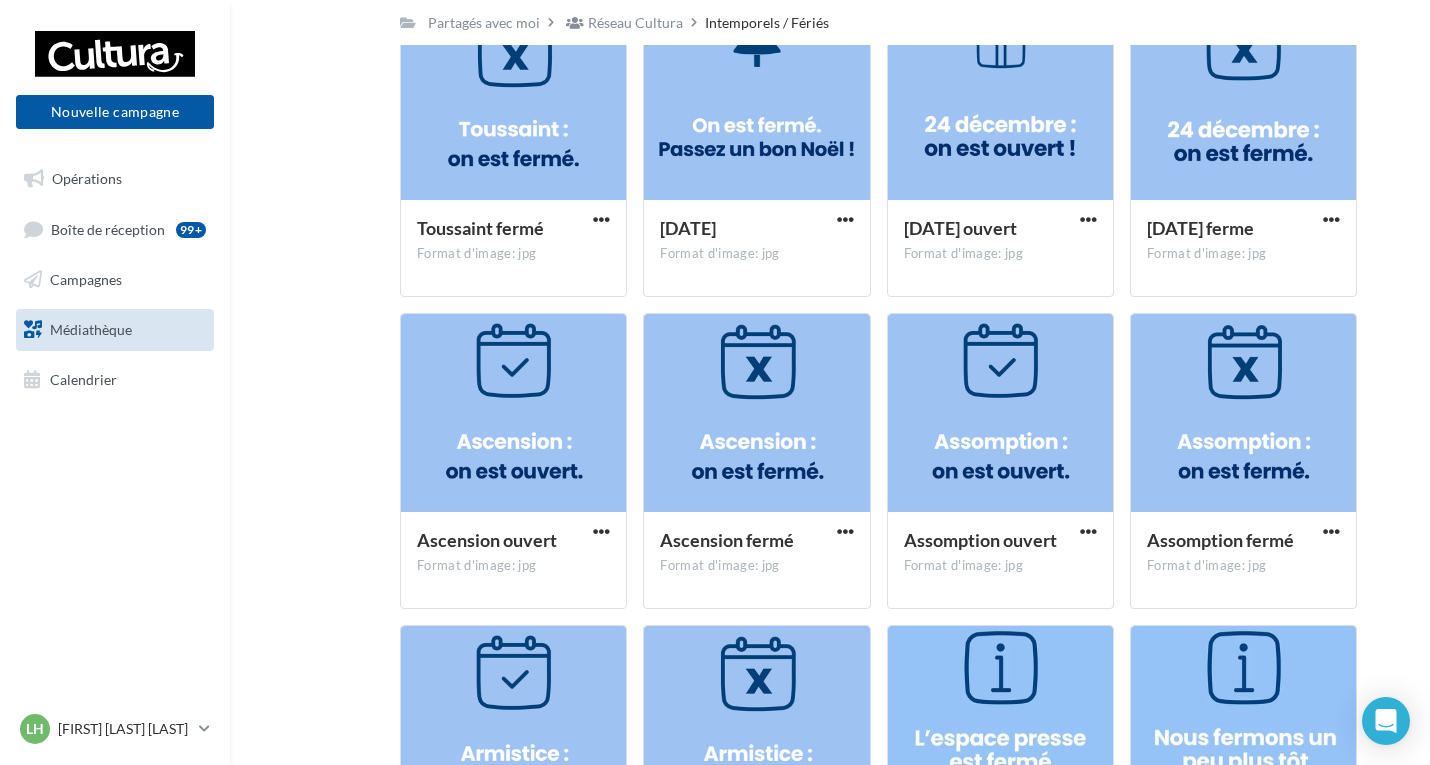 scroll, scrollTop: 2700, scrollLeft: 0, axis: vertical 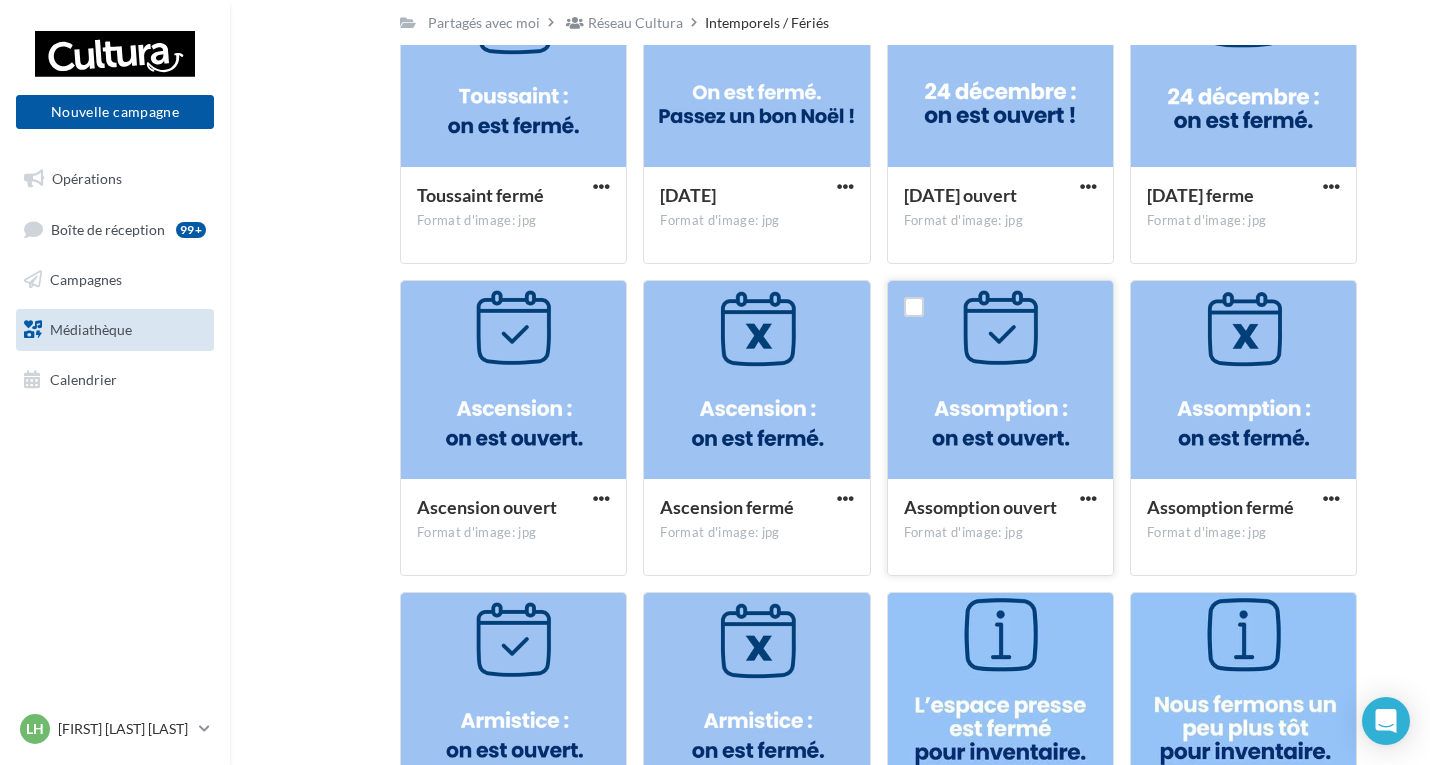 click on "Assomption ouvert" at bounding box center [988, 509] 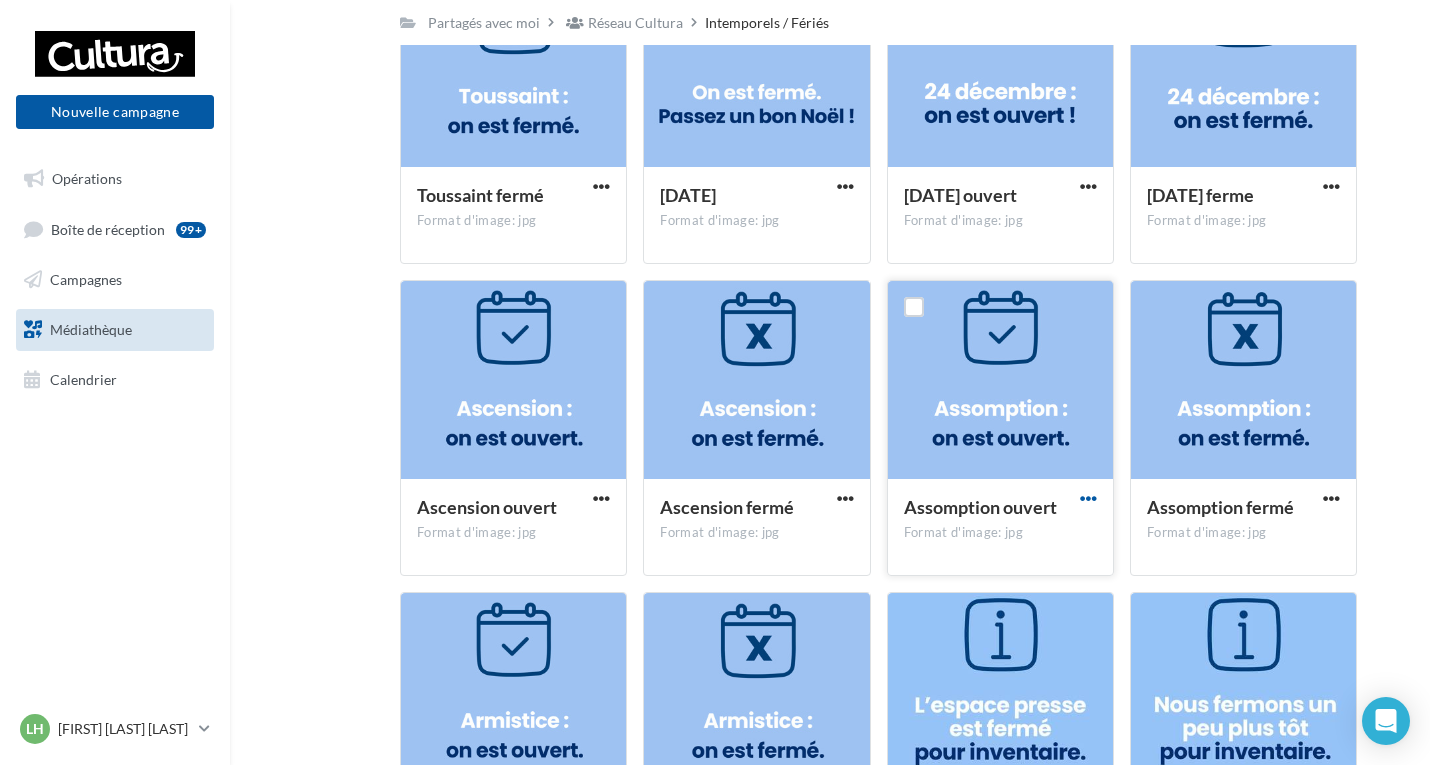 click at bounding box center (1088, 498) 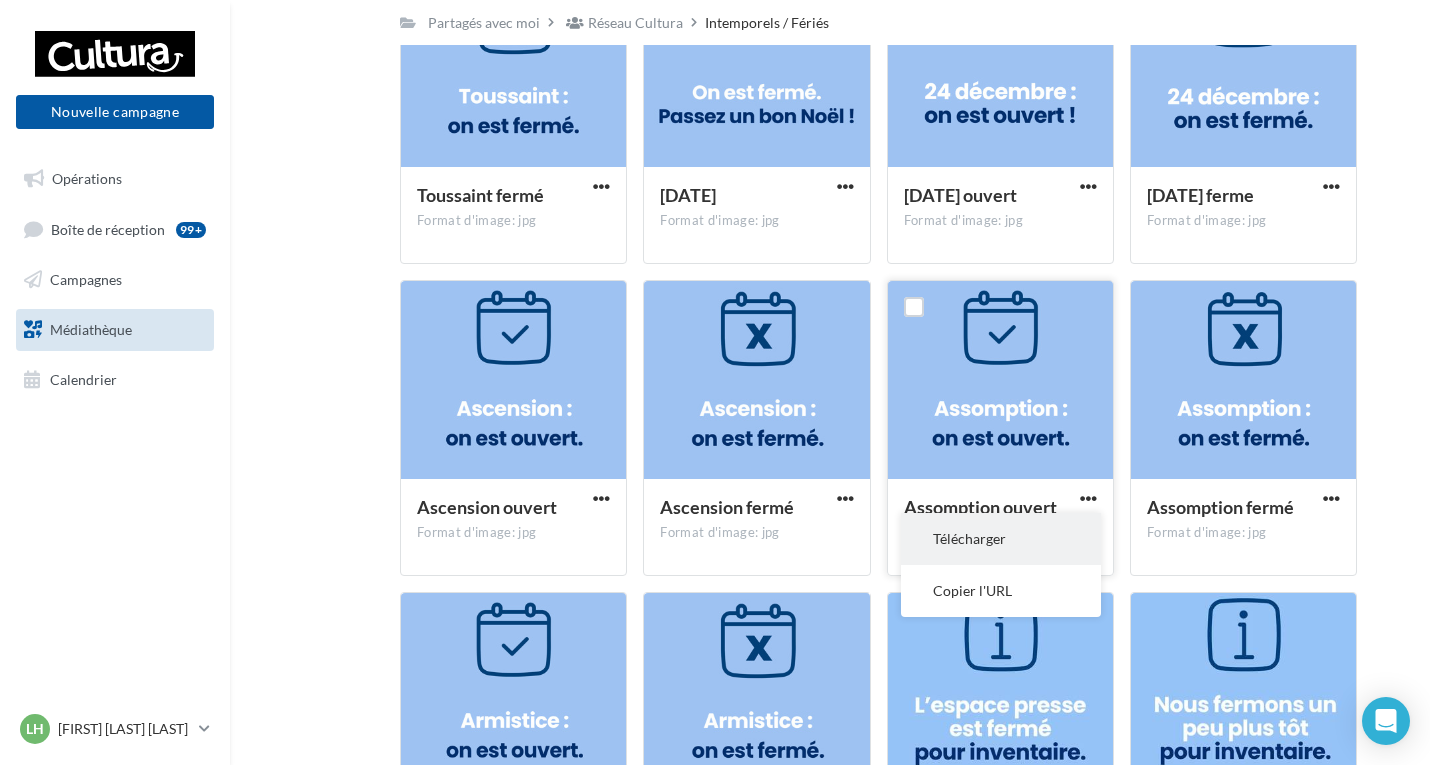 click on "Télécharger" at bounding box center (1001, 539) 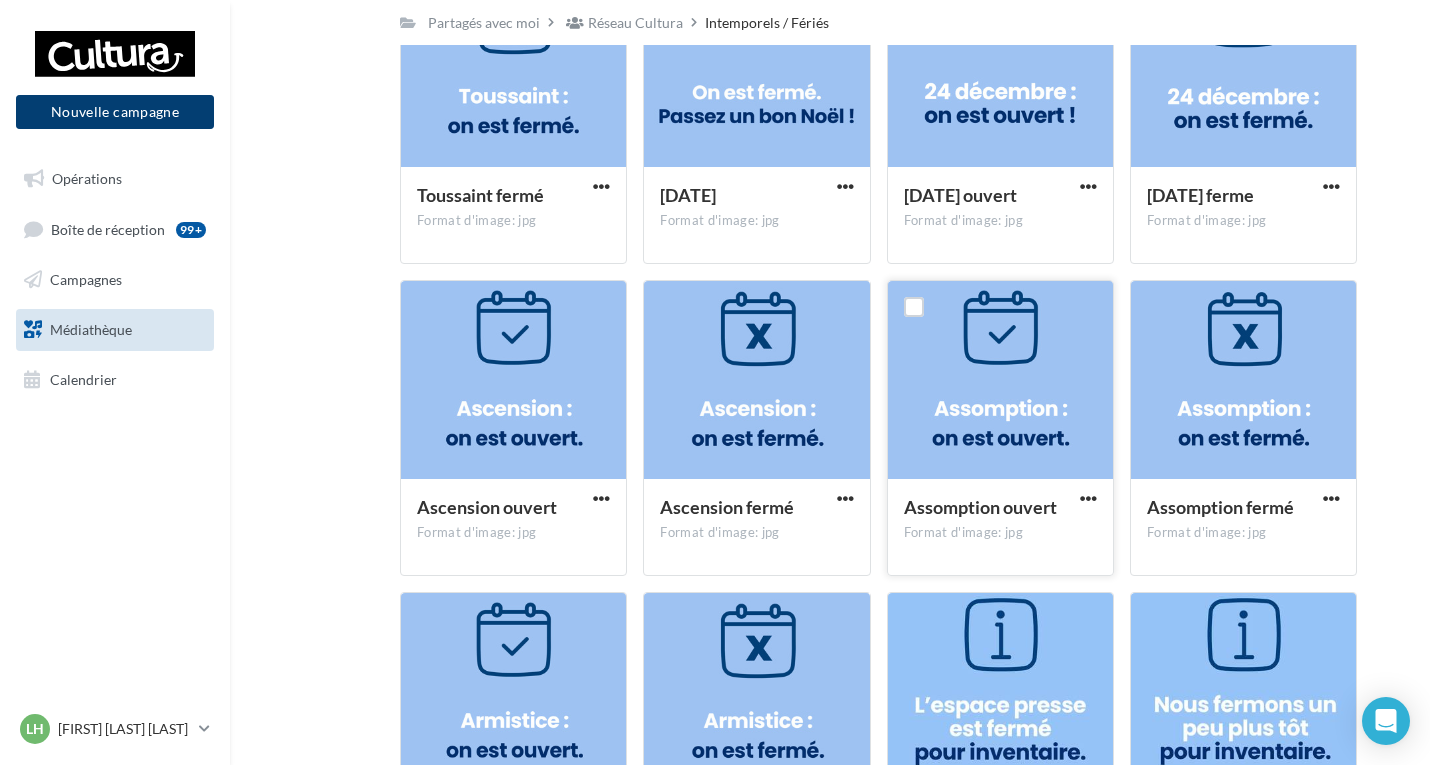 click on "Nouvelle campagne" at bounding box center (115, 112) 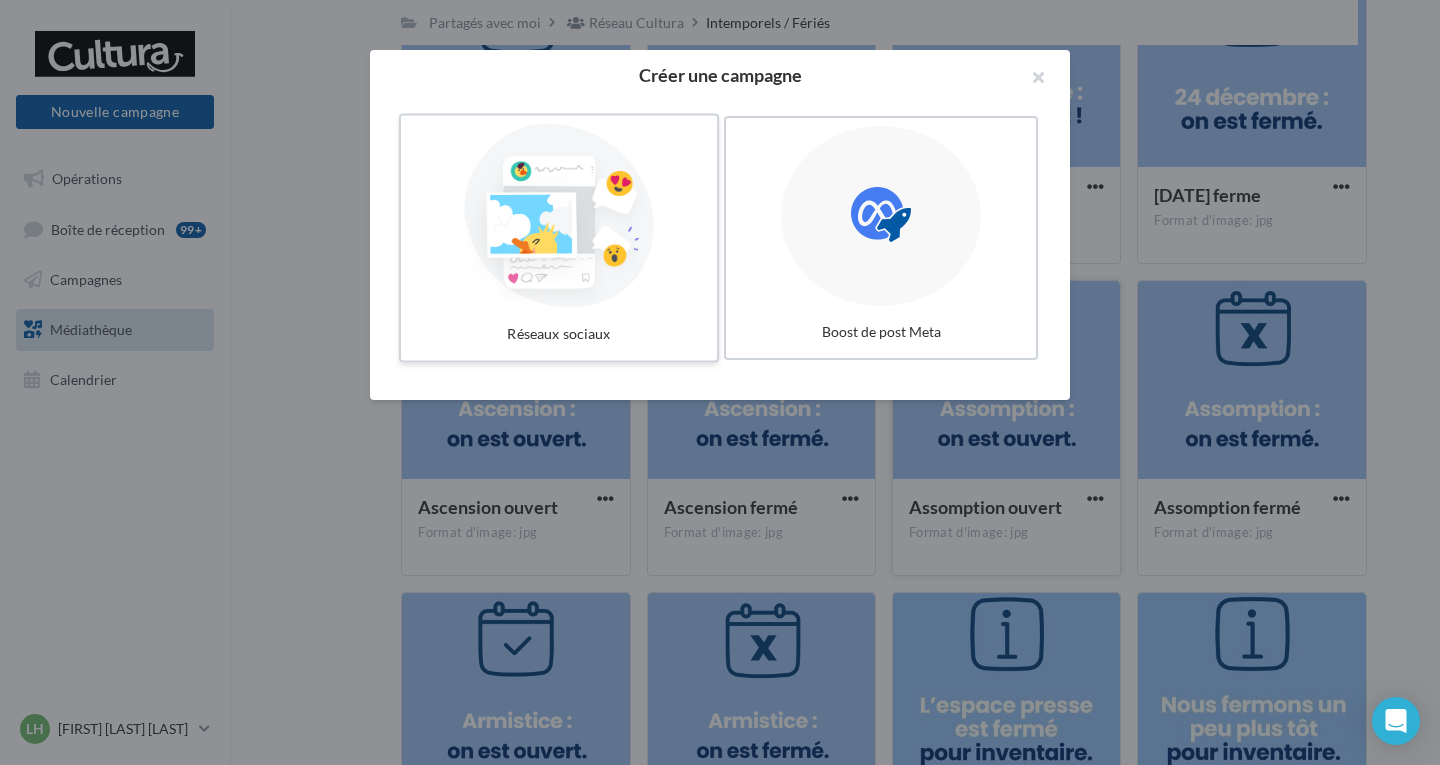 click at bounding box center [559, 216] 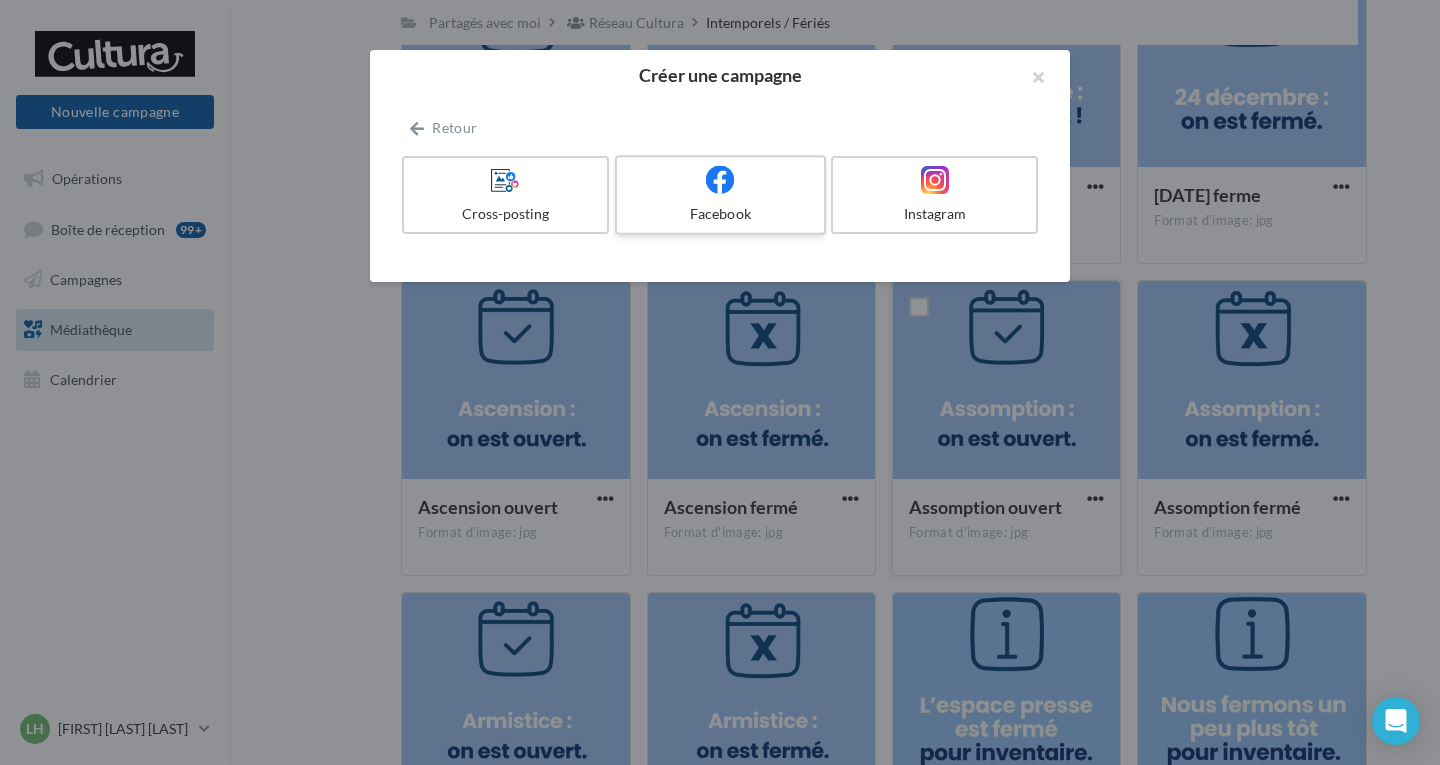 click at bounding box center (720, 180) 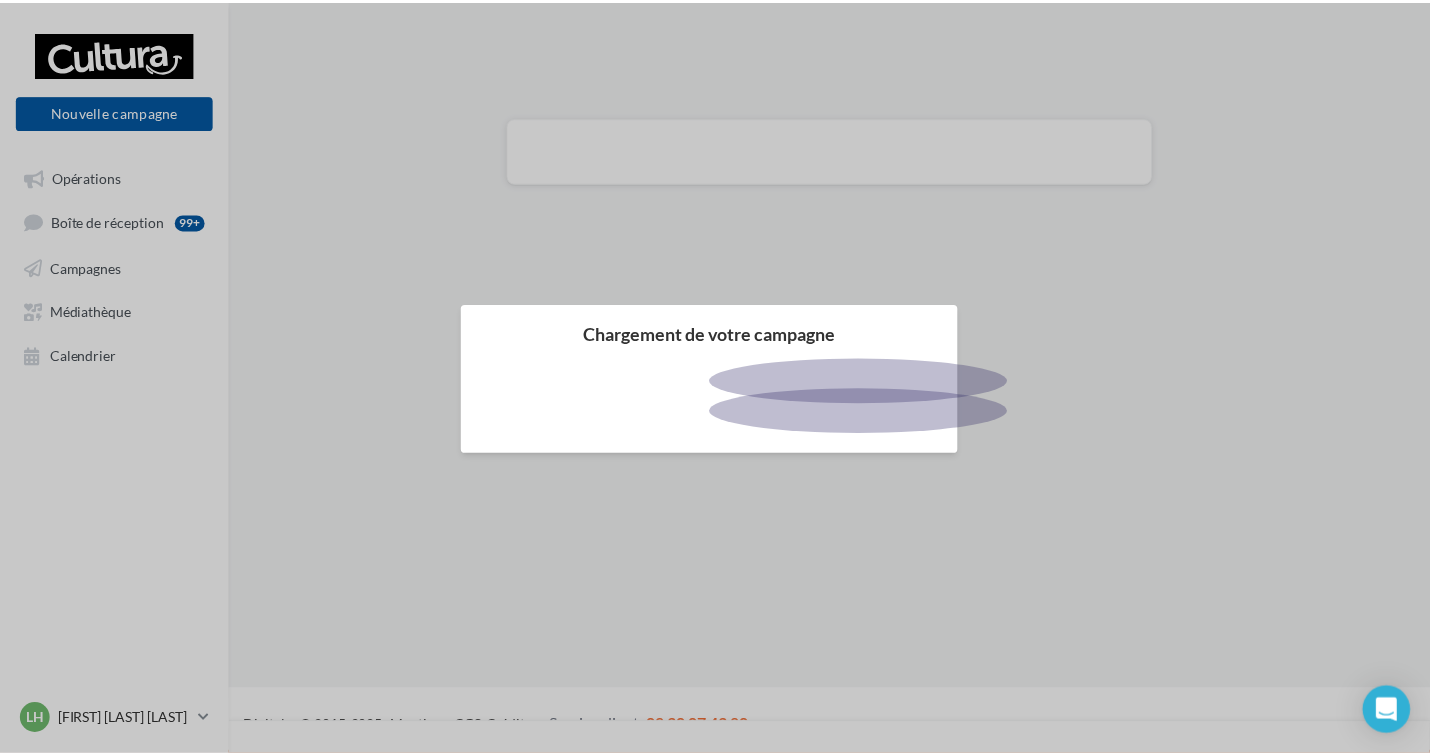 scroll, scrollTop: 0, scrollLeft: 0, axis: both 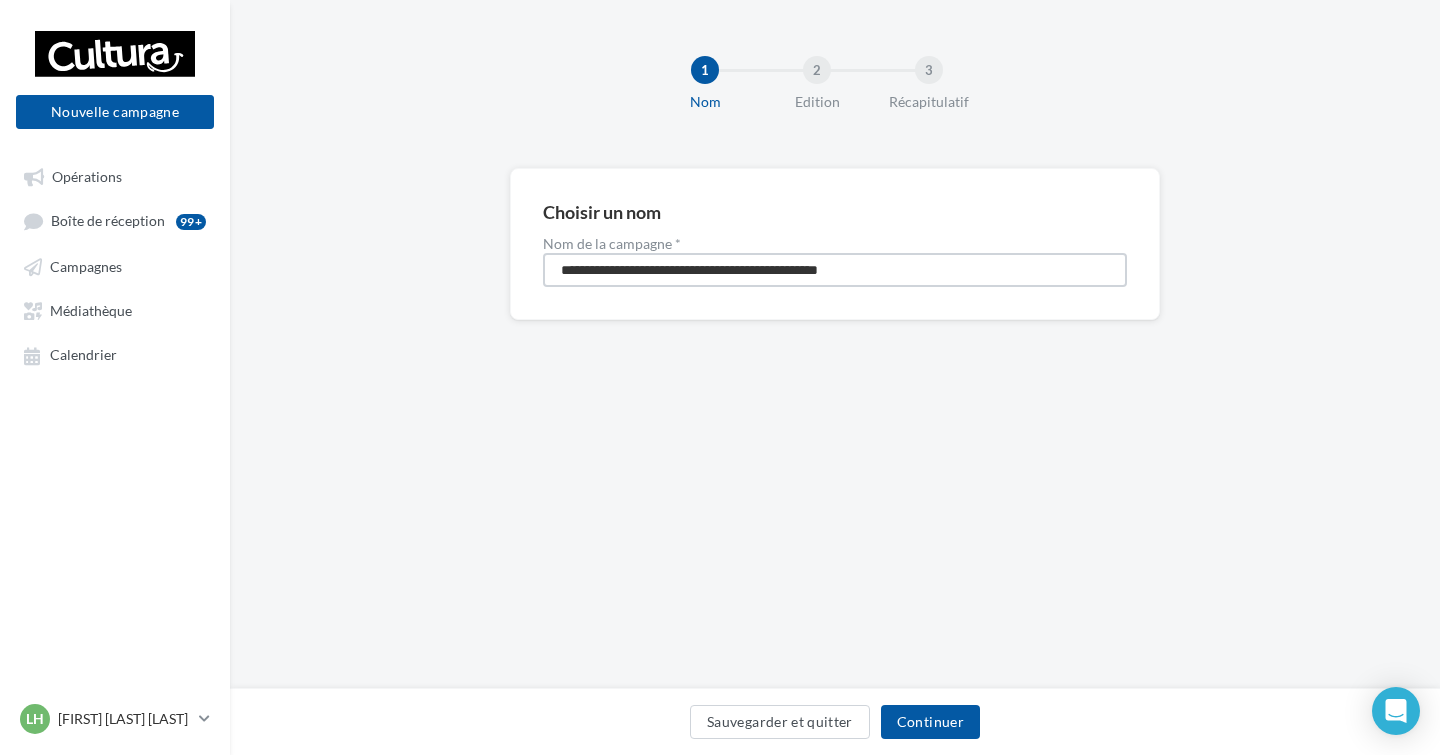 drag, startPoint x: 912, startPoint y: 266, endPoint x: 403, endPoint y: 279, distance: 509.166 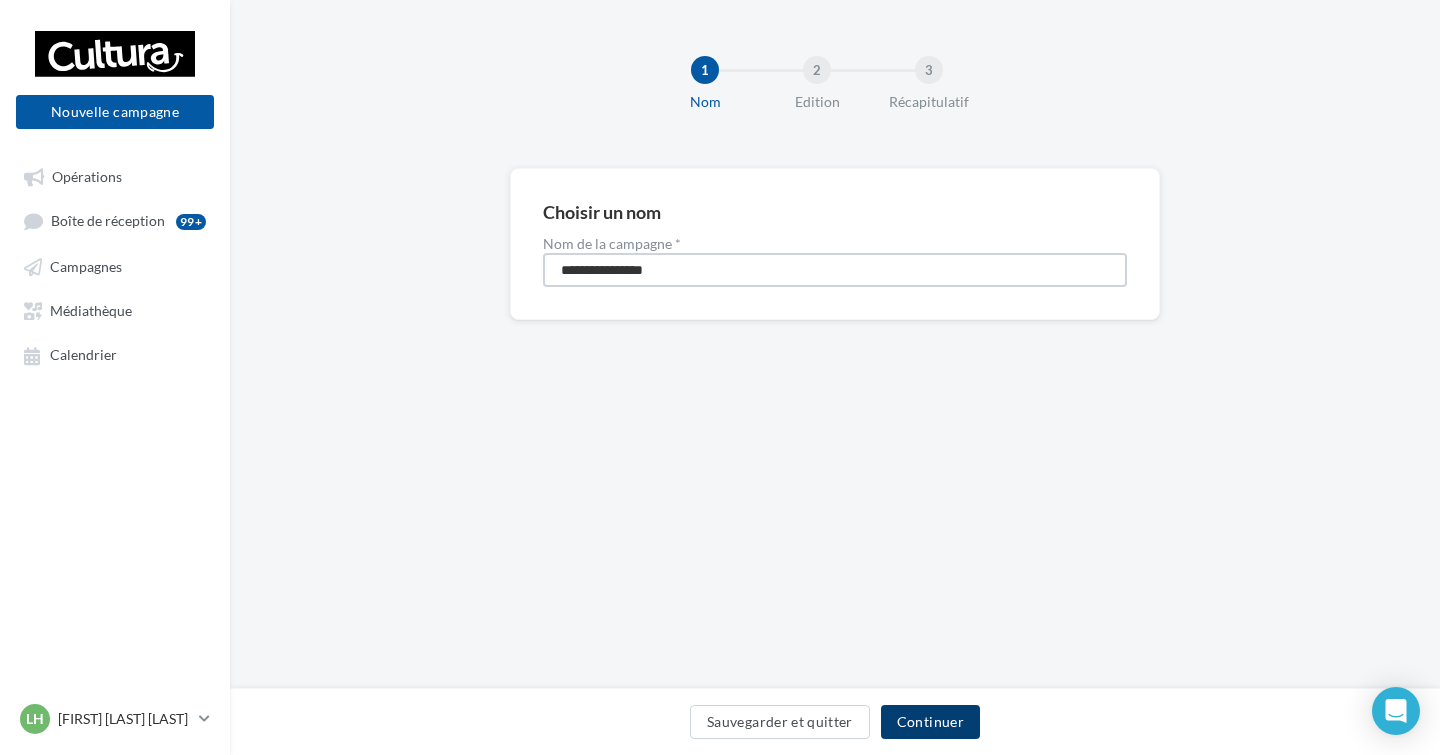 type on "**********" 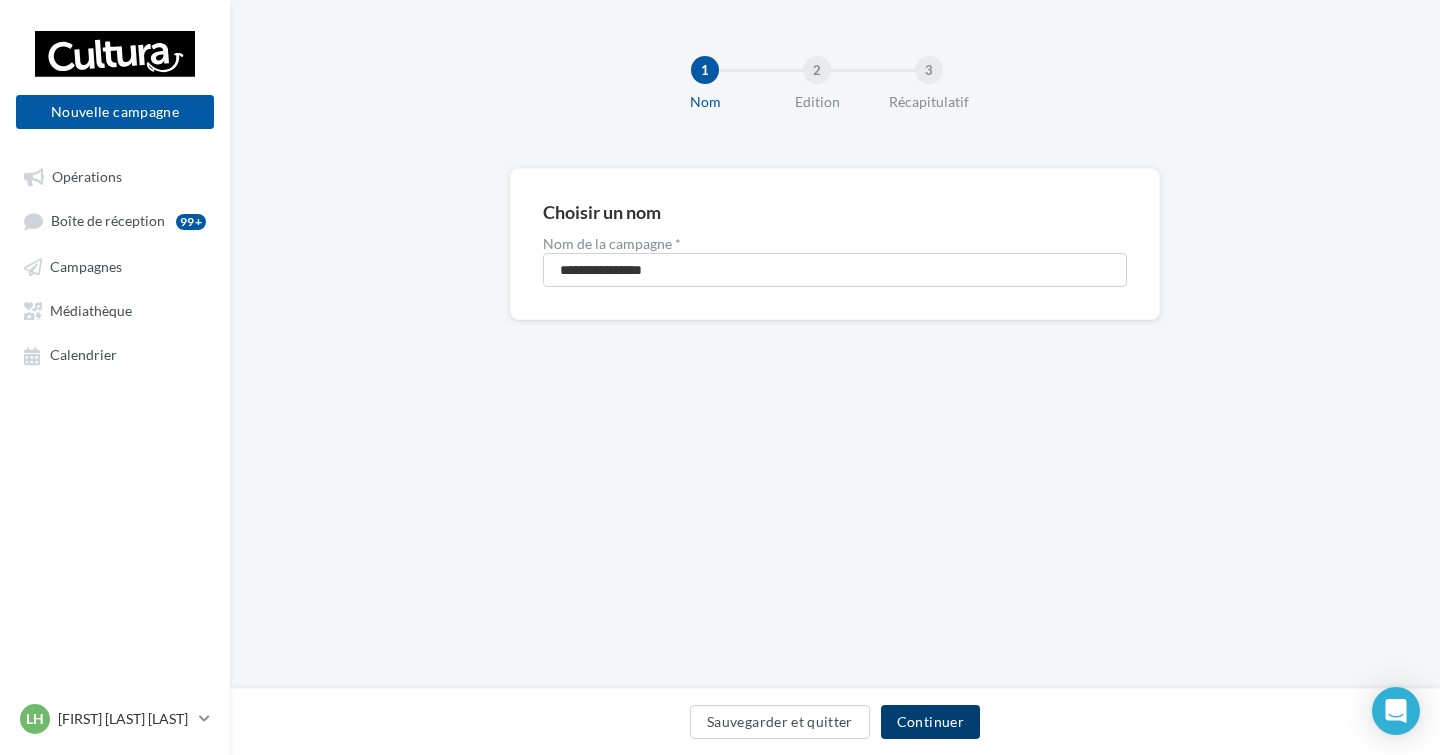 click on "Continuer" at bounding box center [930, 722] 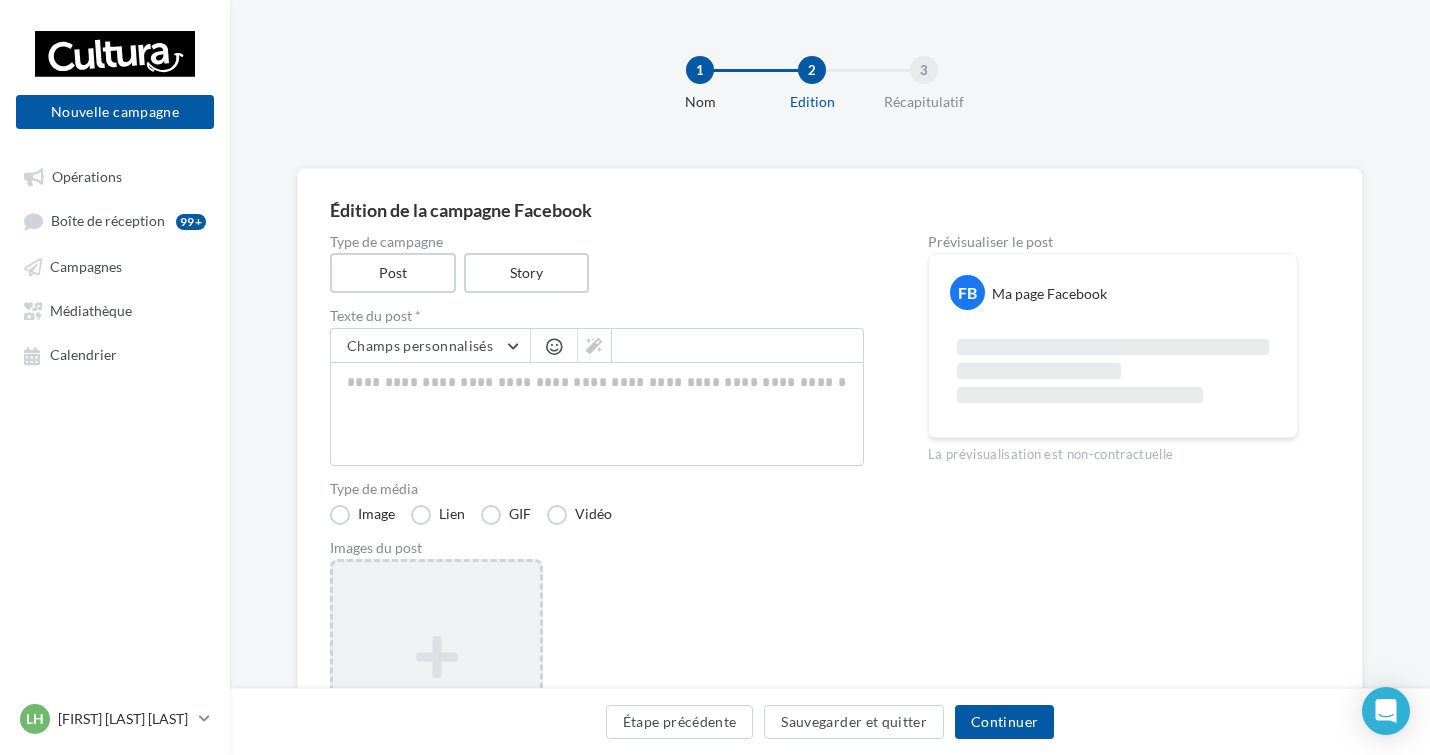 click on "Ajouter une image     Format: png, jpg" at bounding box center [436, 689] 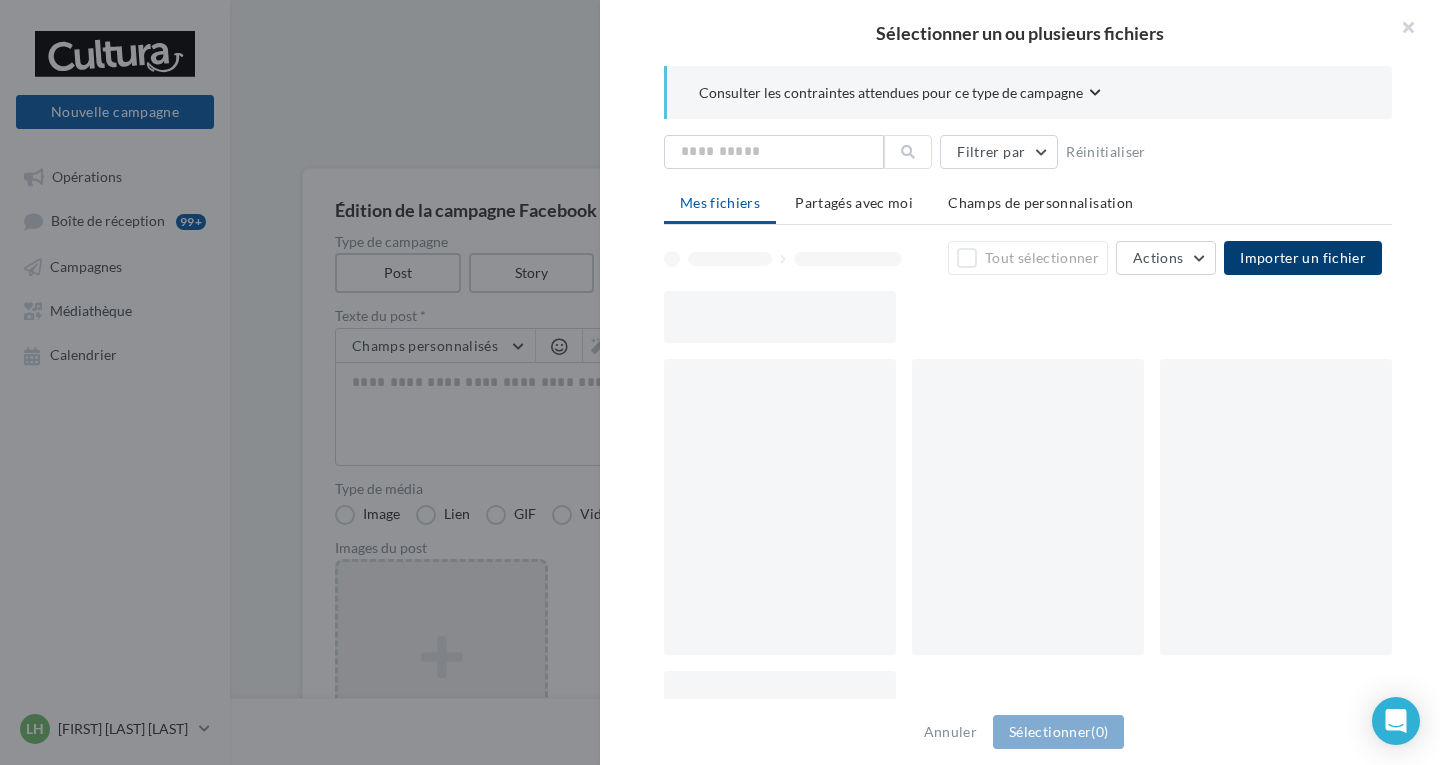 click on "Importer un fichier" at bounding box center (1303, 257) 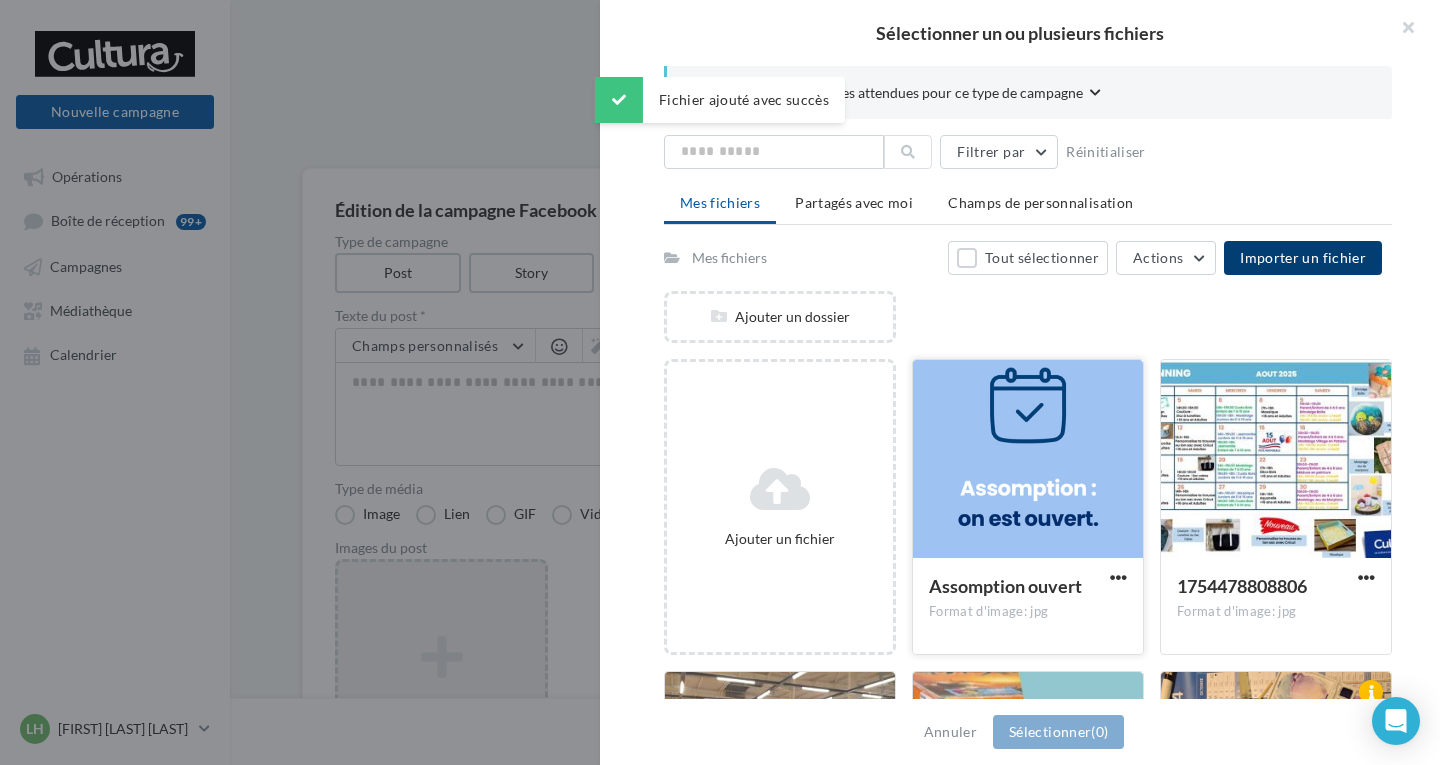 click at bounding box center [1028, 460] 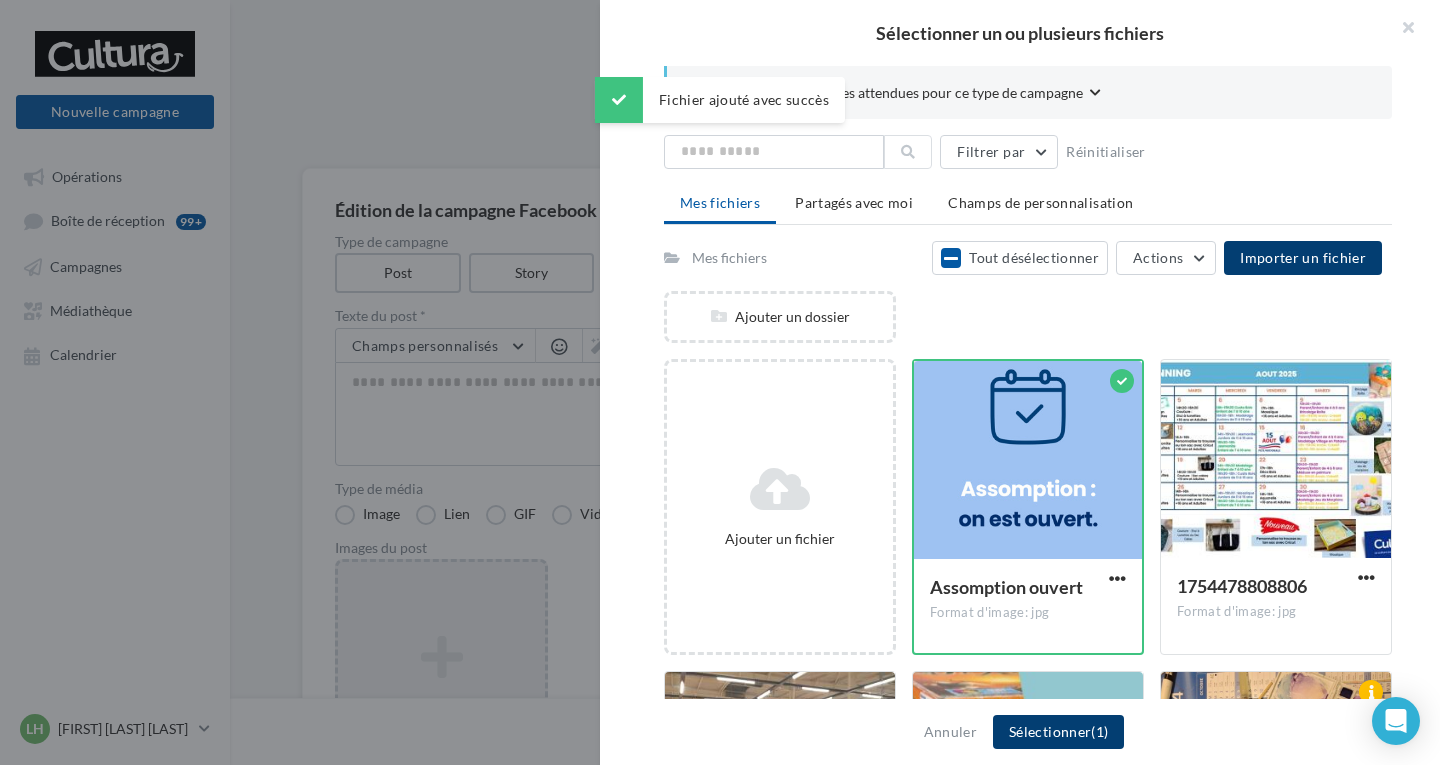 click on "Sélectionner   (1)" at bounding box center [1058, 732] 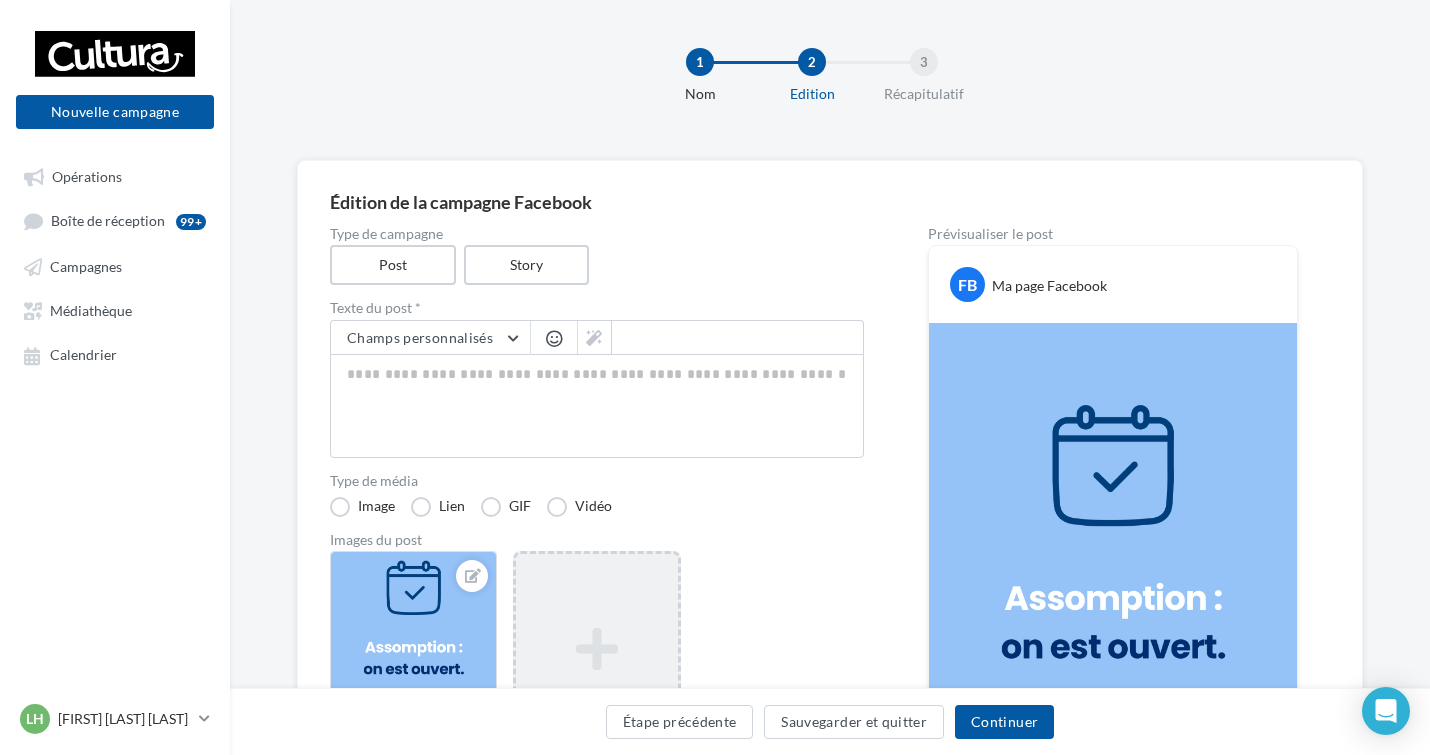 scroll, scrollTop: 0, scrollLeft: 0, axis: both 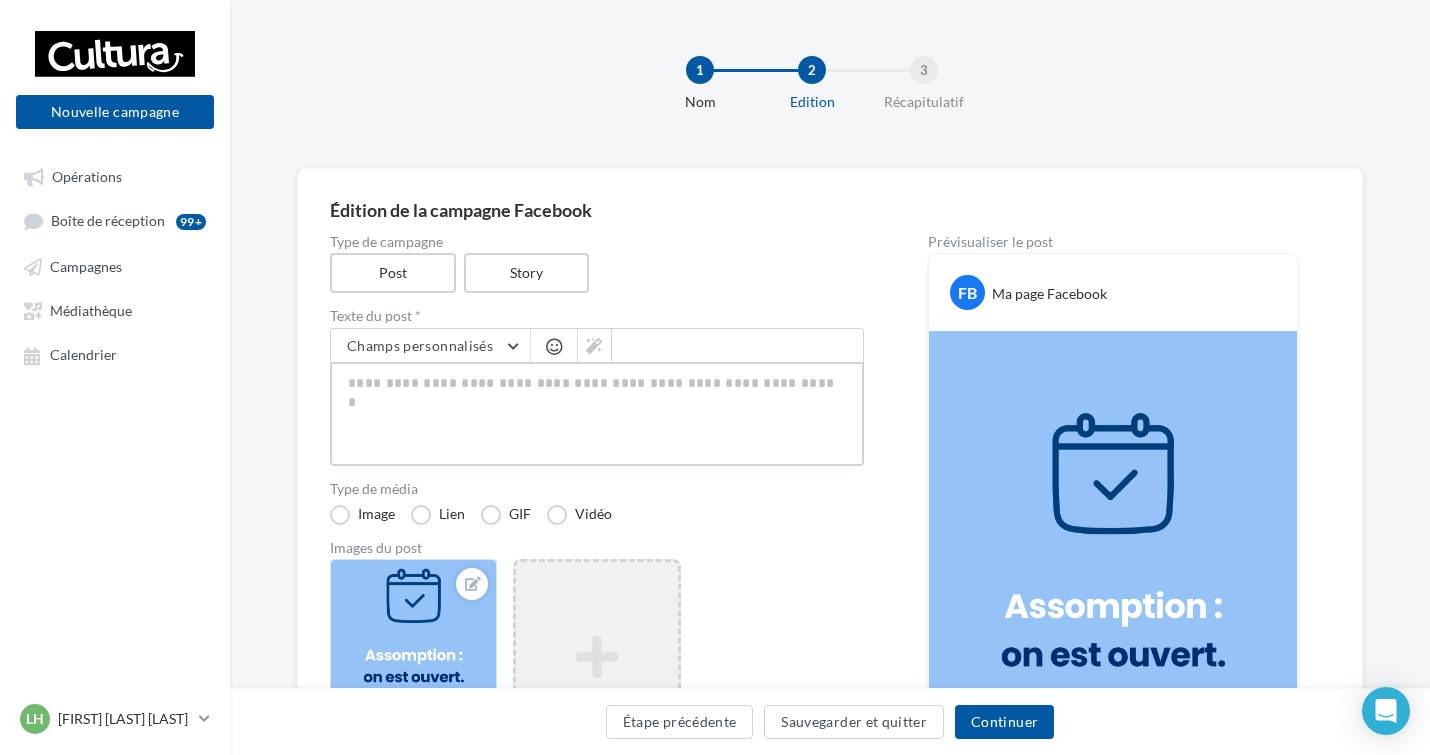 click at bounding box center (597, 414) 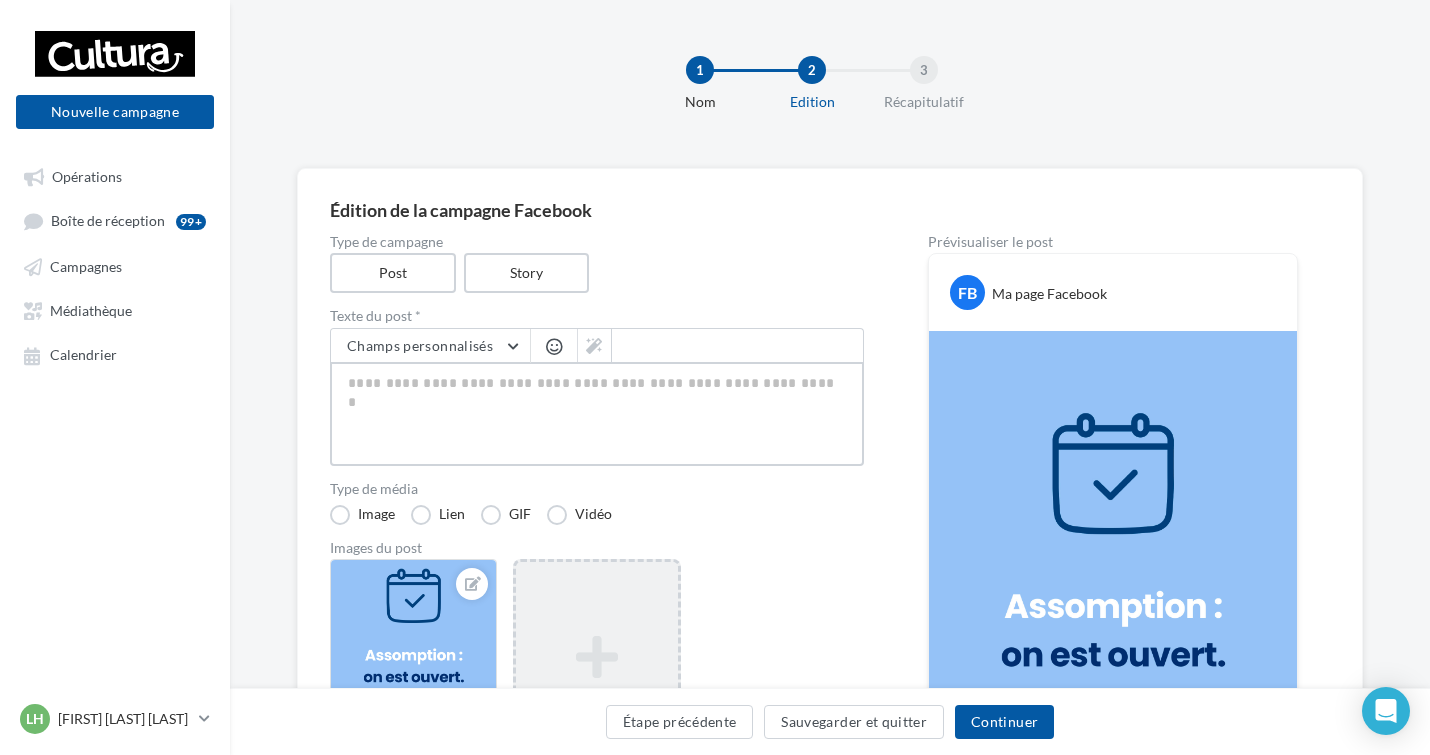 type on "*" 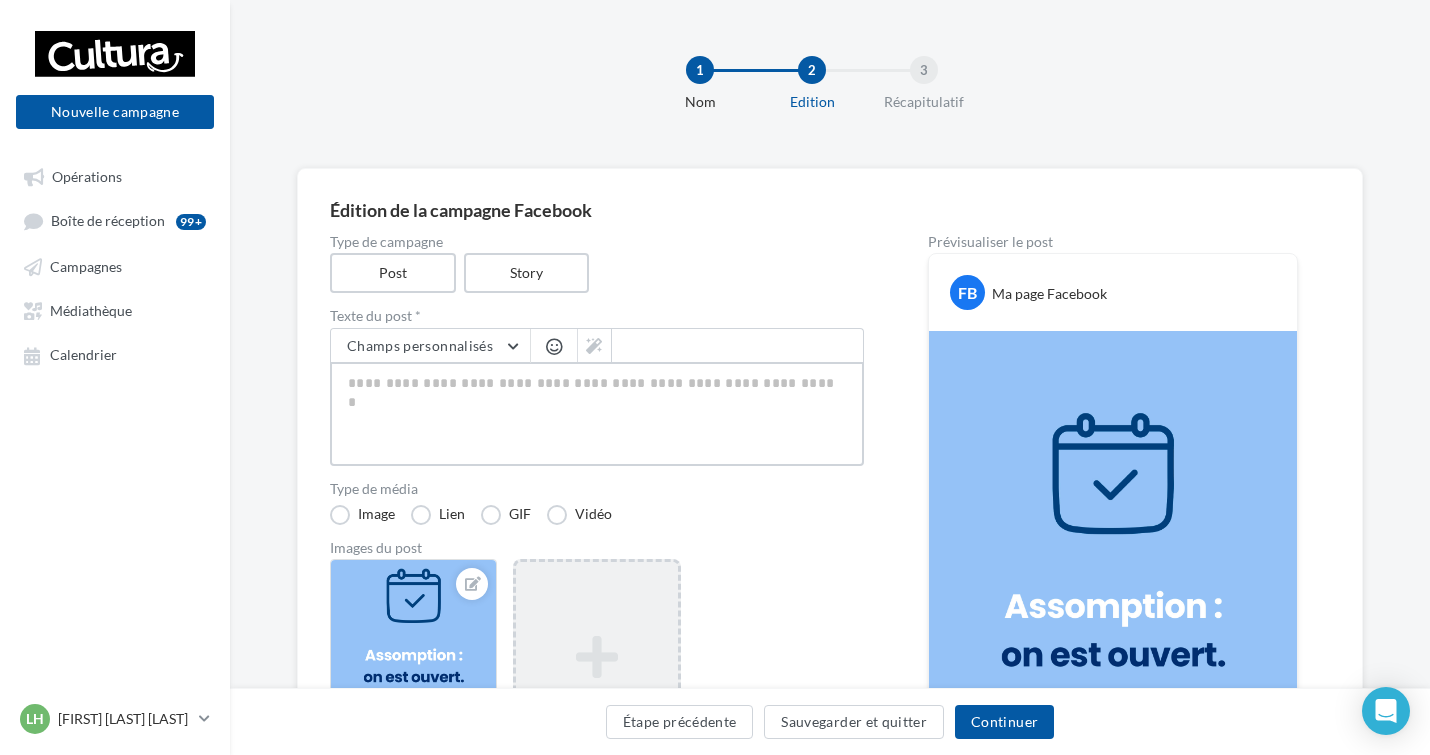 type on "*" 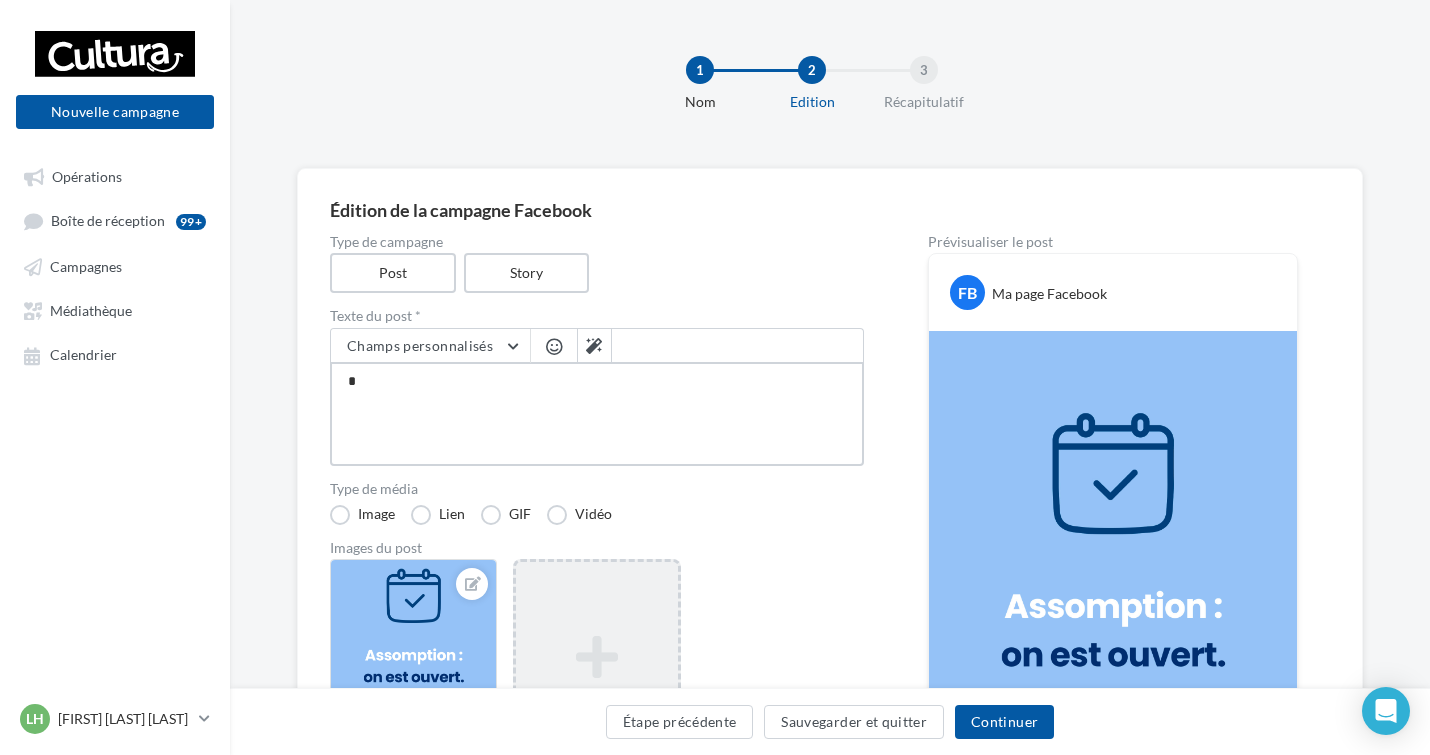 type on "**" 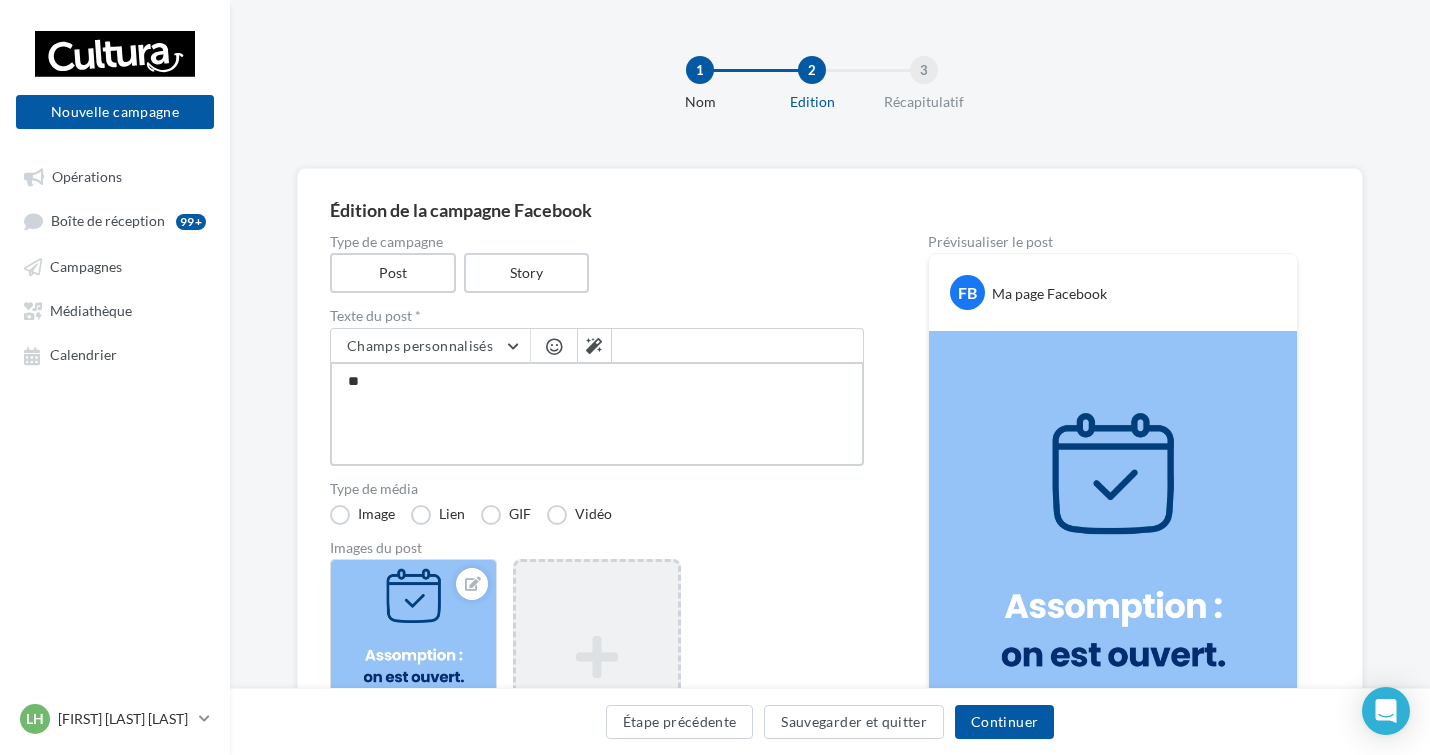 type on "**" 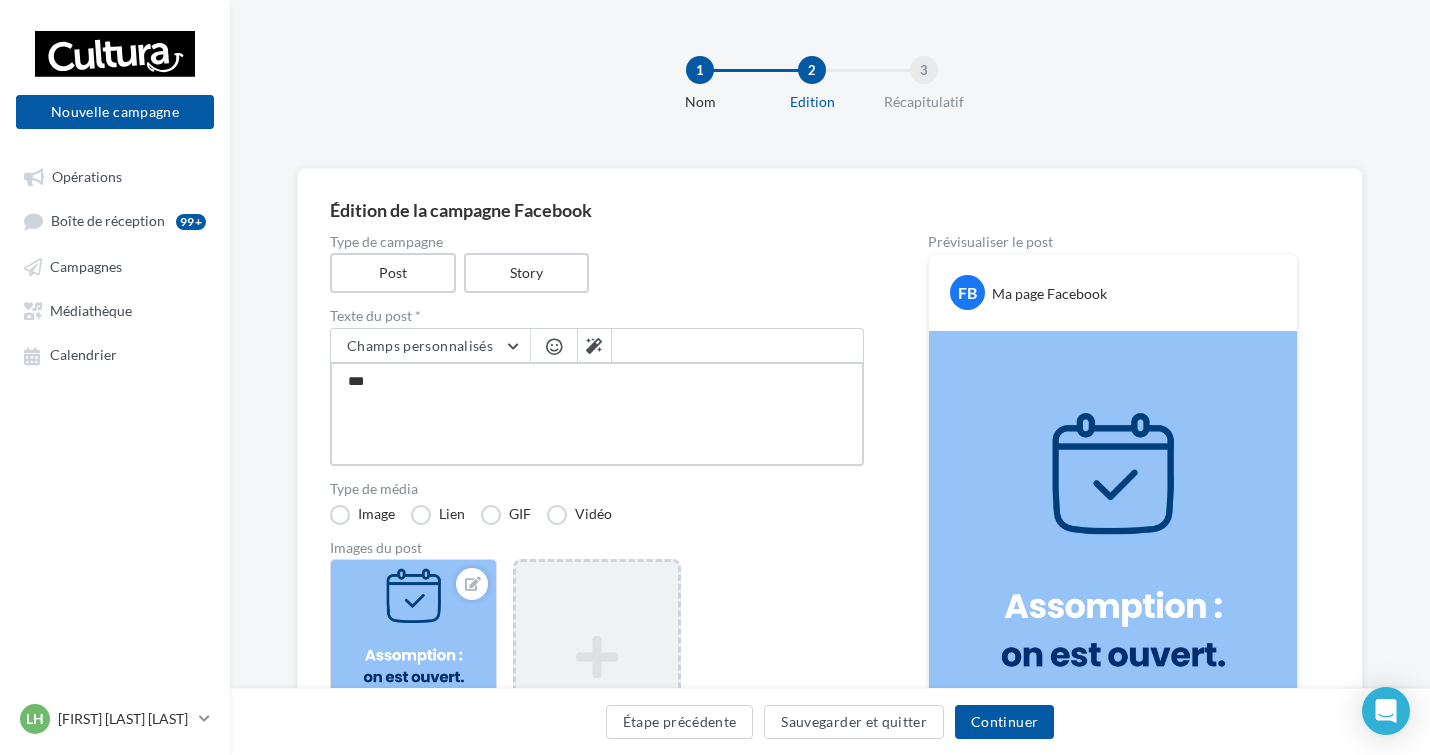 type on "****" 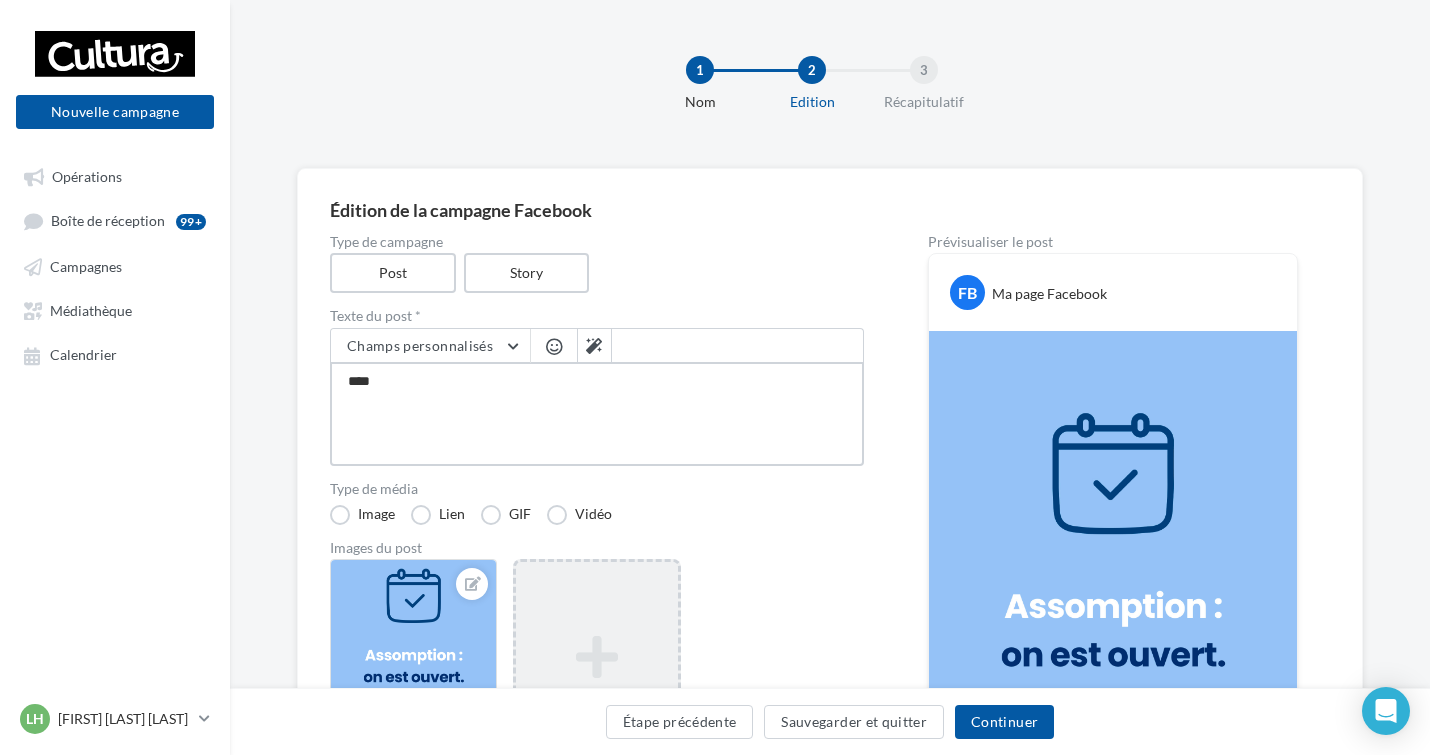 type on "*****" 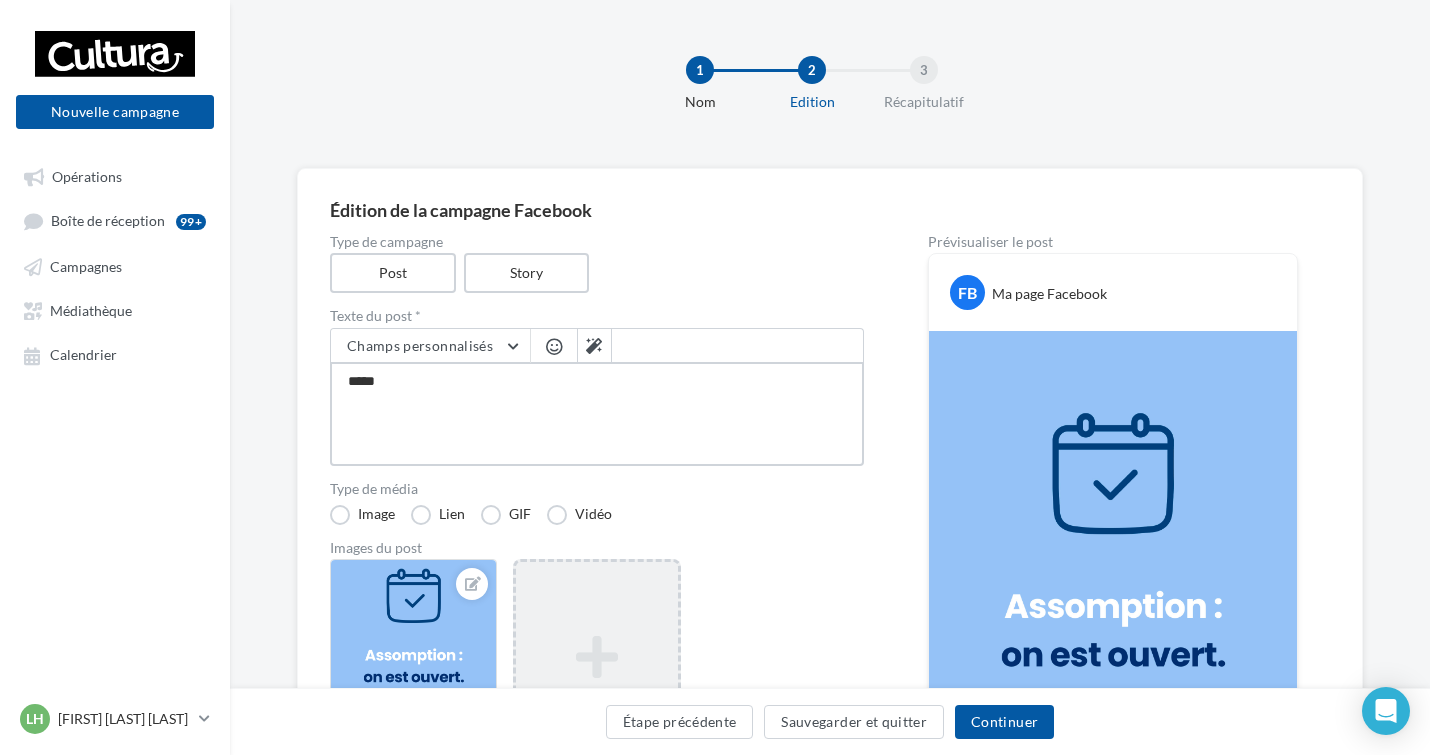 type on "******" 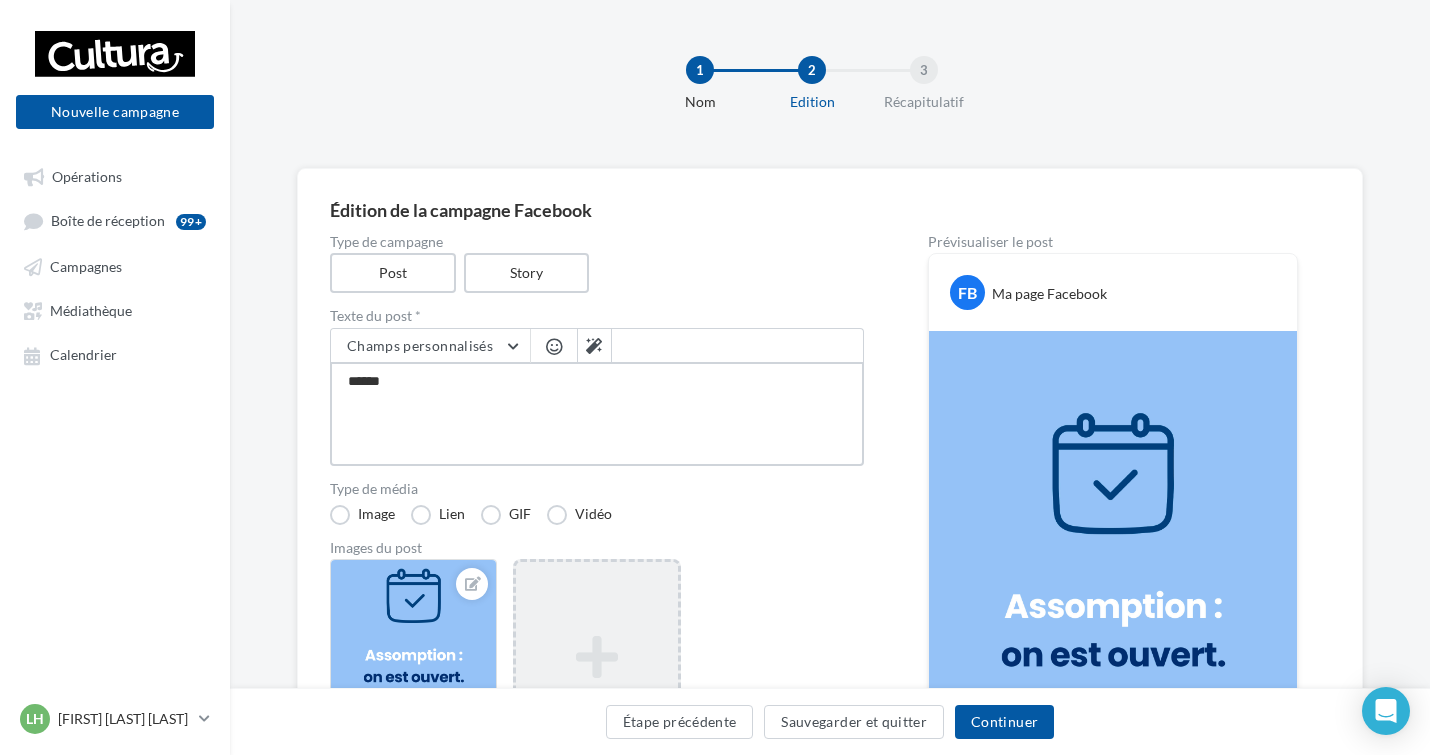 type on "*******" 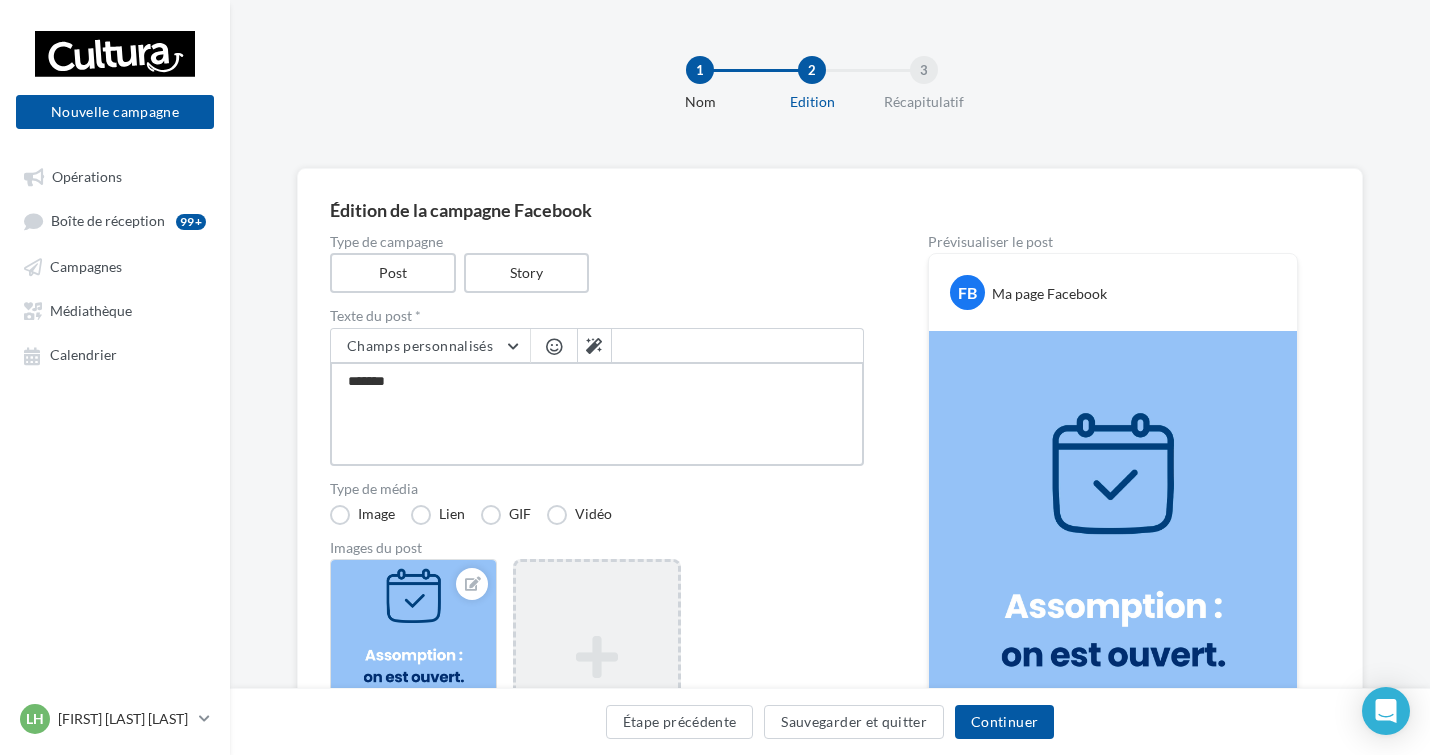 type on "********" 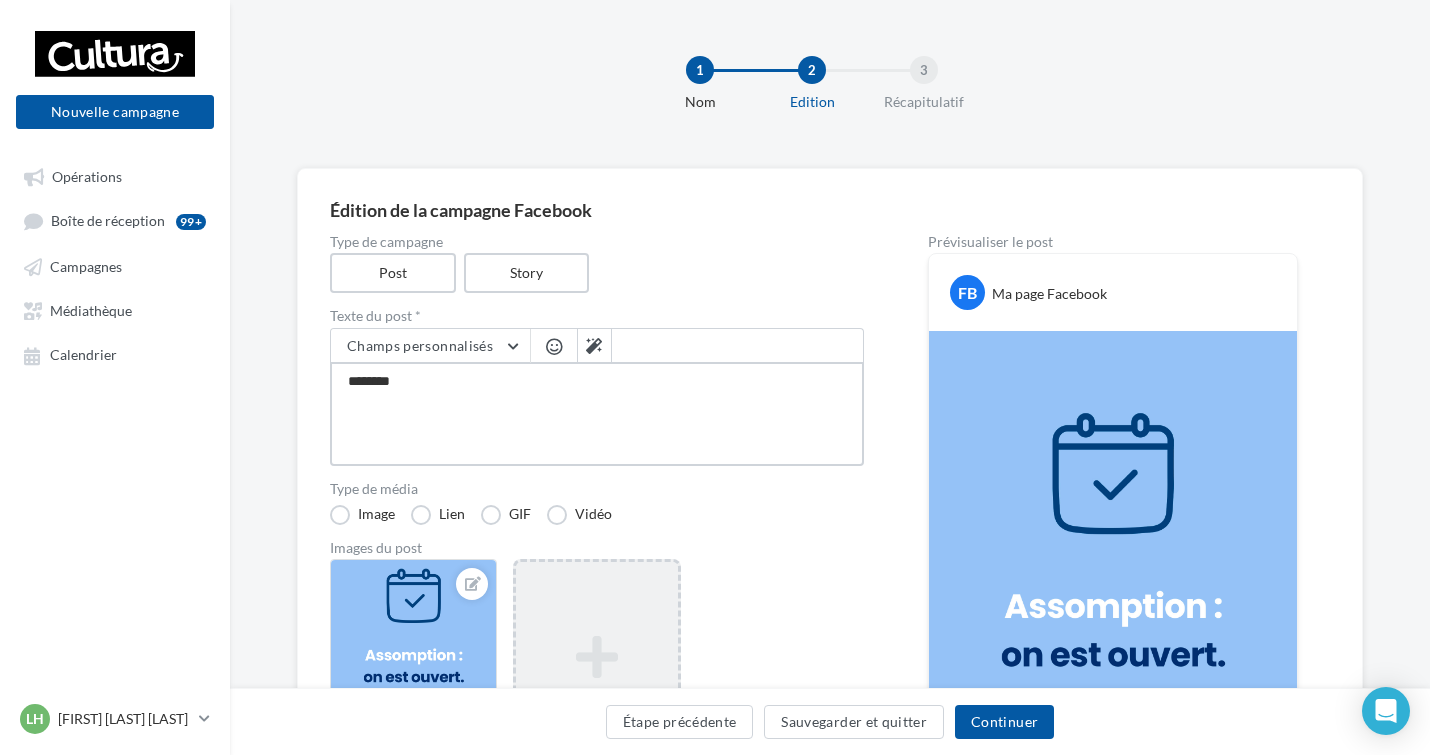 type on "*********" 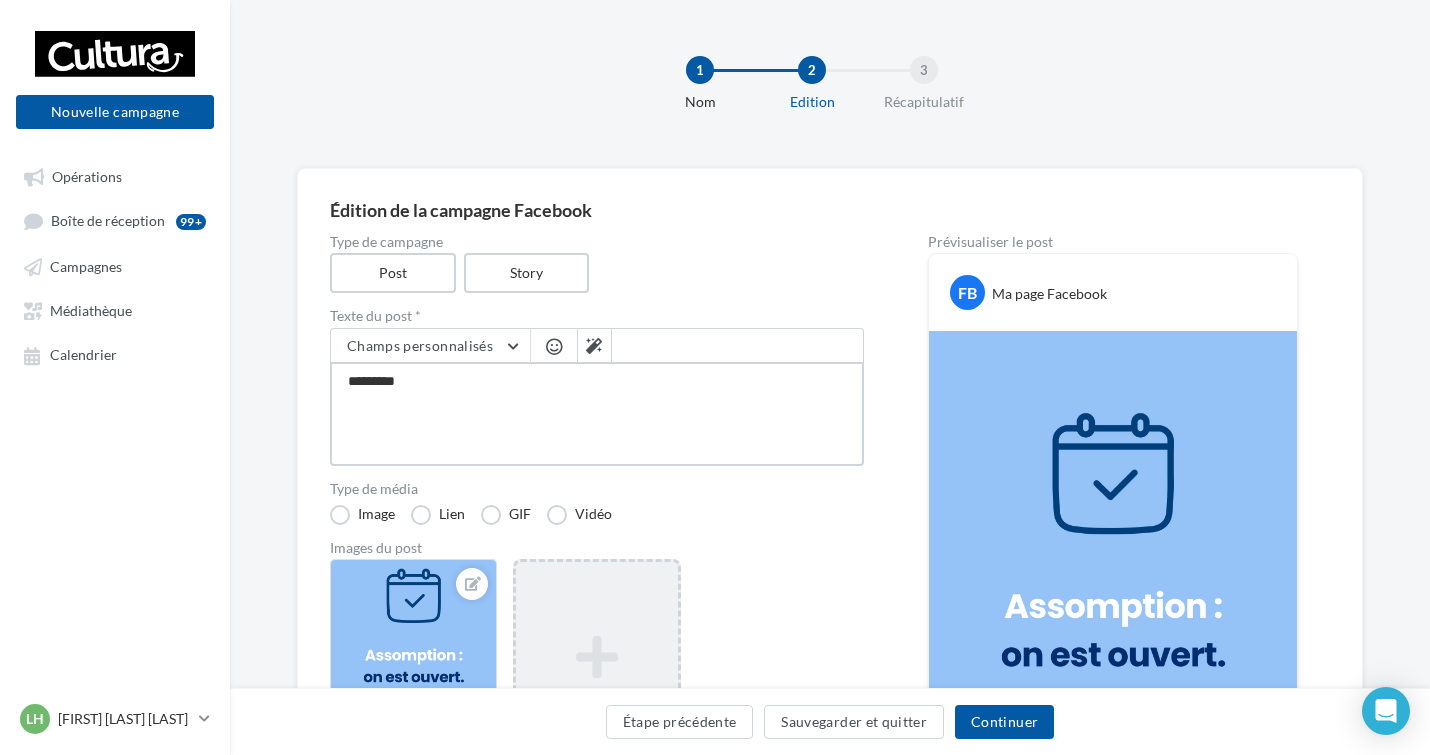 type on "*********" 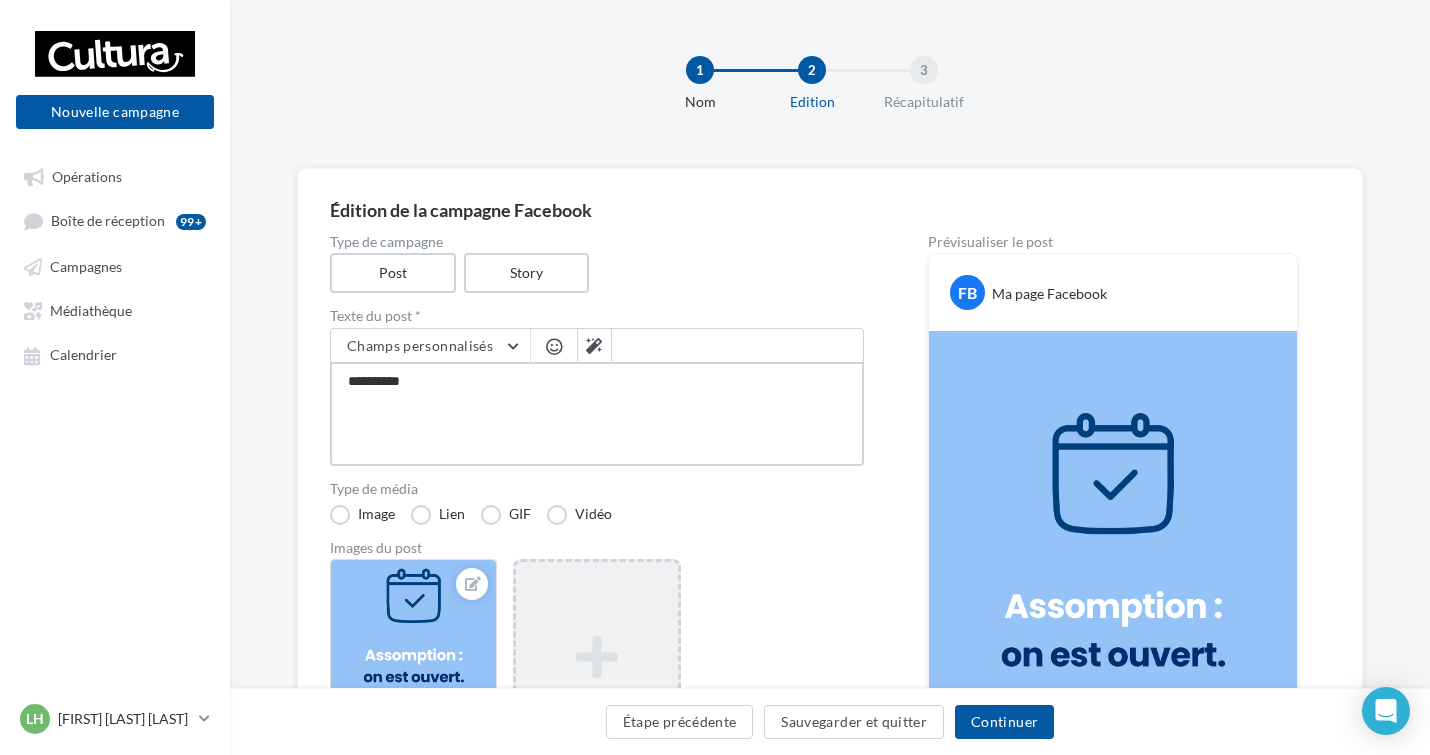 type on "*********" 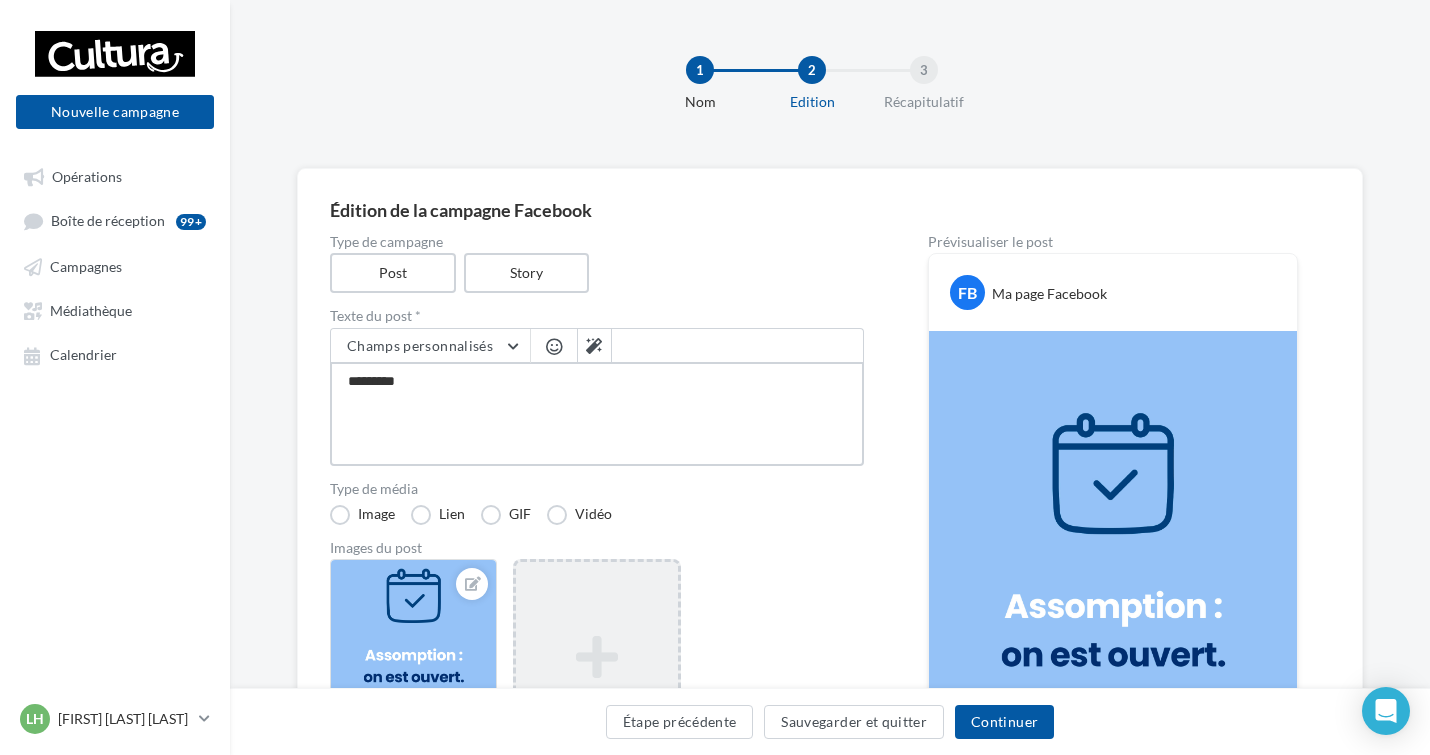 type on "**********" 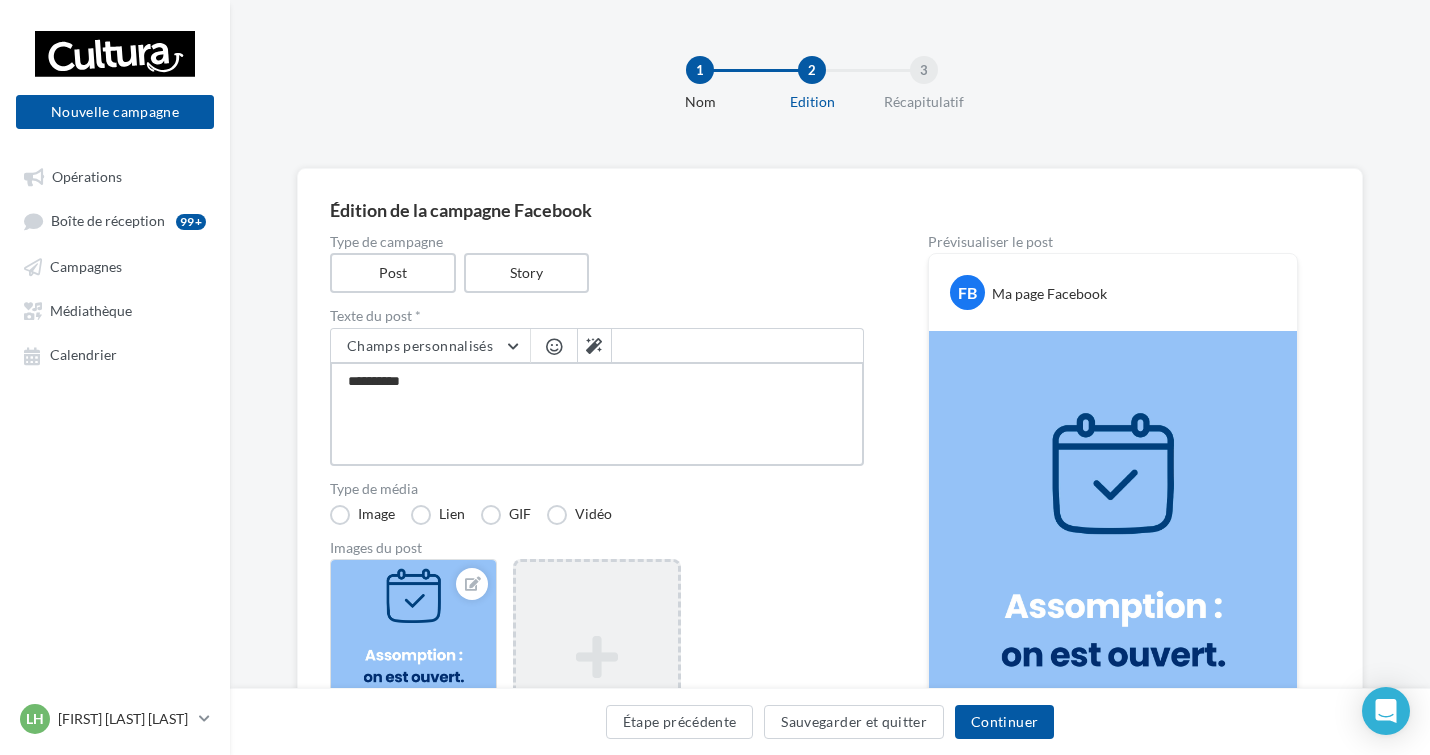 type on "**********" 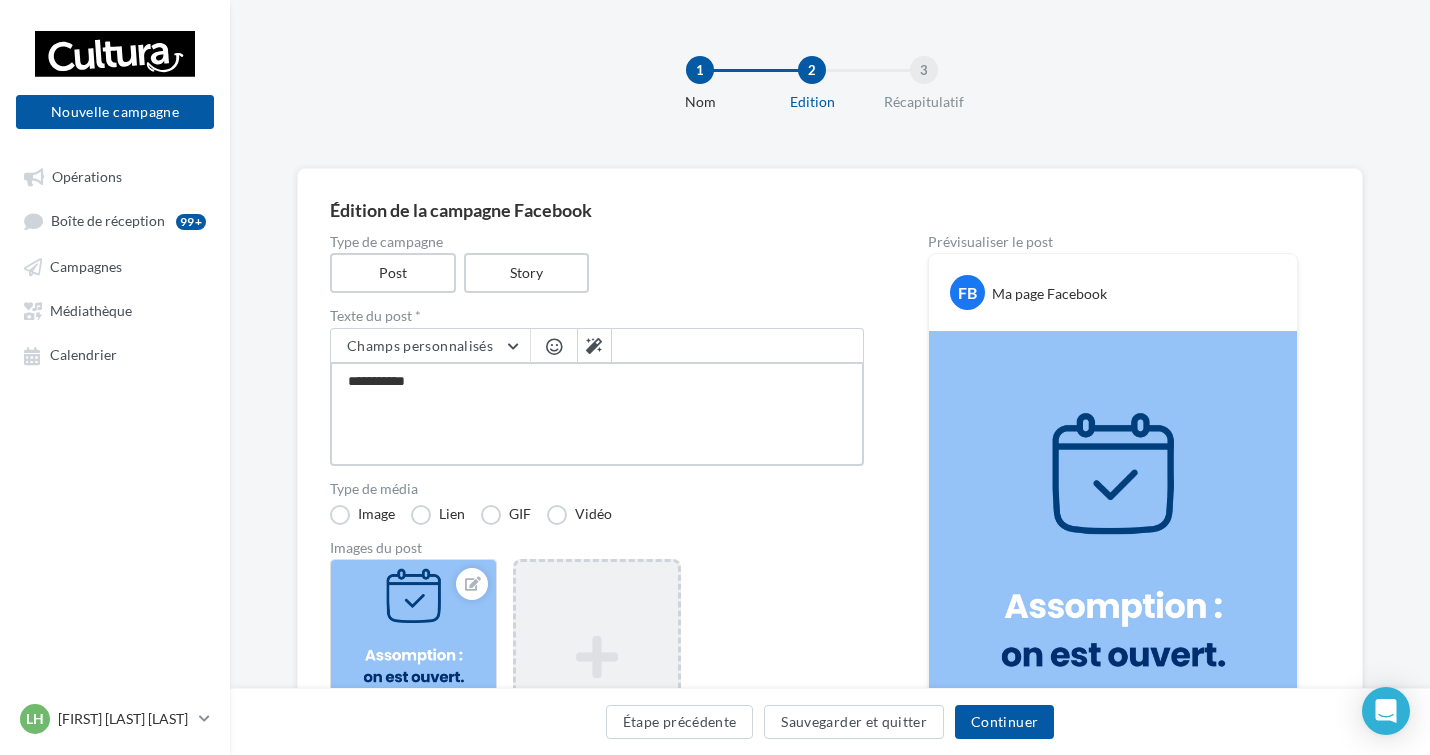 type on "**********" 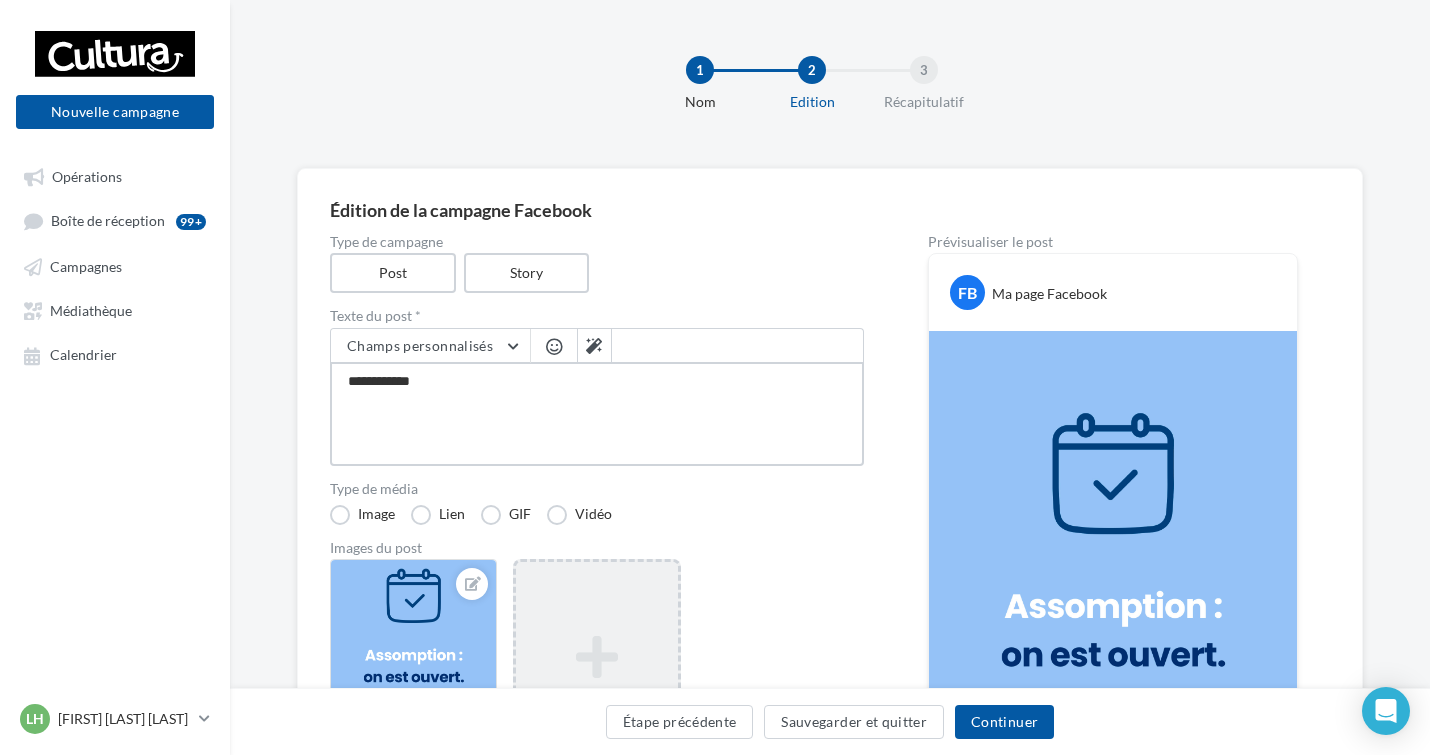 type on "**********" 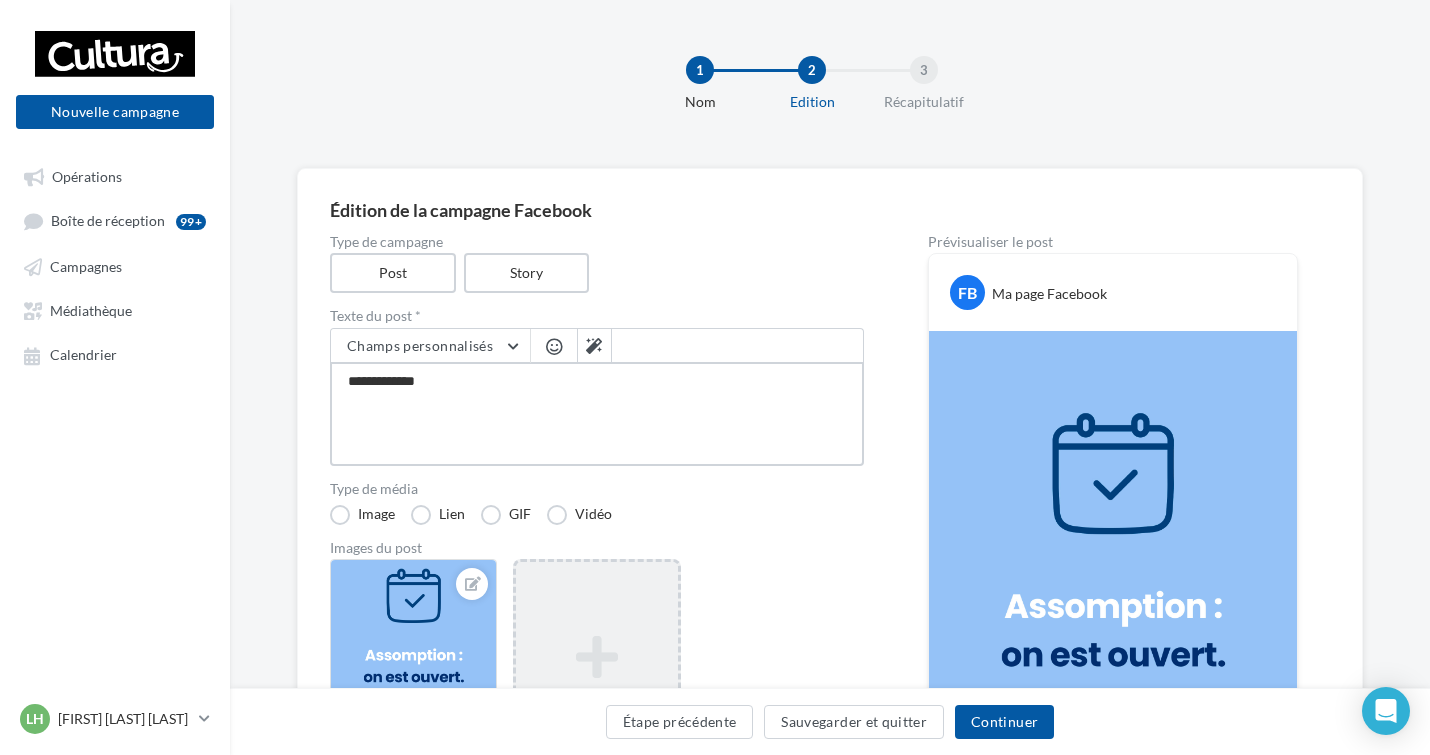 type on "**********" 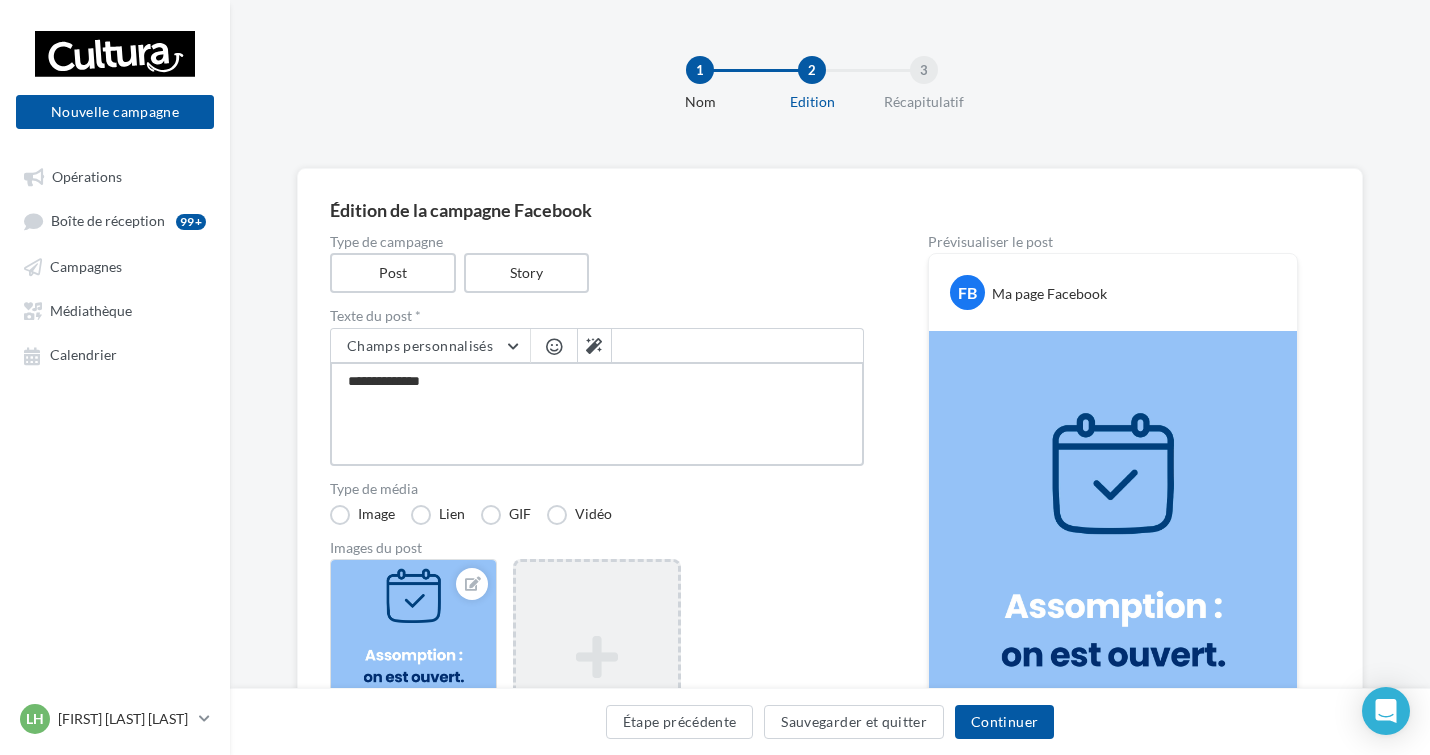 type on "**********" 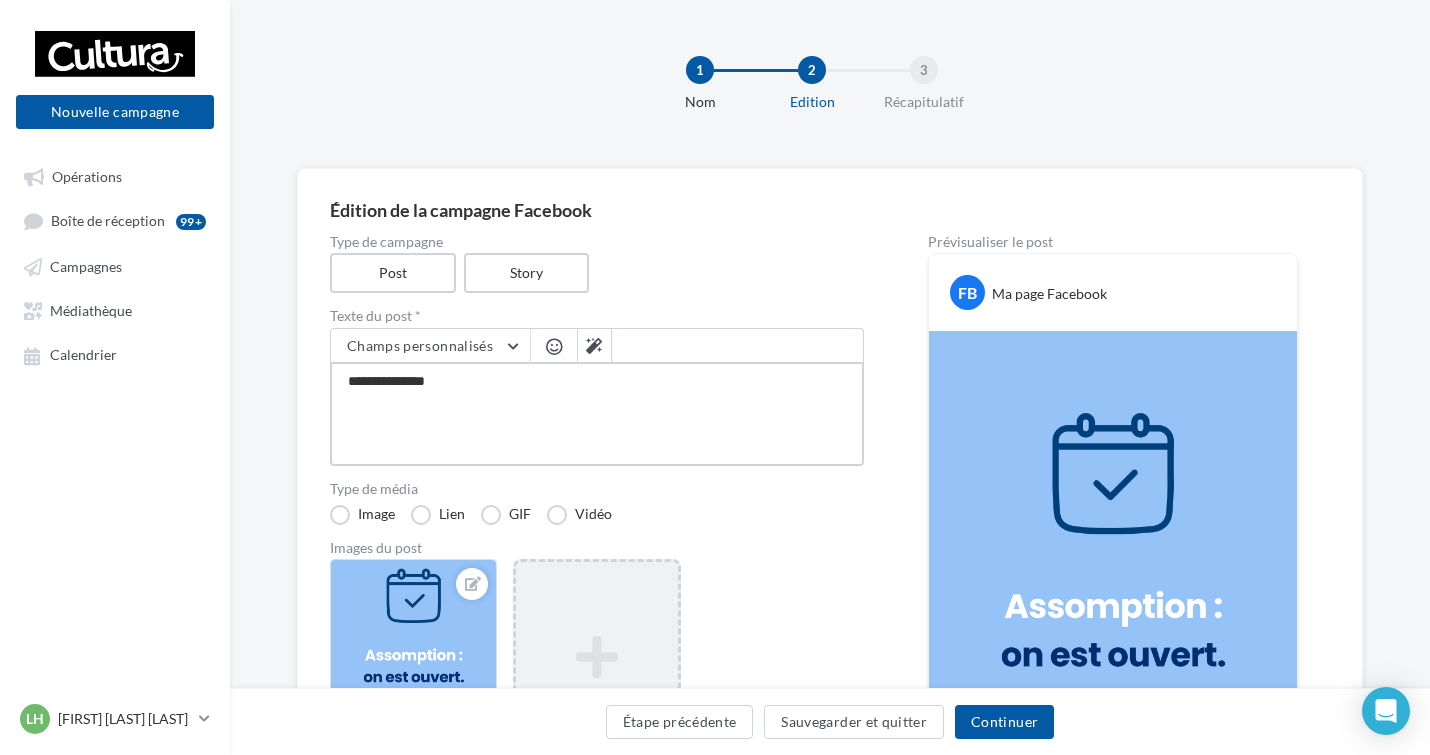type on "**********" 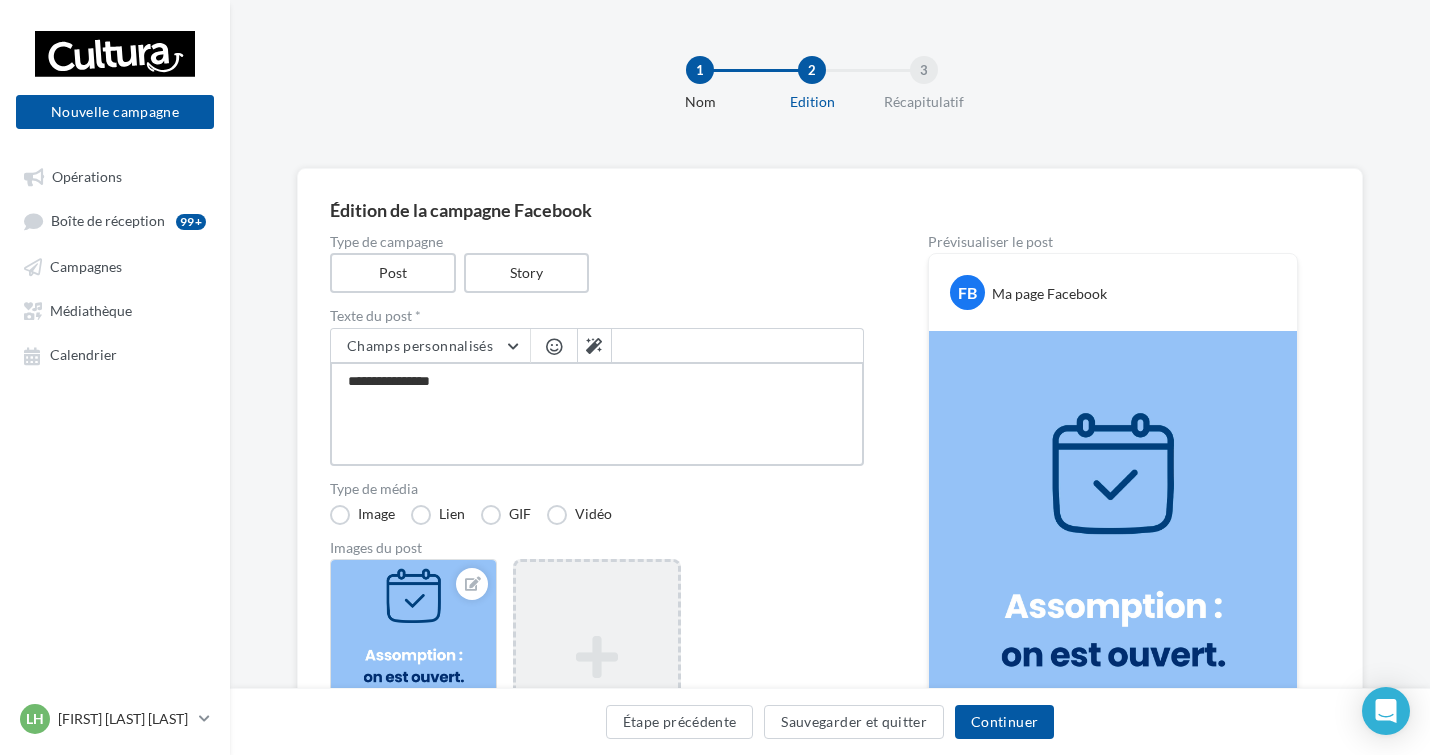 type on "**********" 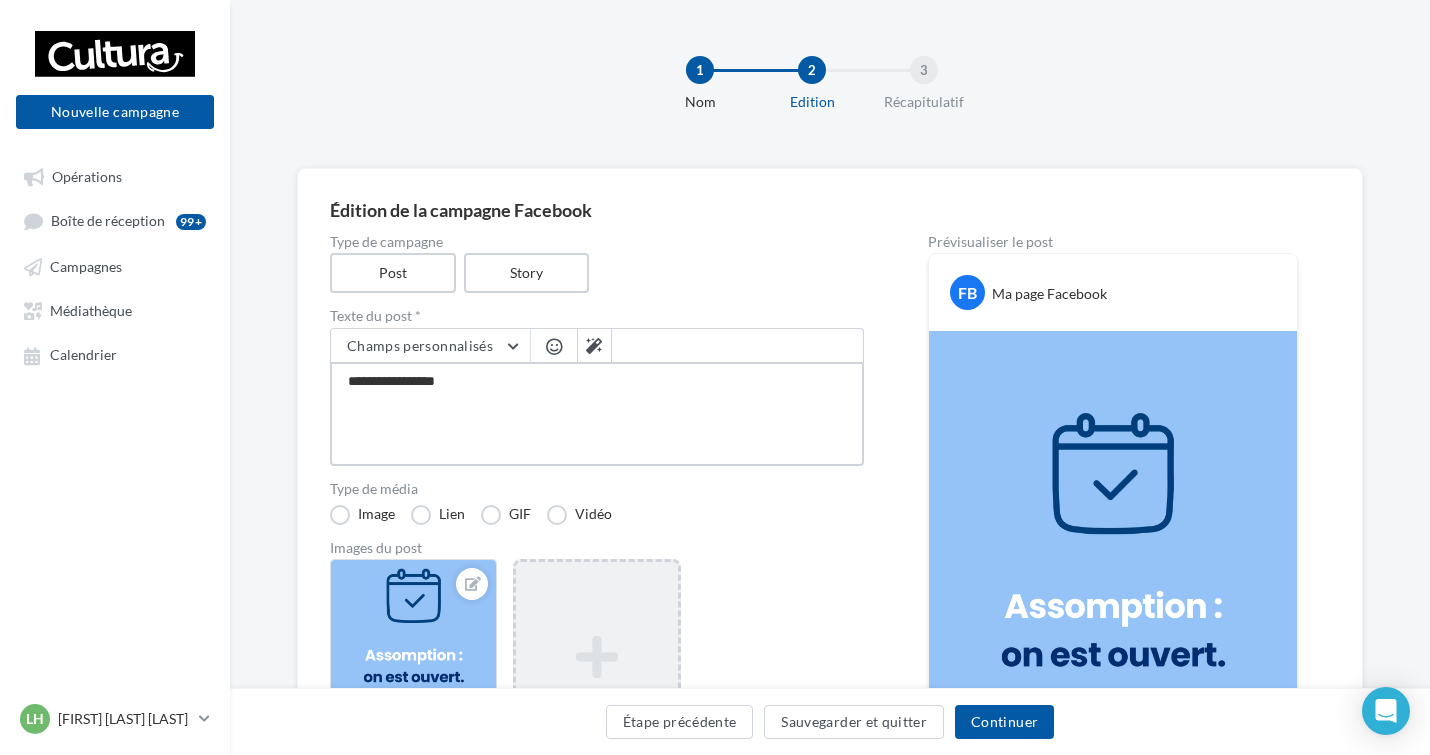 type on "**********" 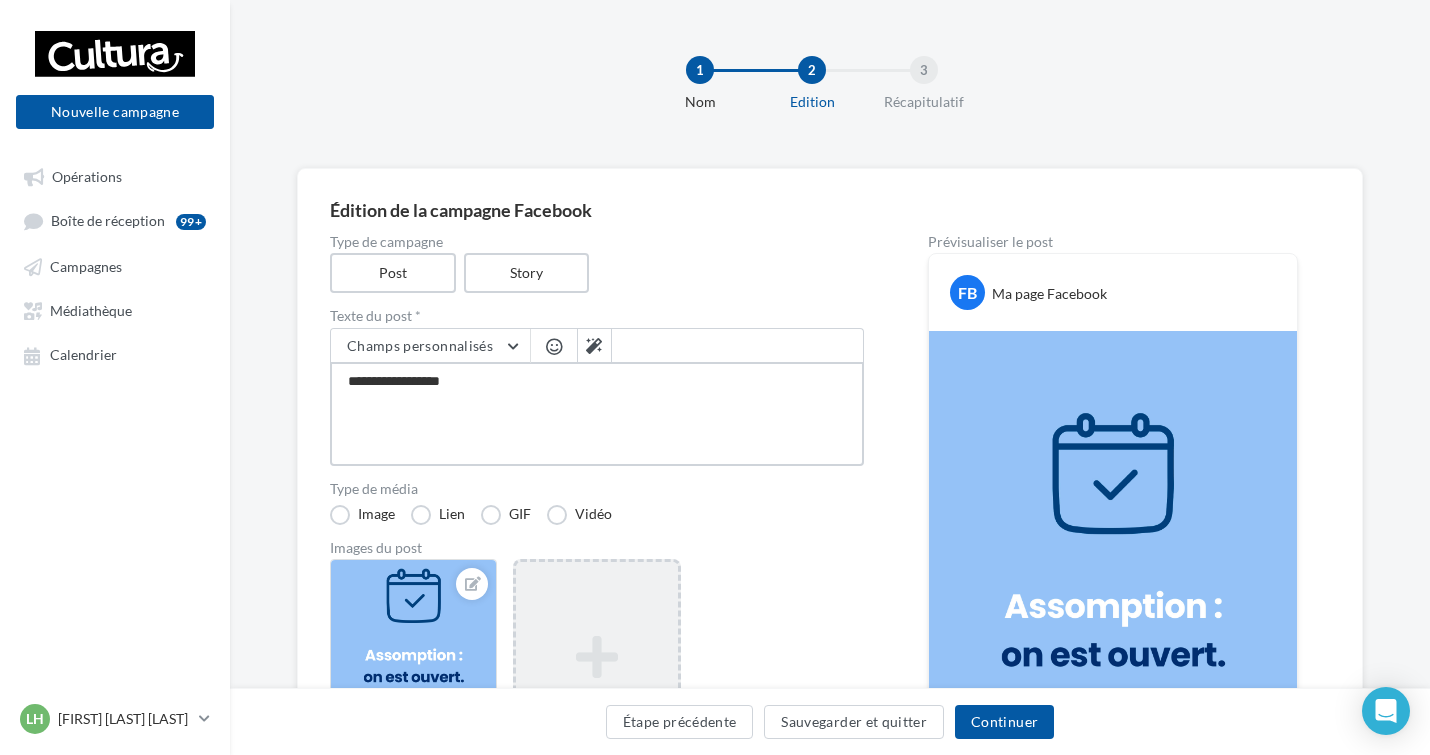 type on "**********" 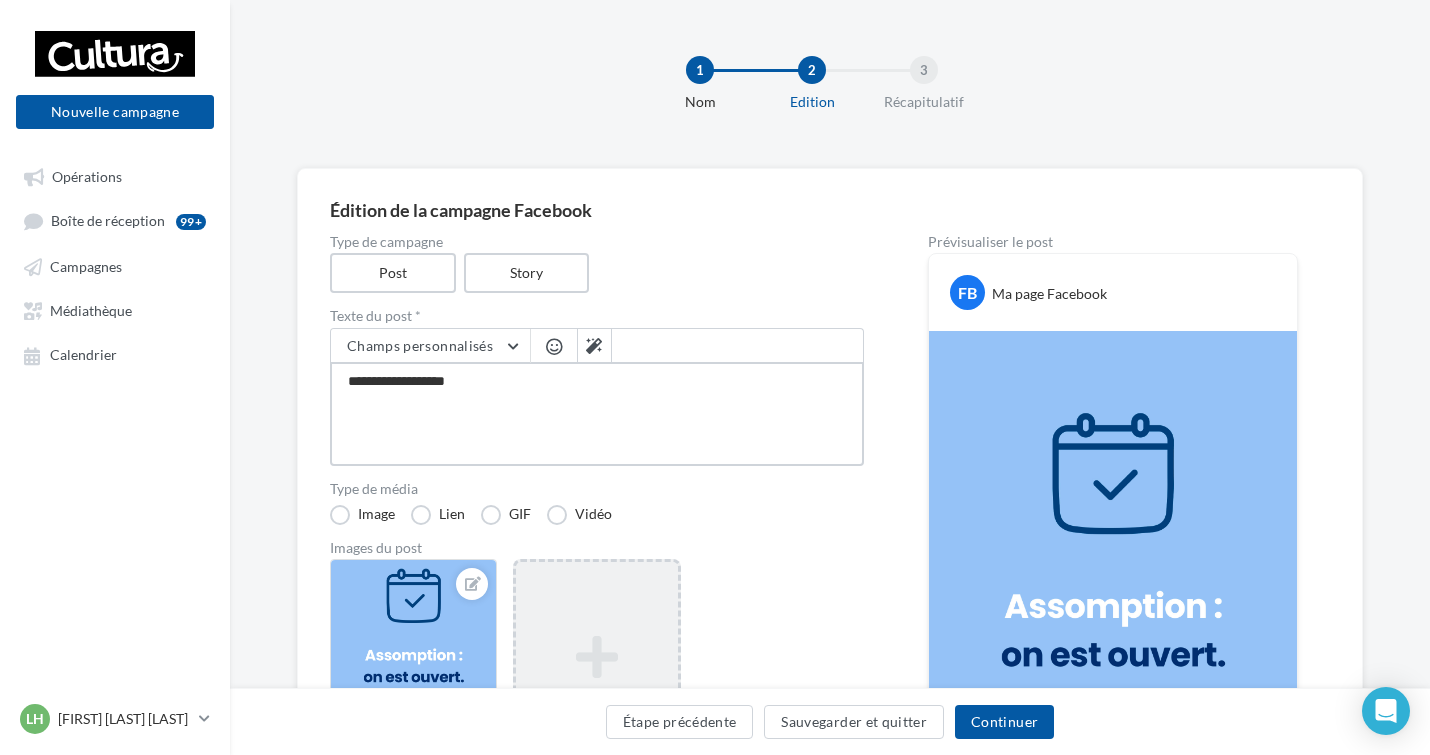type on "**********" 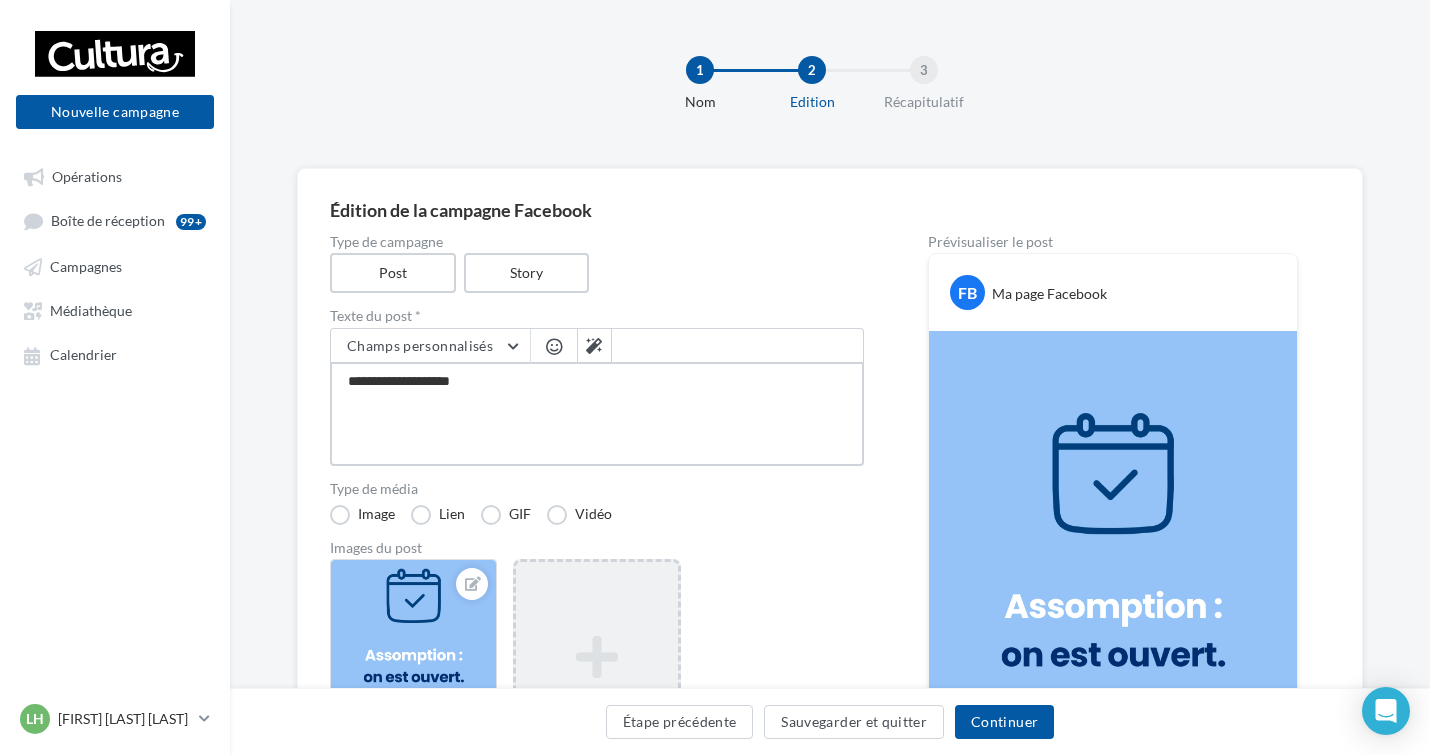 type on "**********" 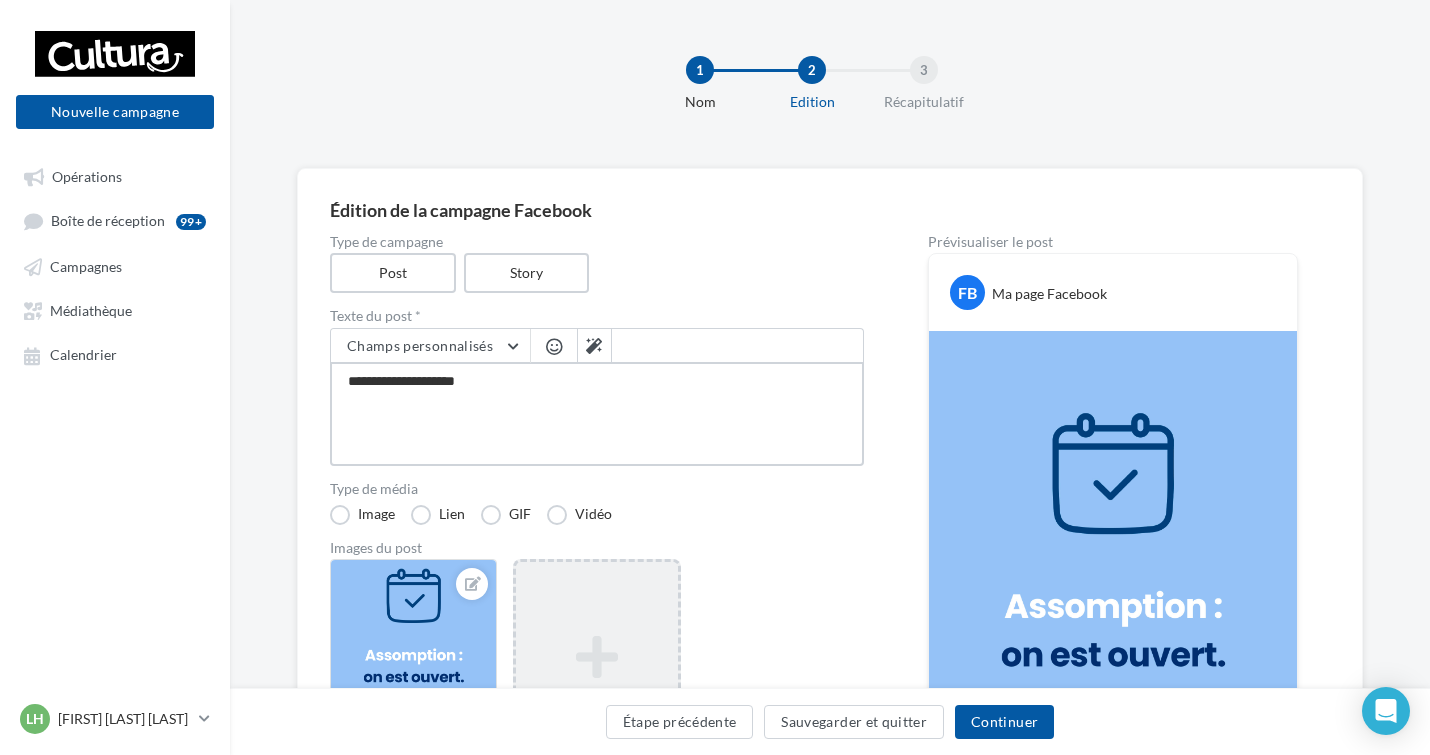 type on "**********" 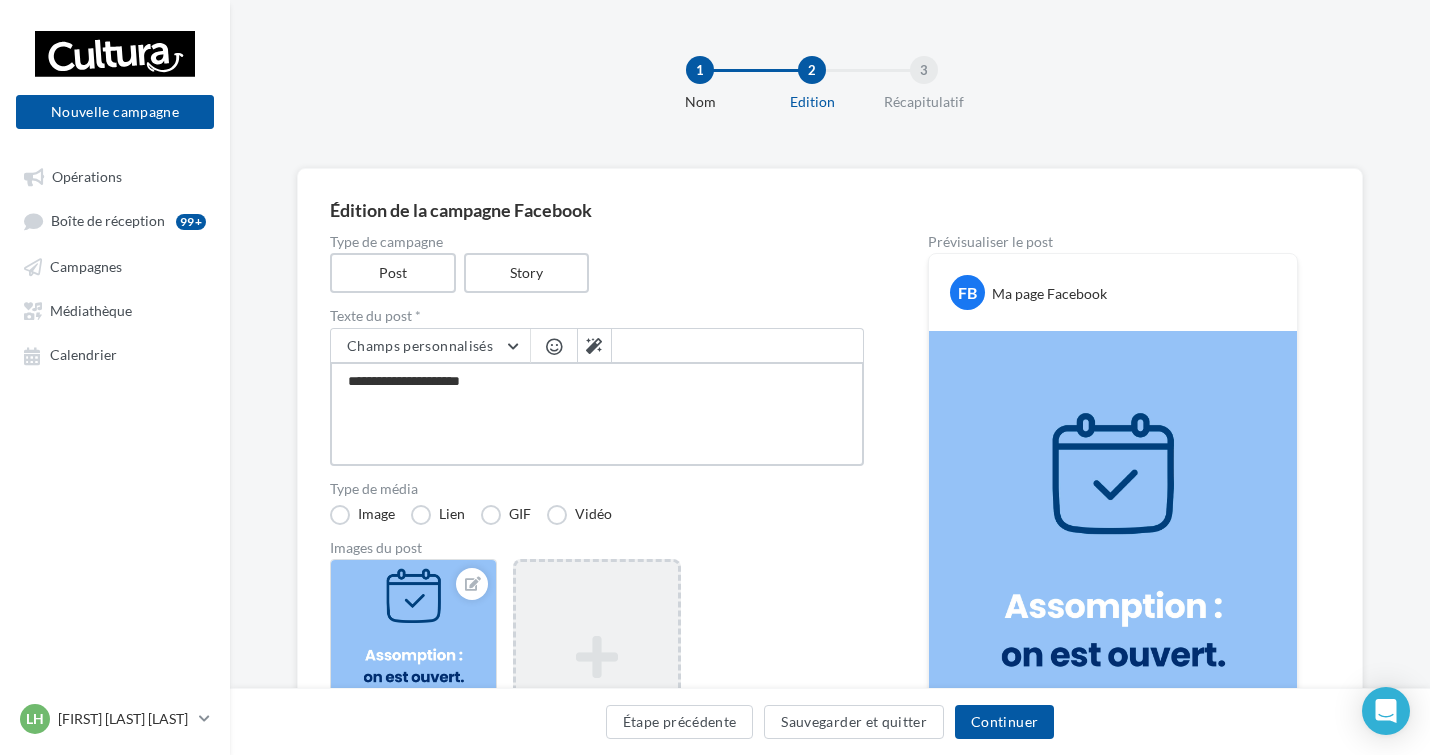 type on "**********" 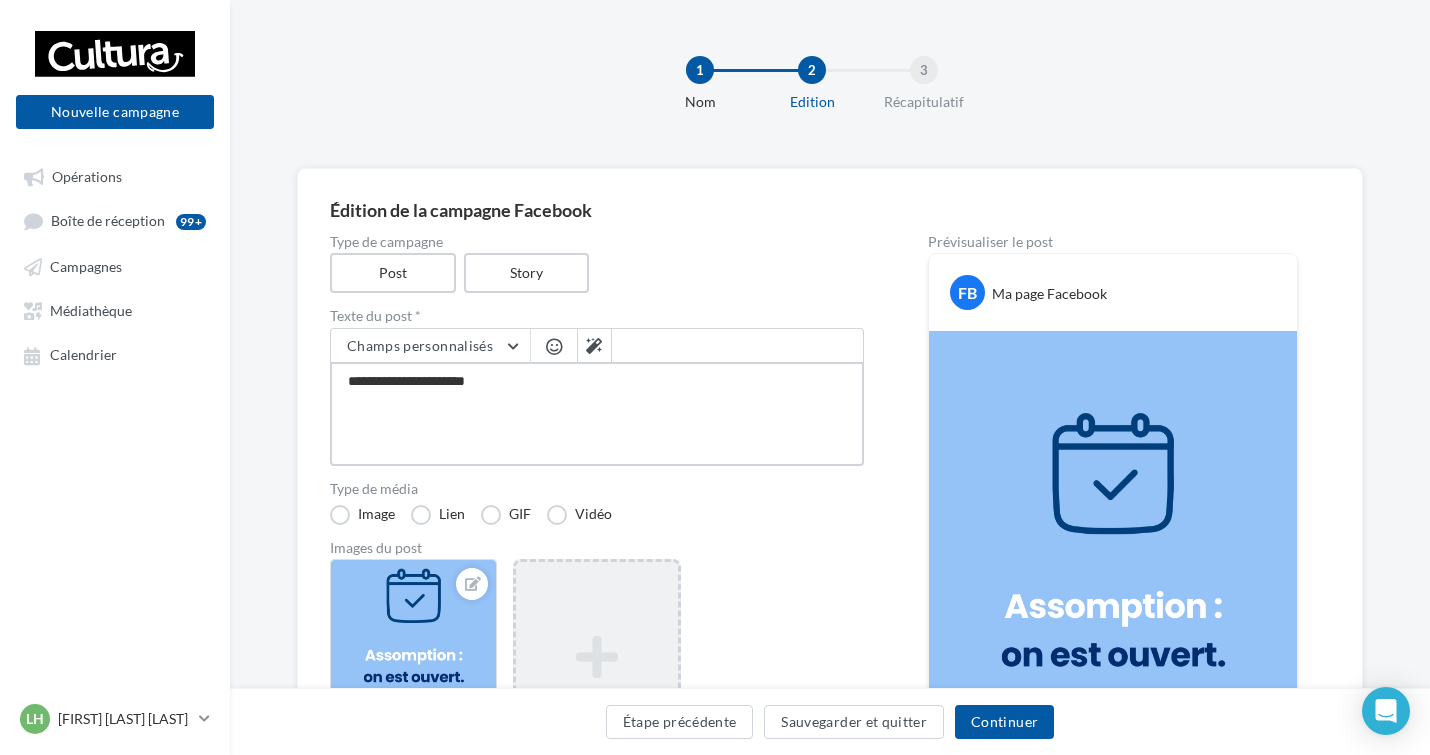 type on "**********" 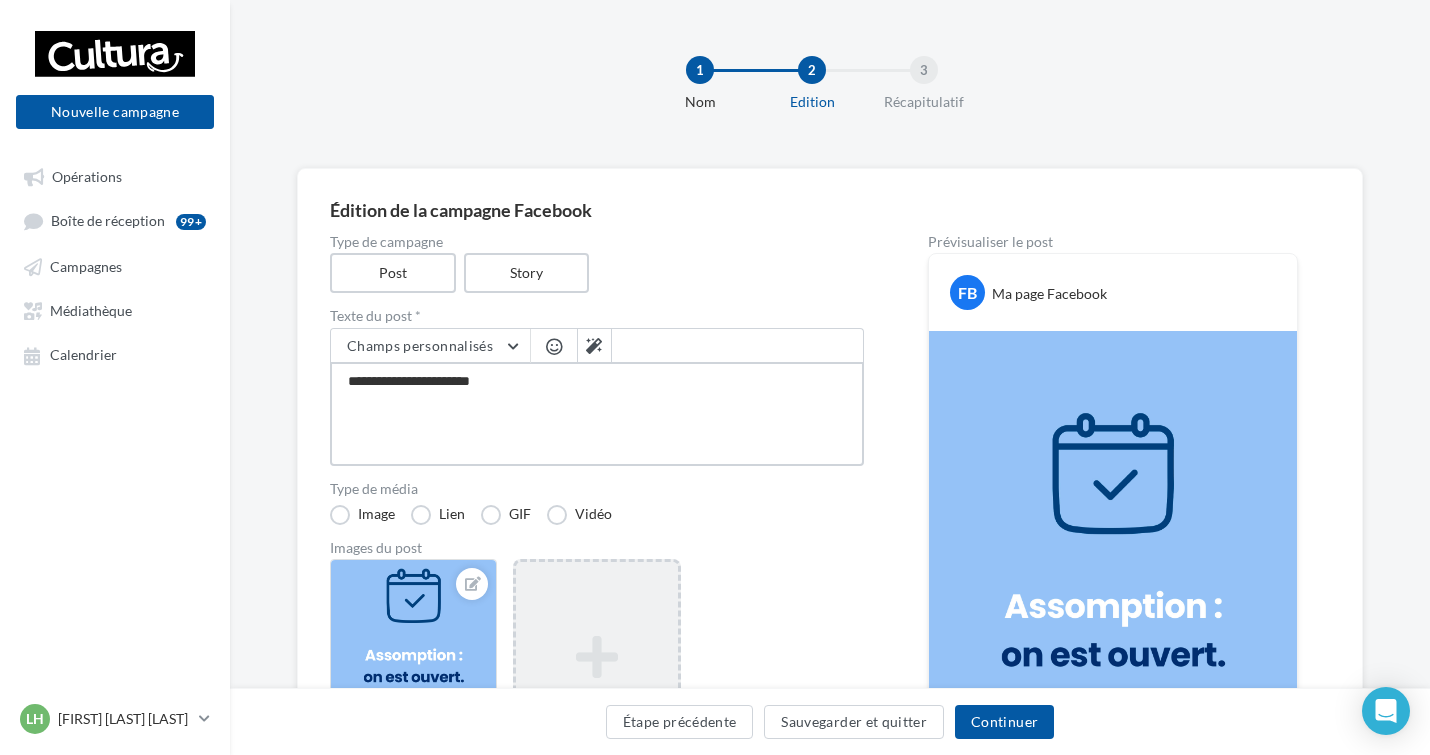 type on "**********" 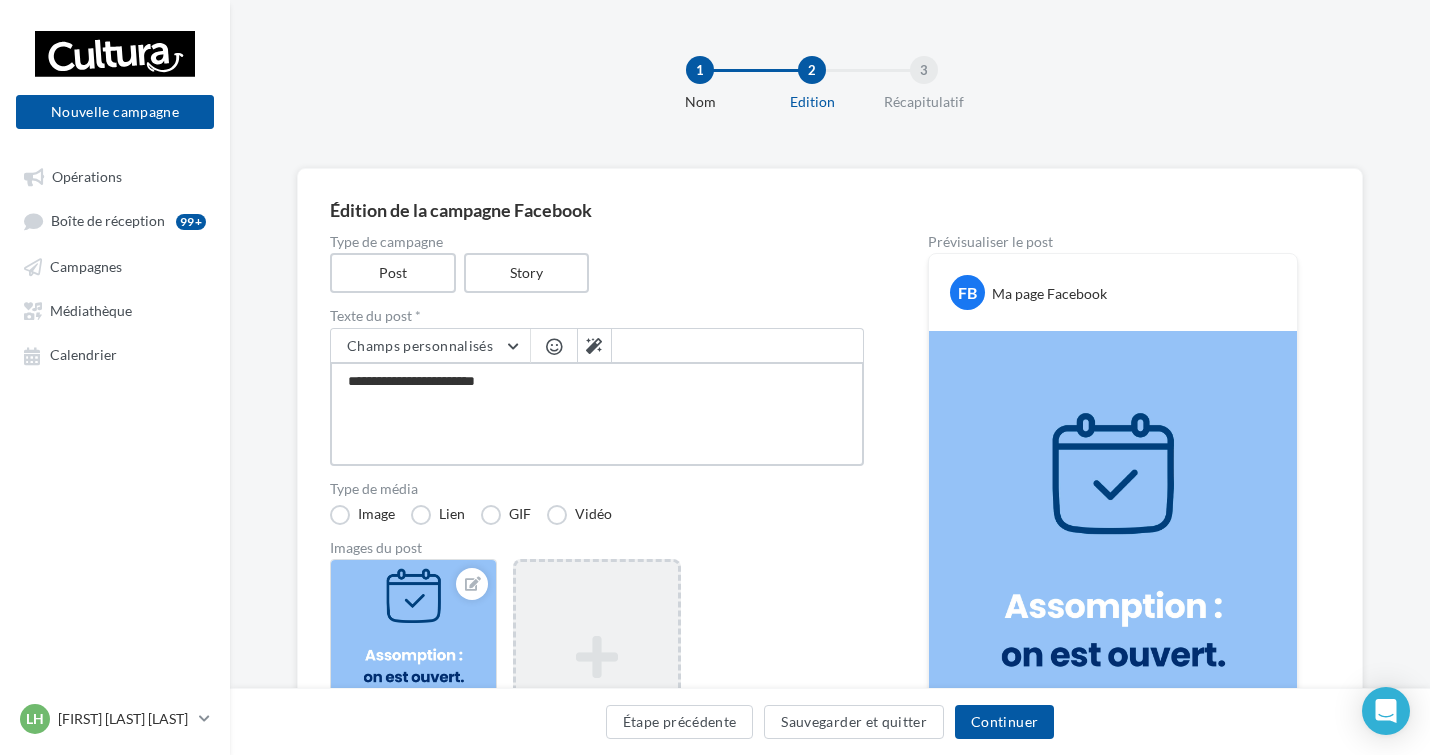type on "**********" 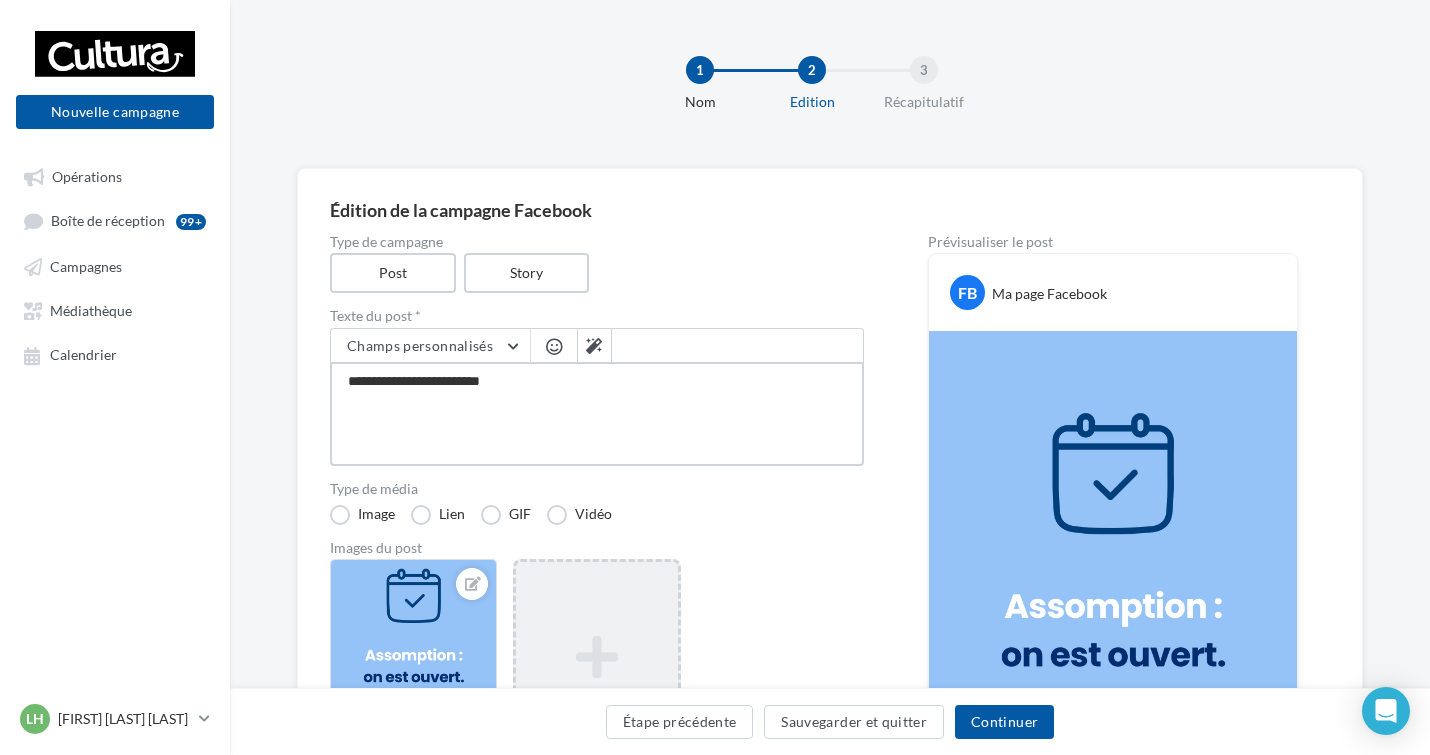 type on "**********" 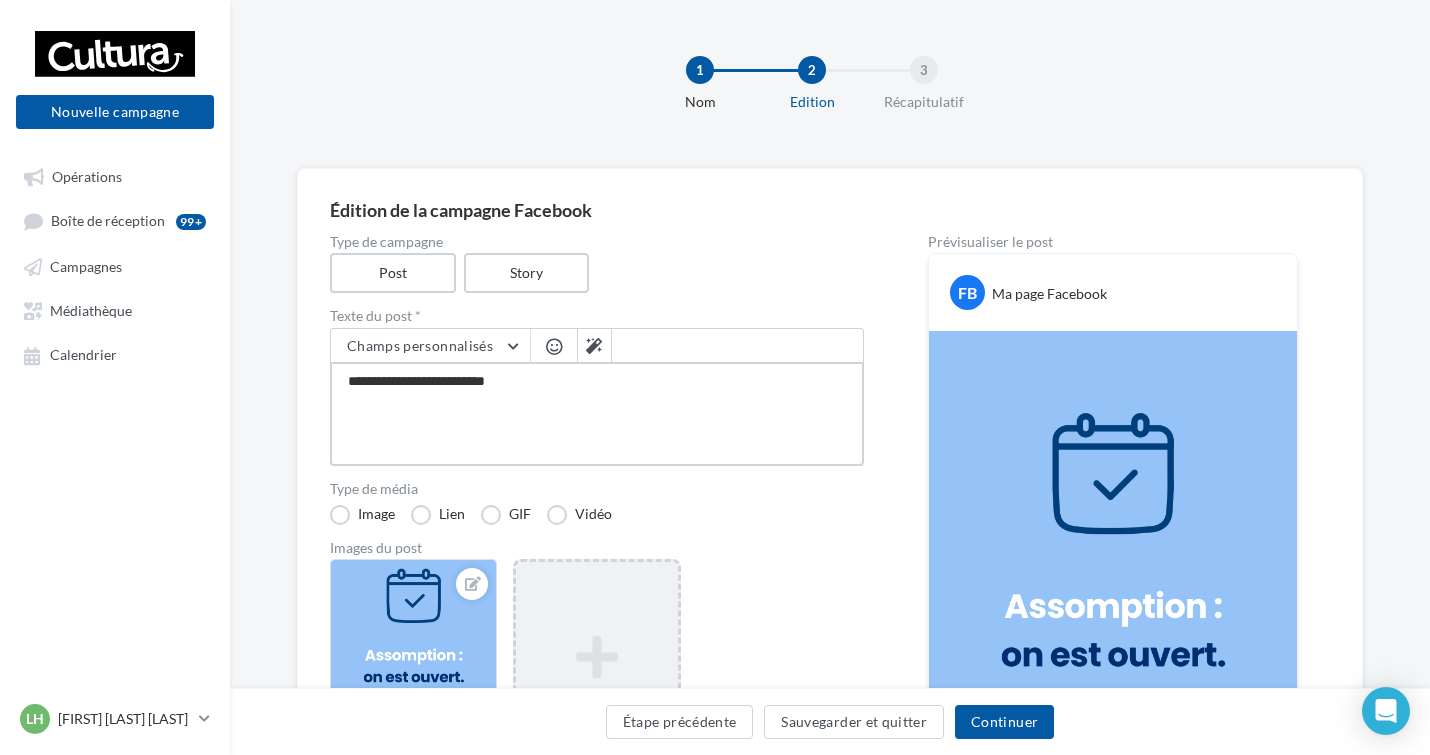 type on "**********" 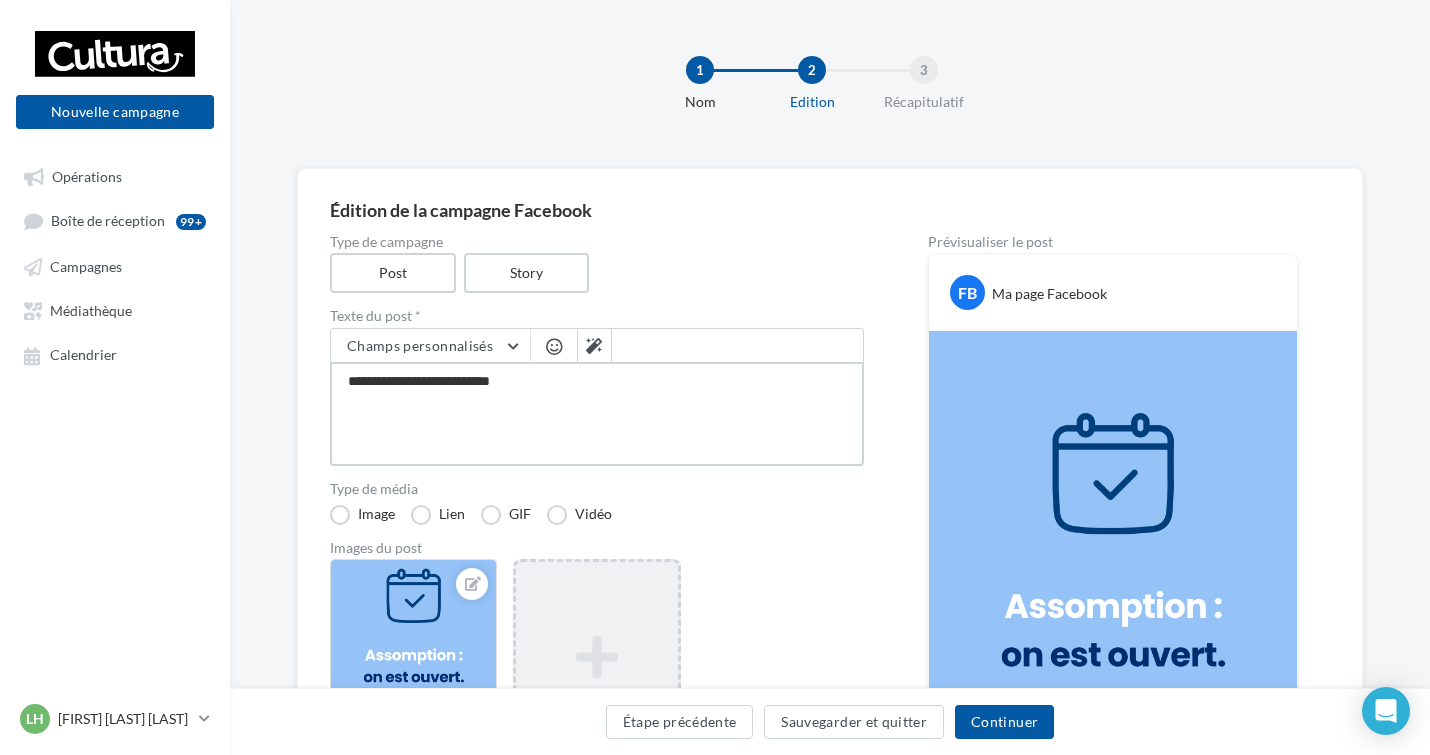 type on "**********" 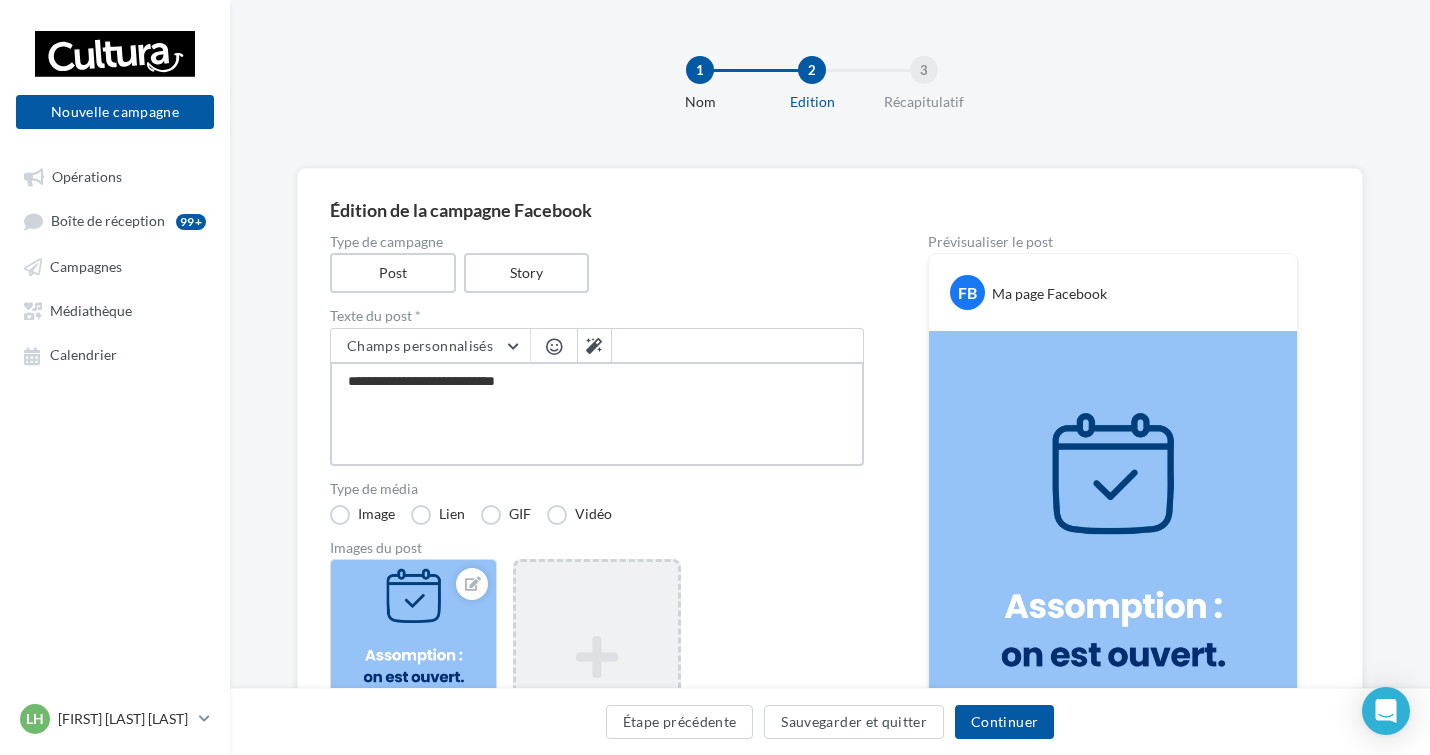 type on "**********" 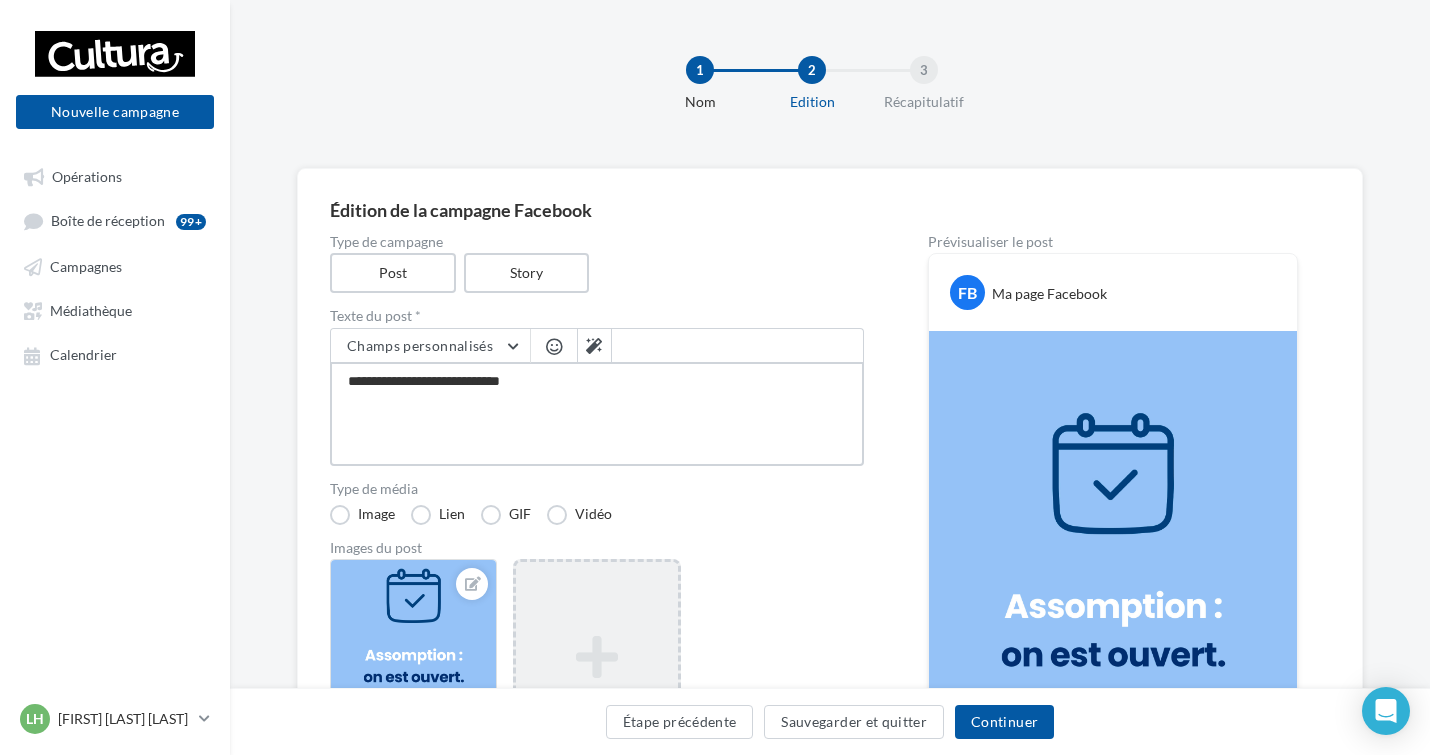type on "**********" 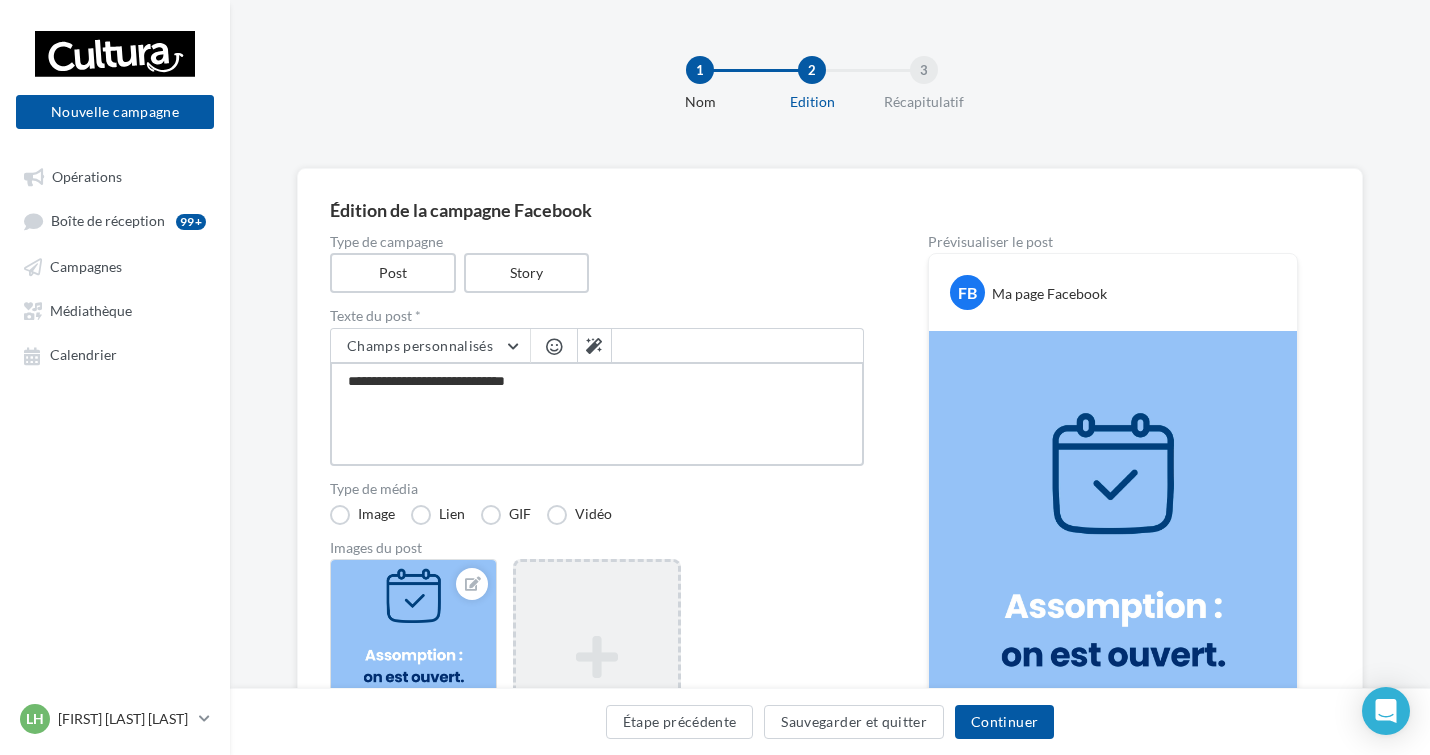 type on "**********" 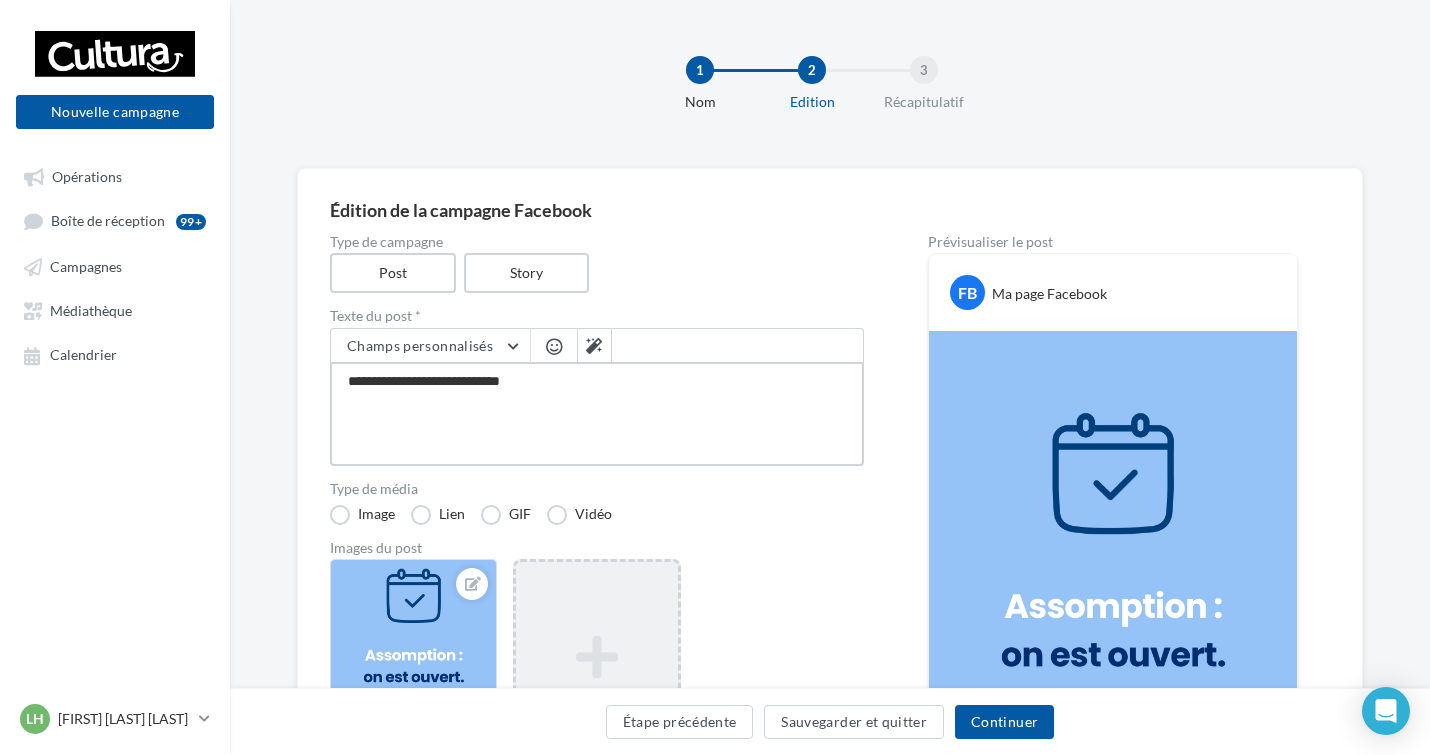 type on "**********" 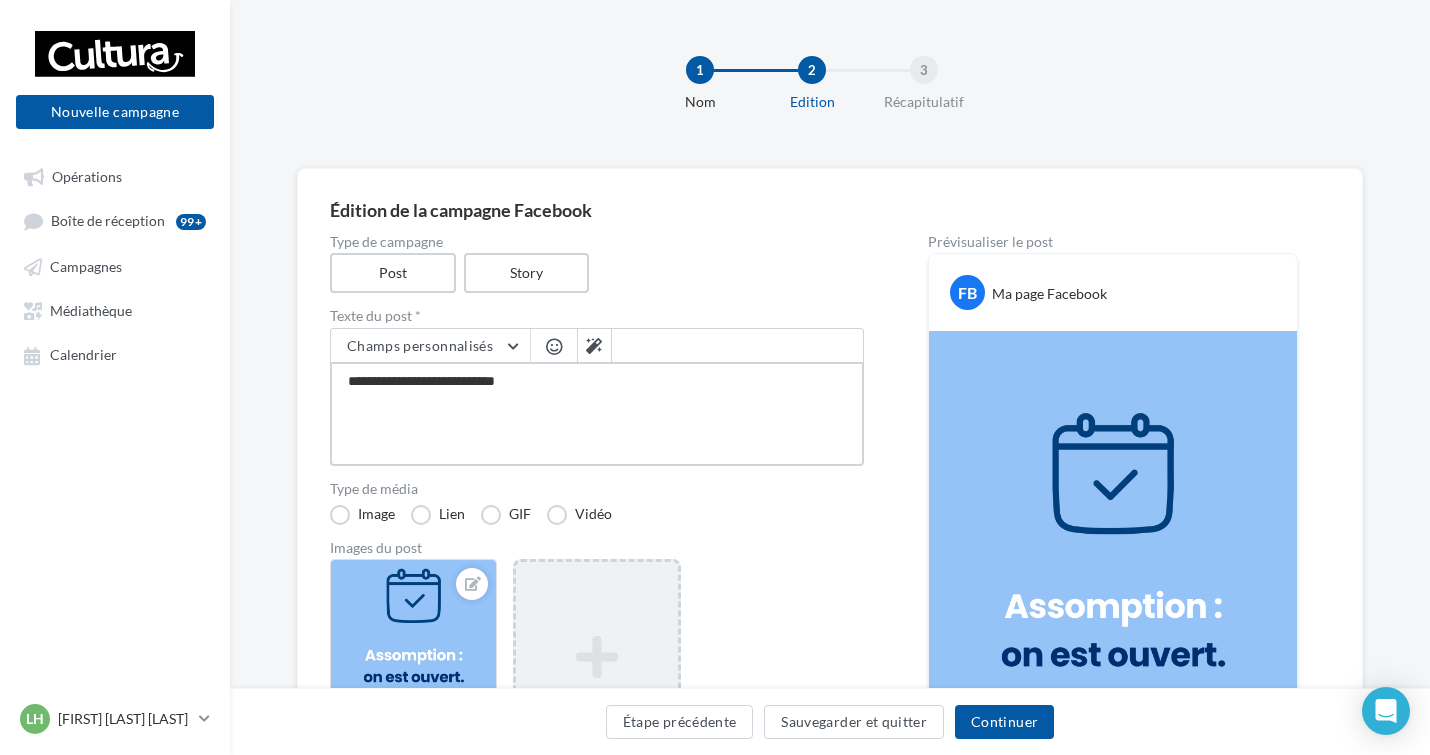 type on "**********" 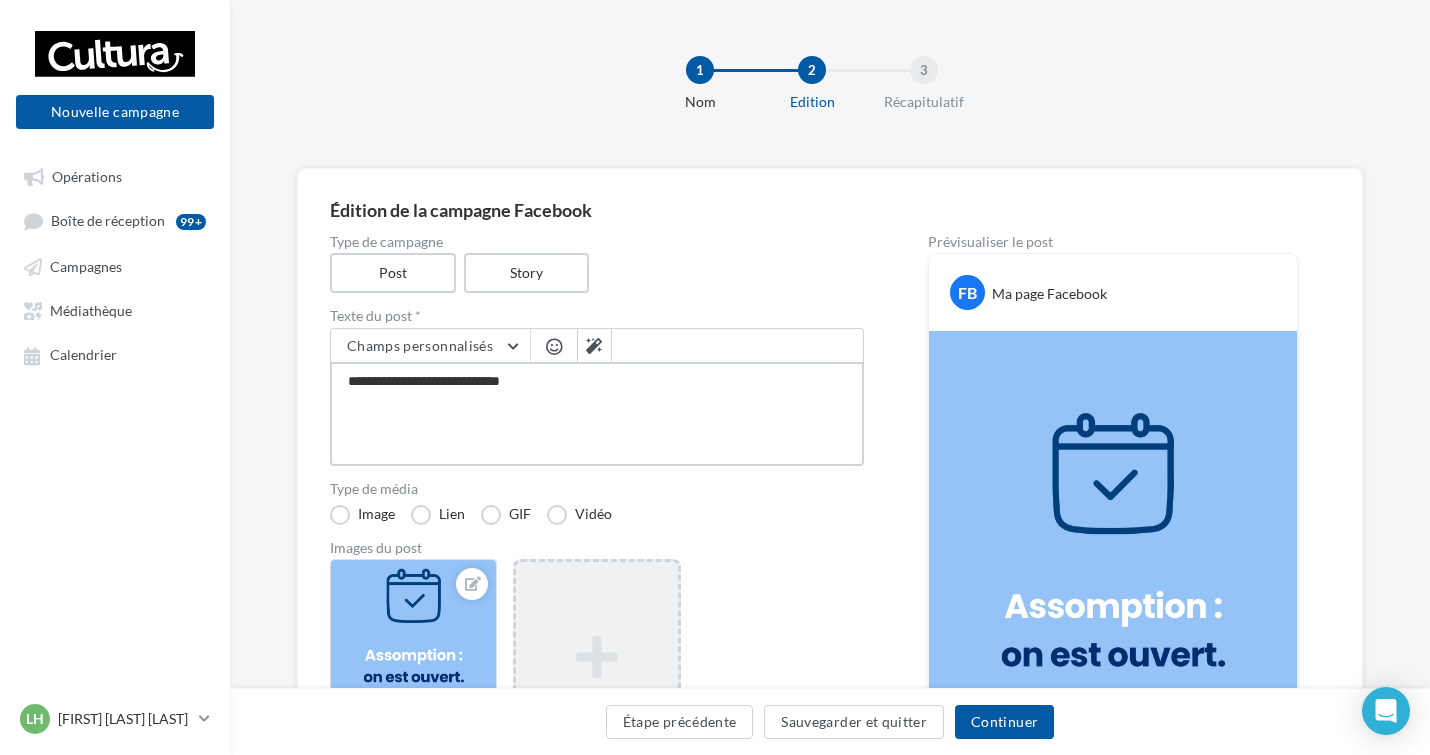 type on "**********" 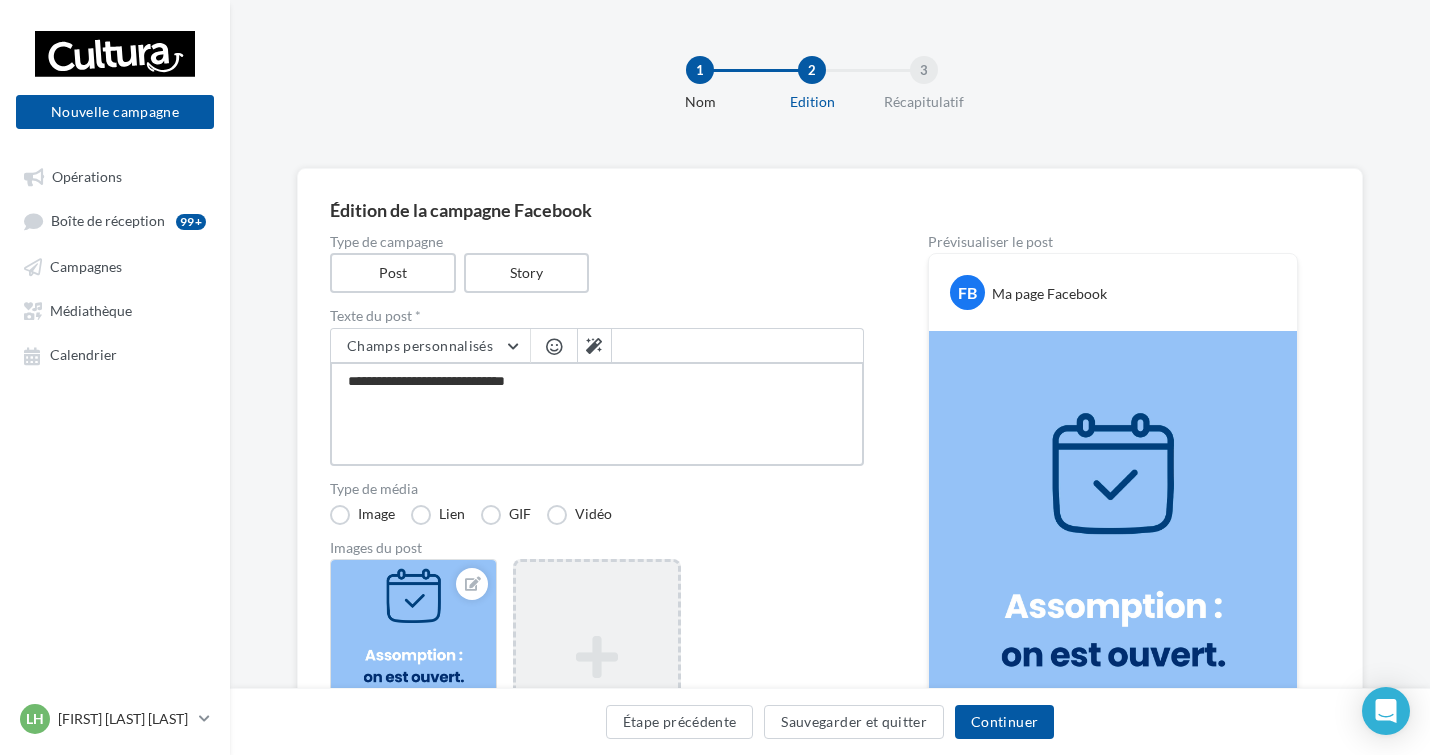 type on "**********" 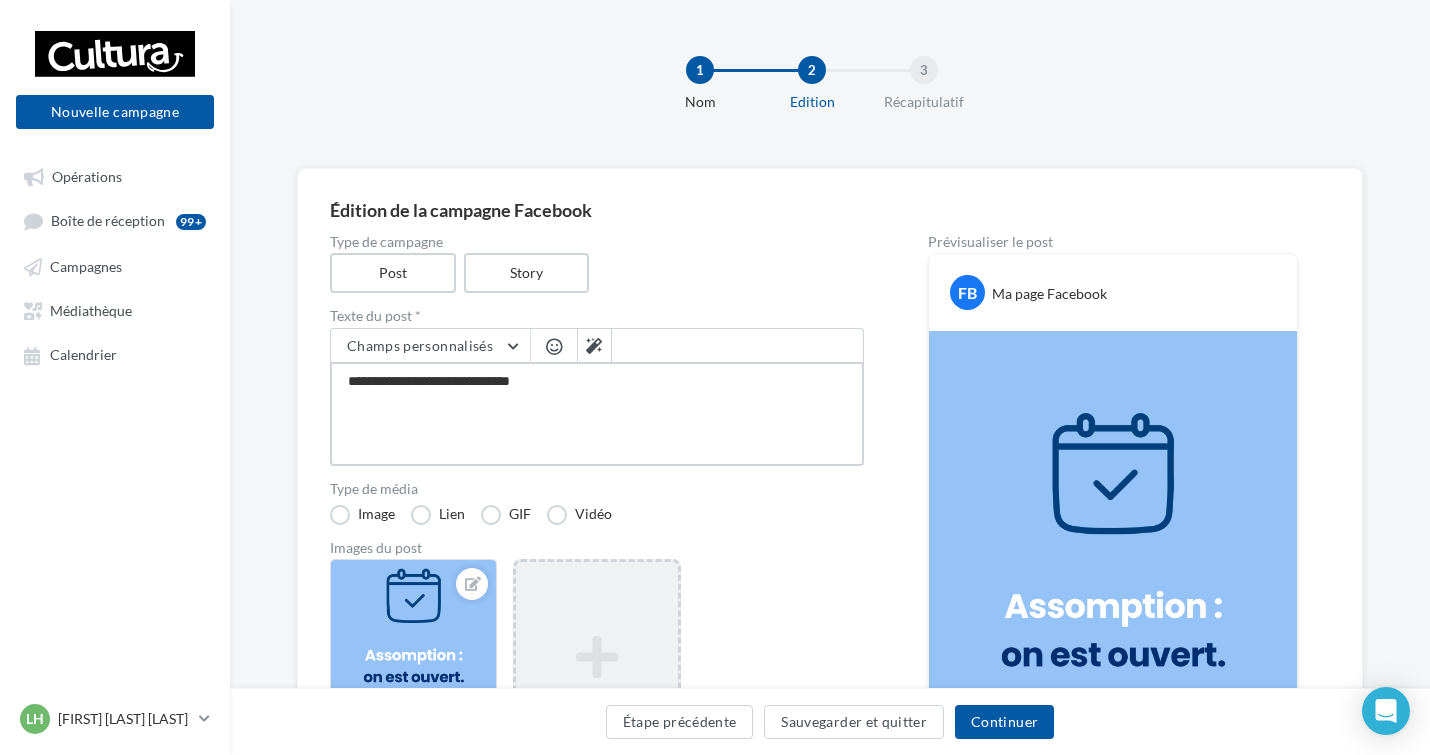 type on "**********" 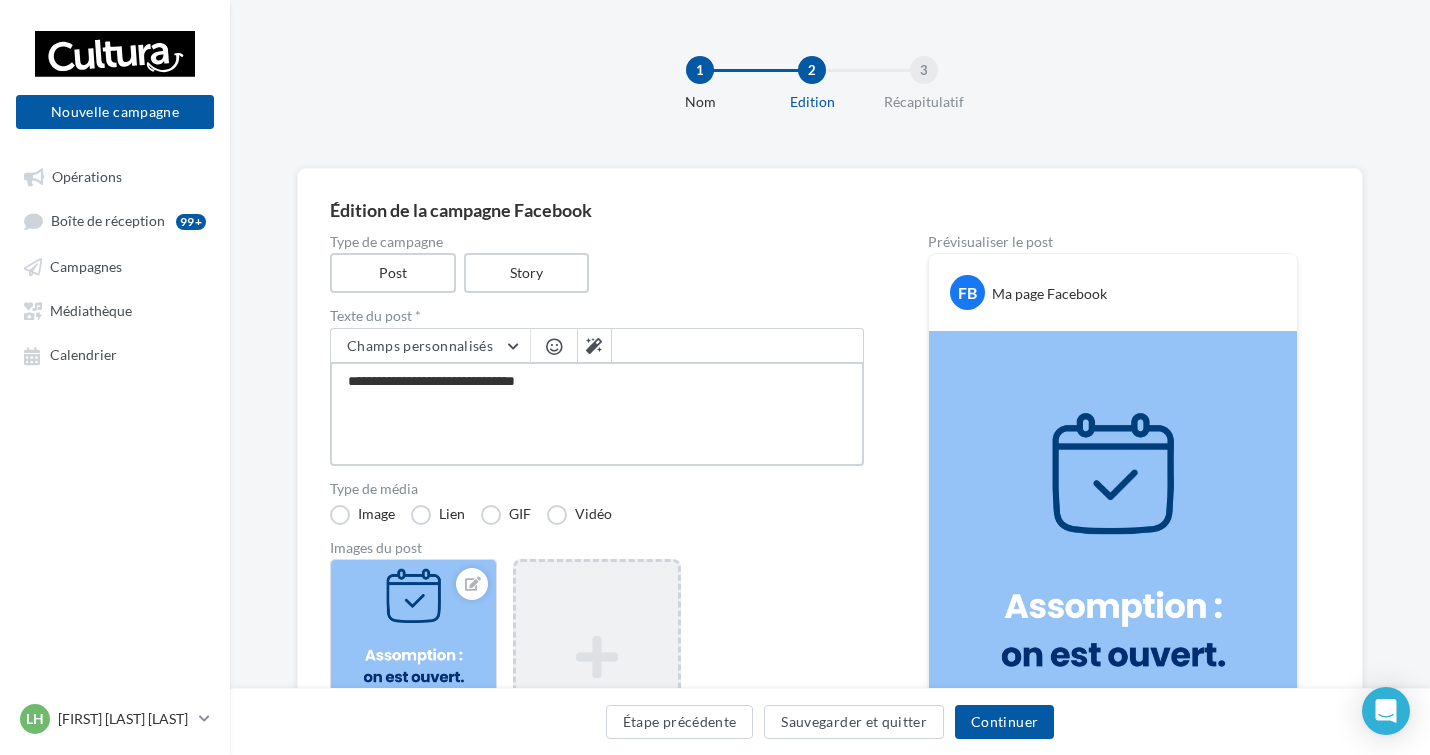 type on "**********" 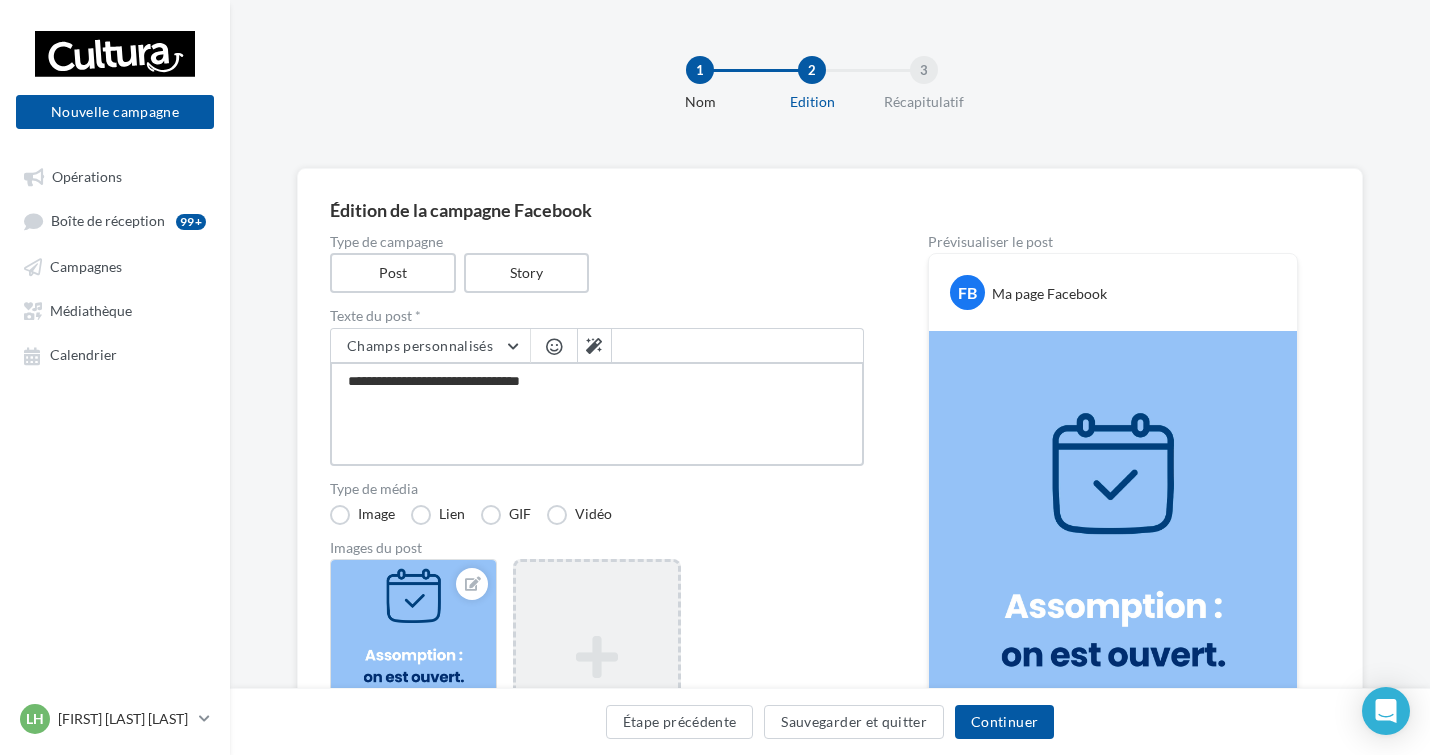 type on "**********" 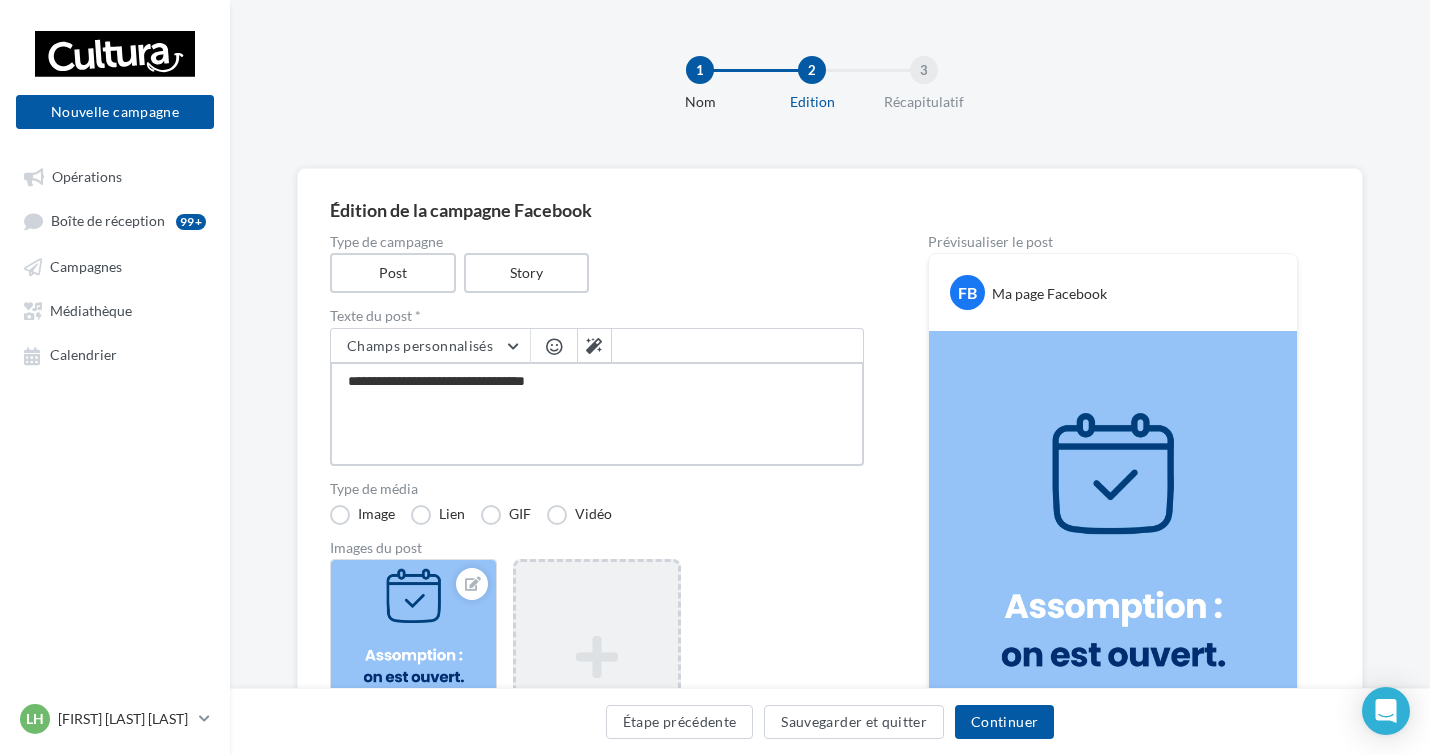 type on "**********" 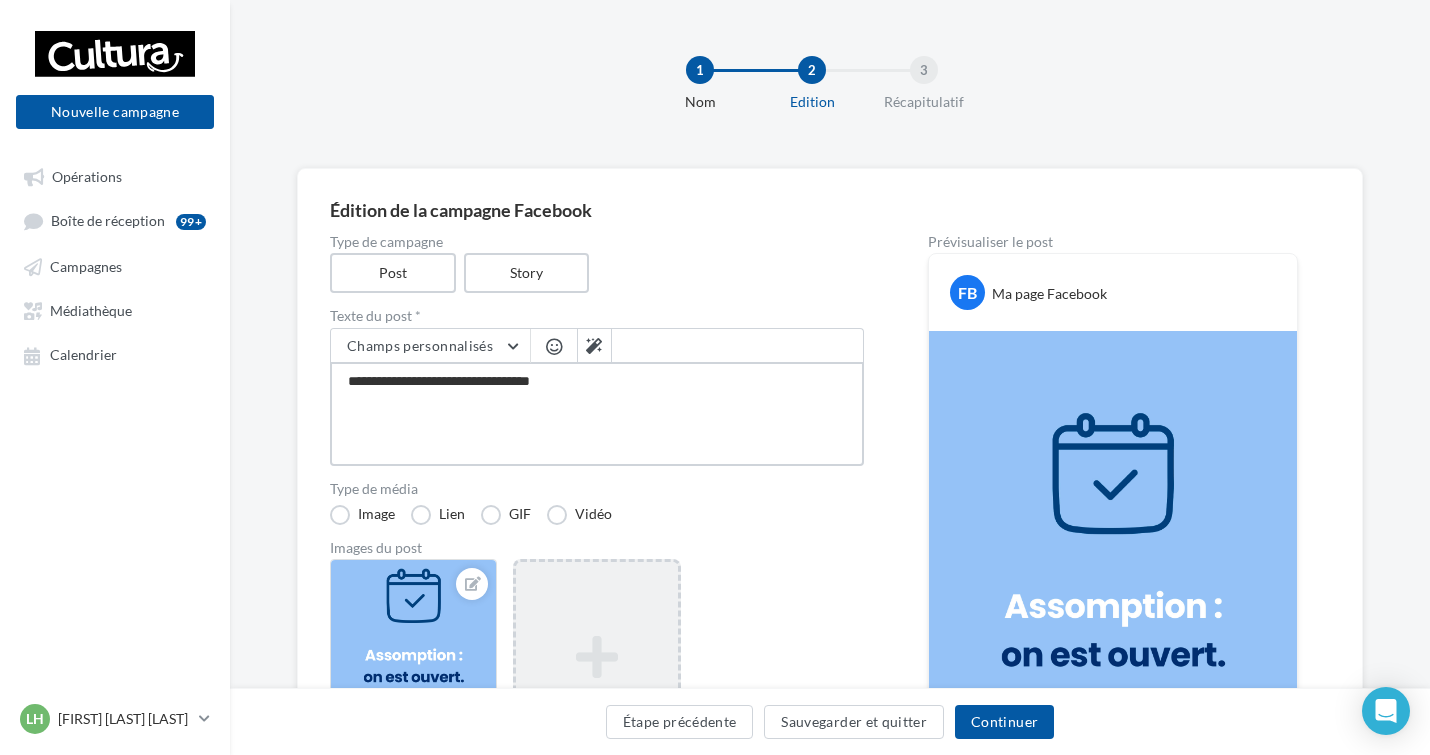 type on "**********" 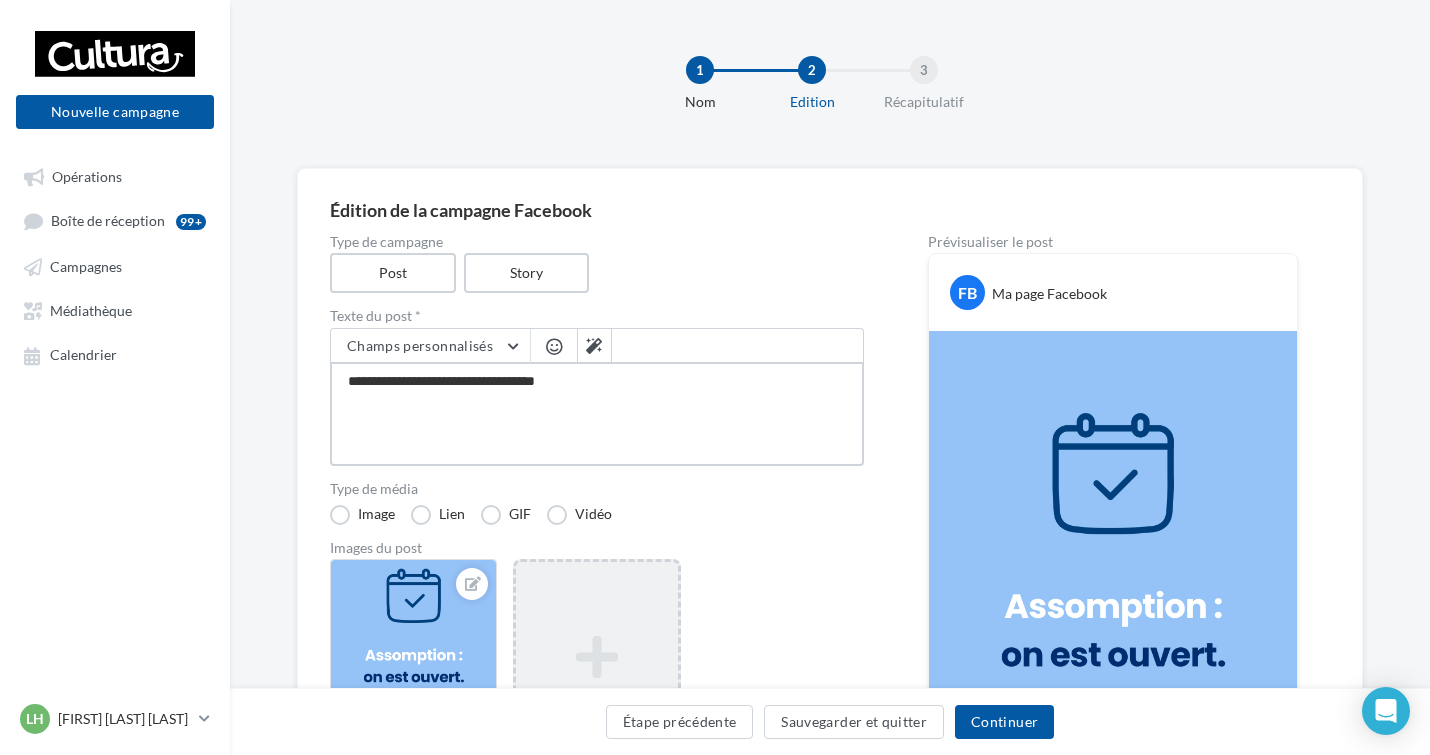type on "**********" 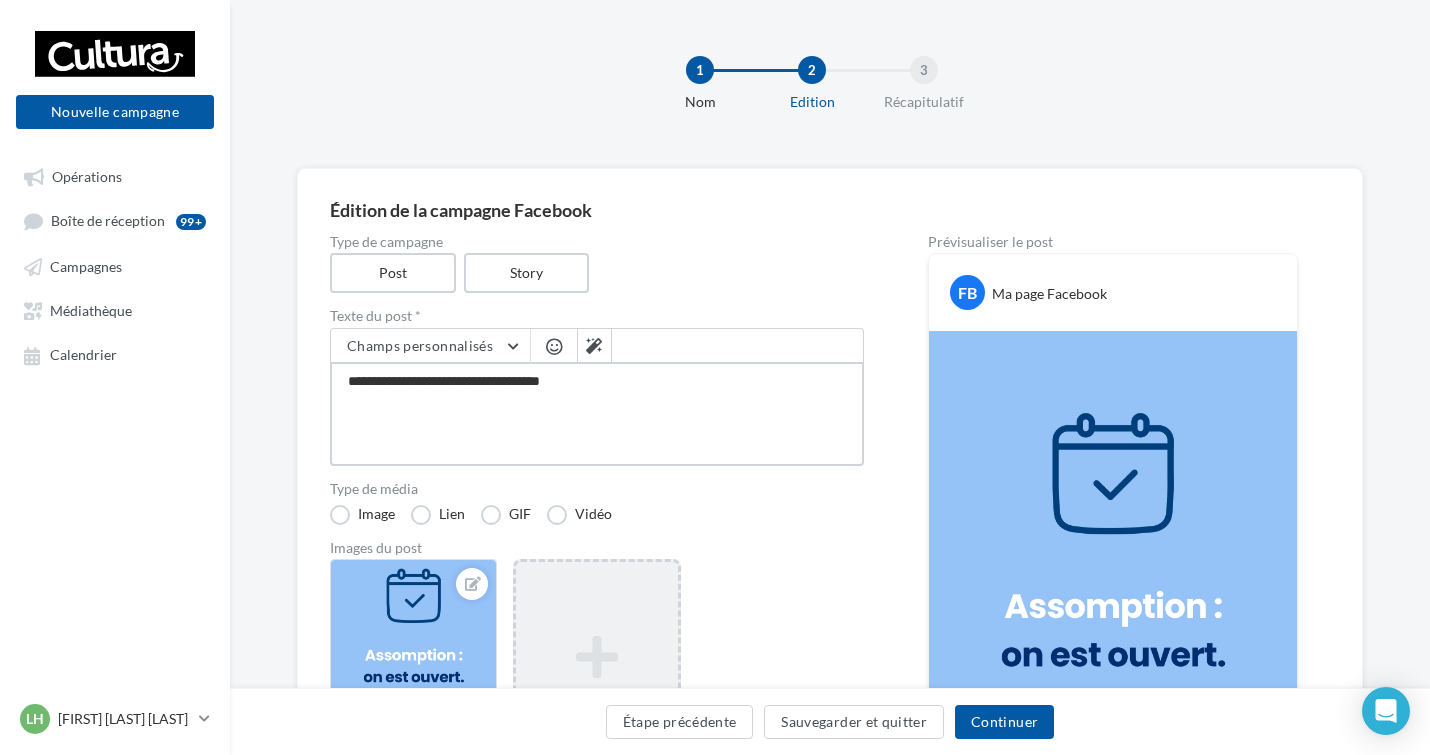 type on "**********" 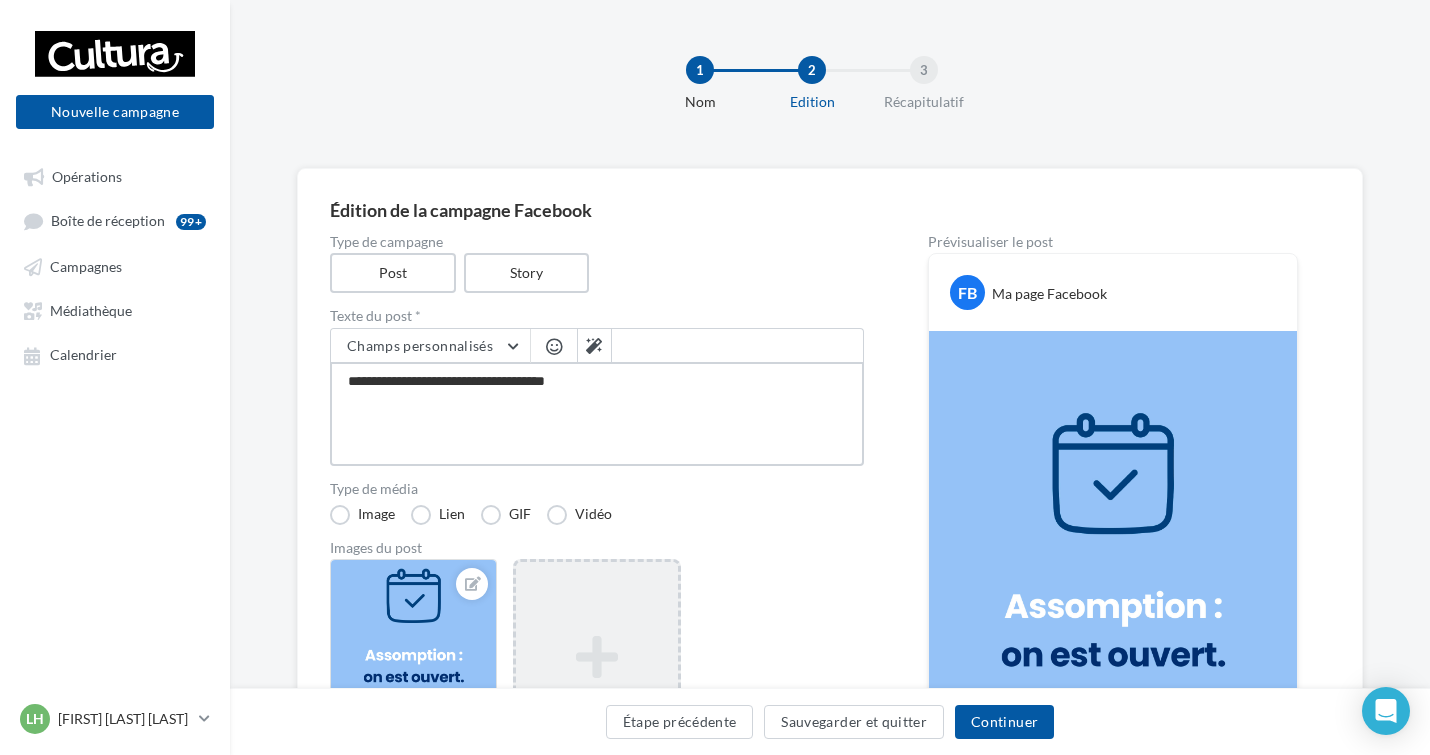 type on "**********" 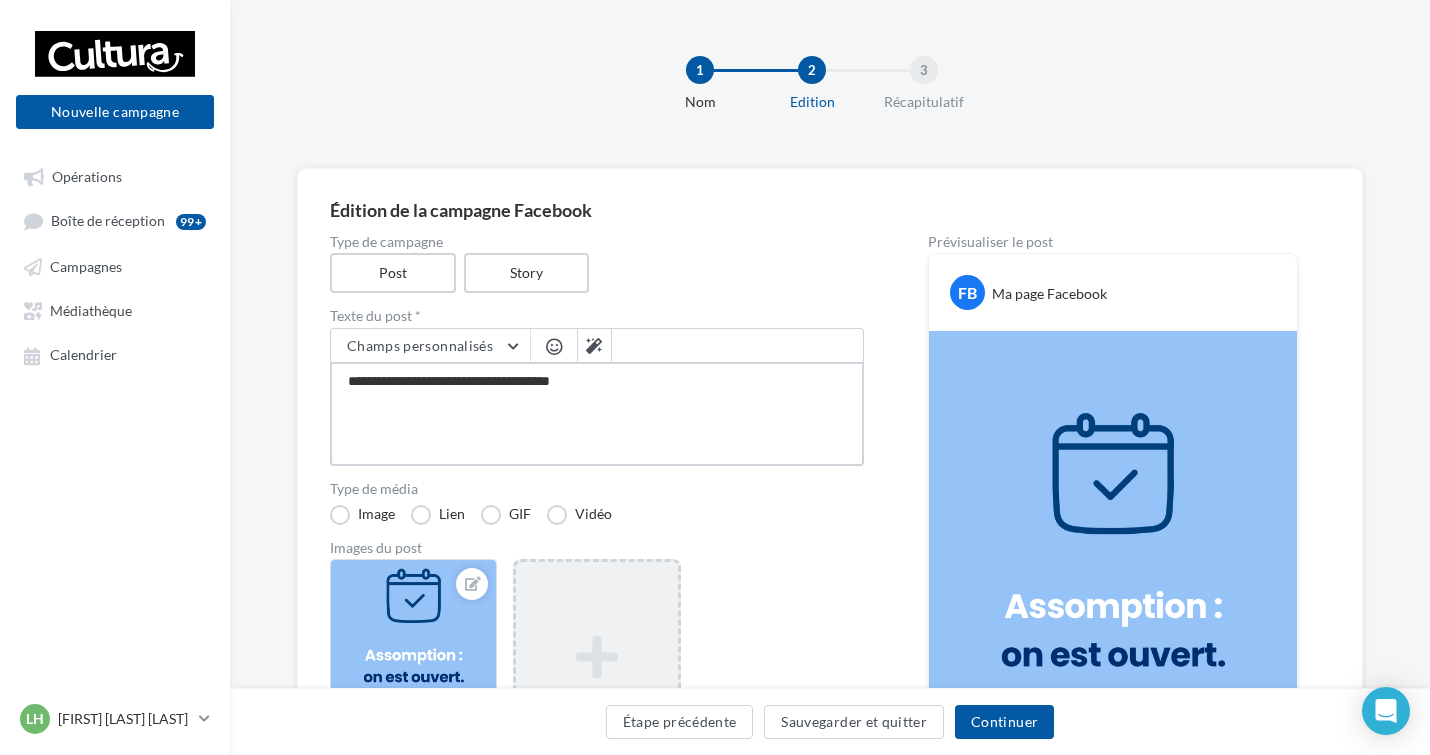 type on "**********" 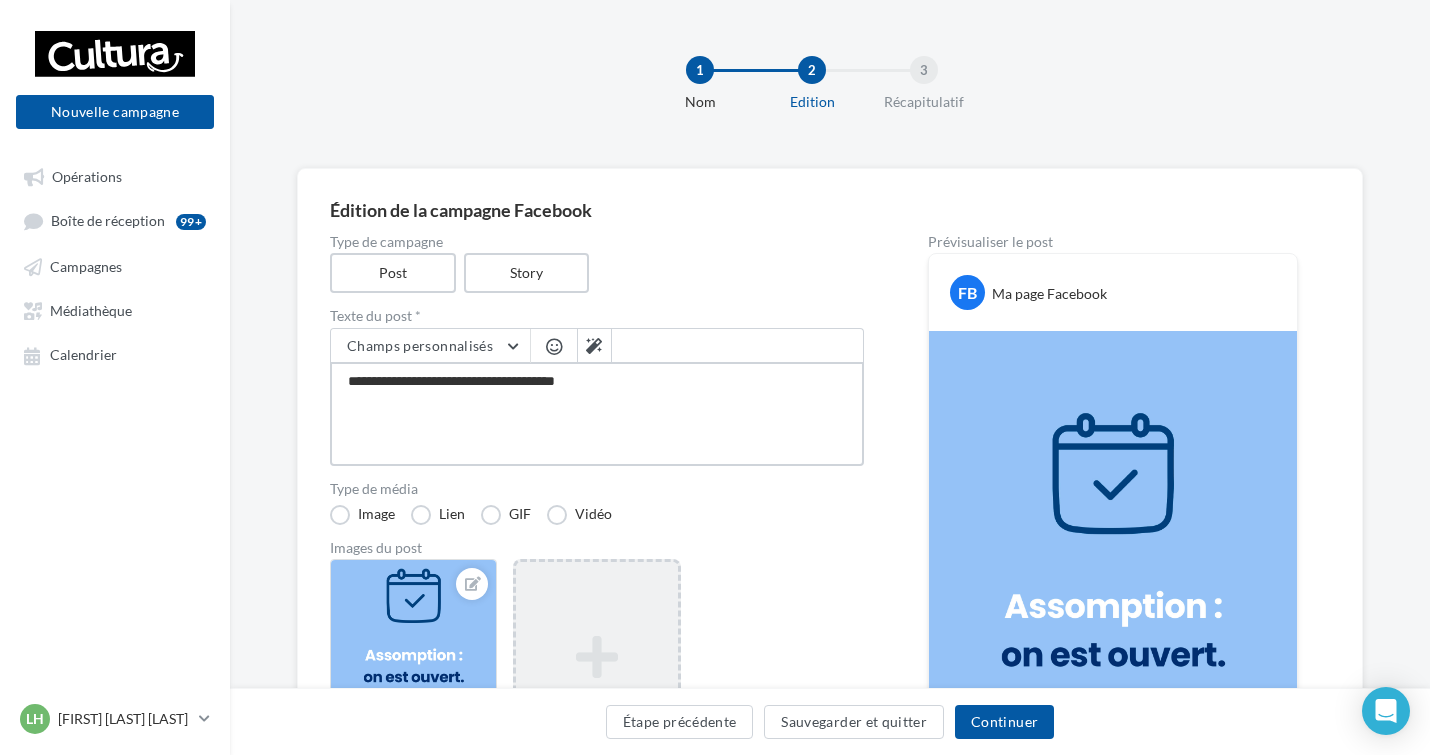 type on "**********" 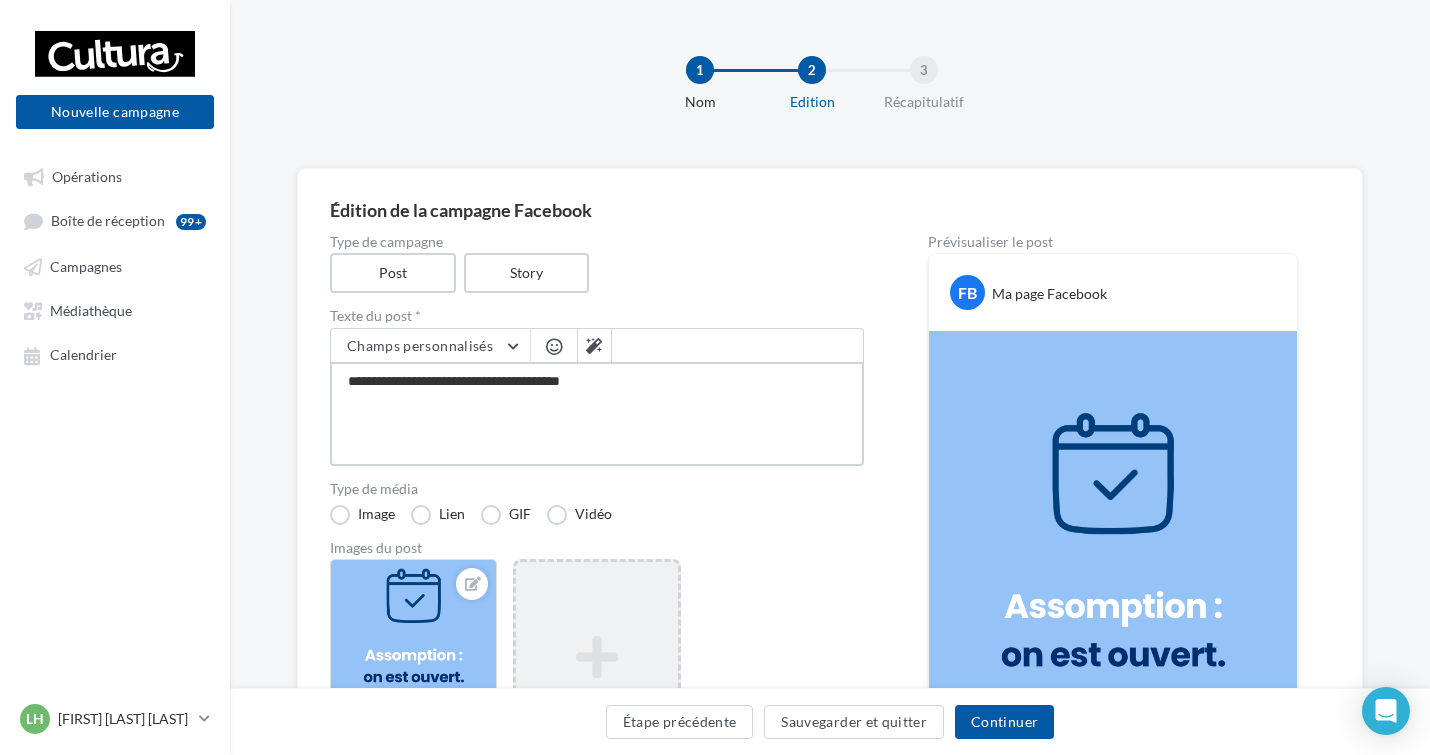 type on "**********" 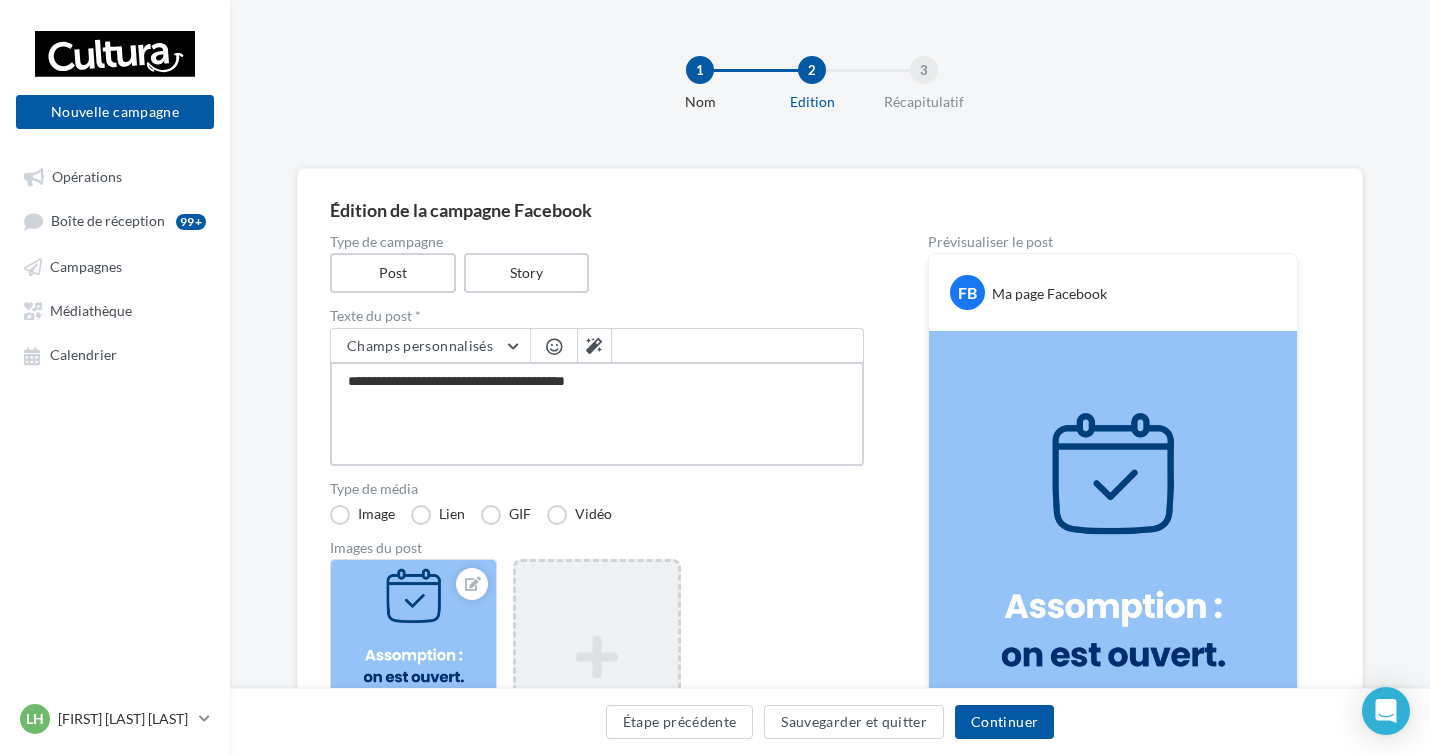 type on "**********" 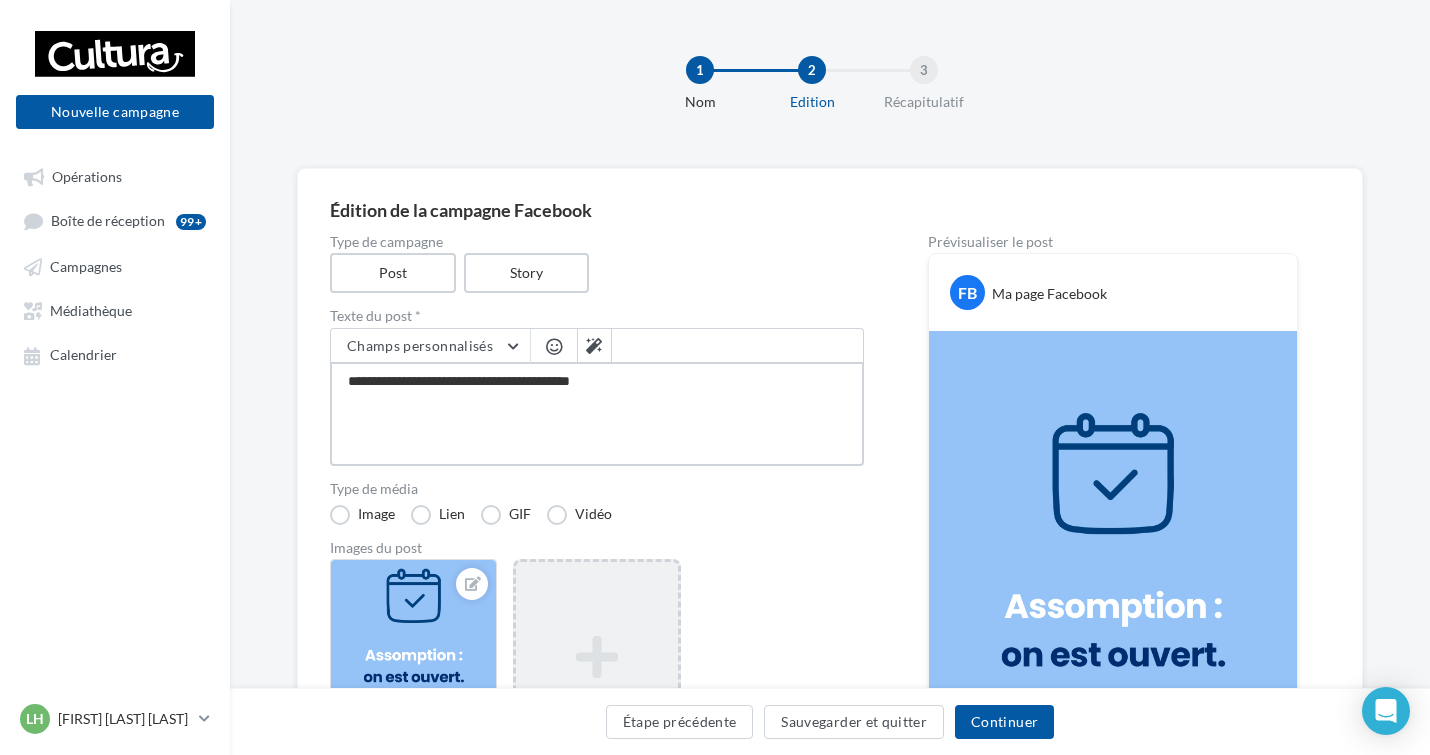 type on "**********" 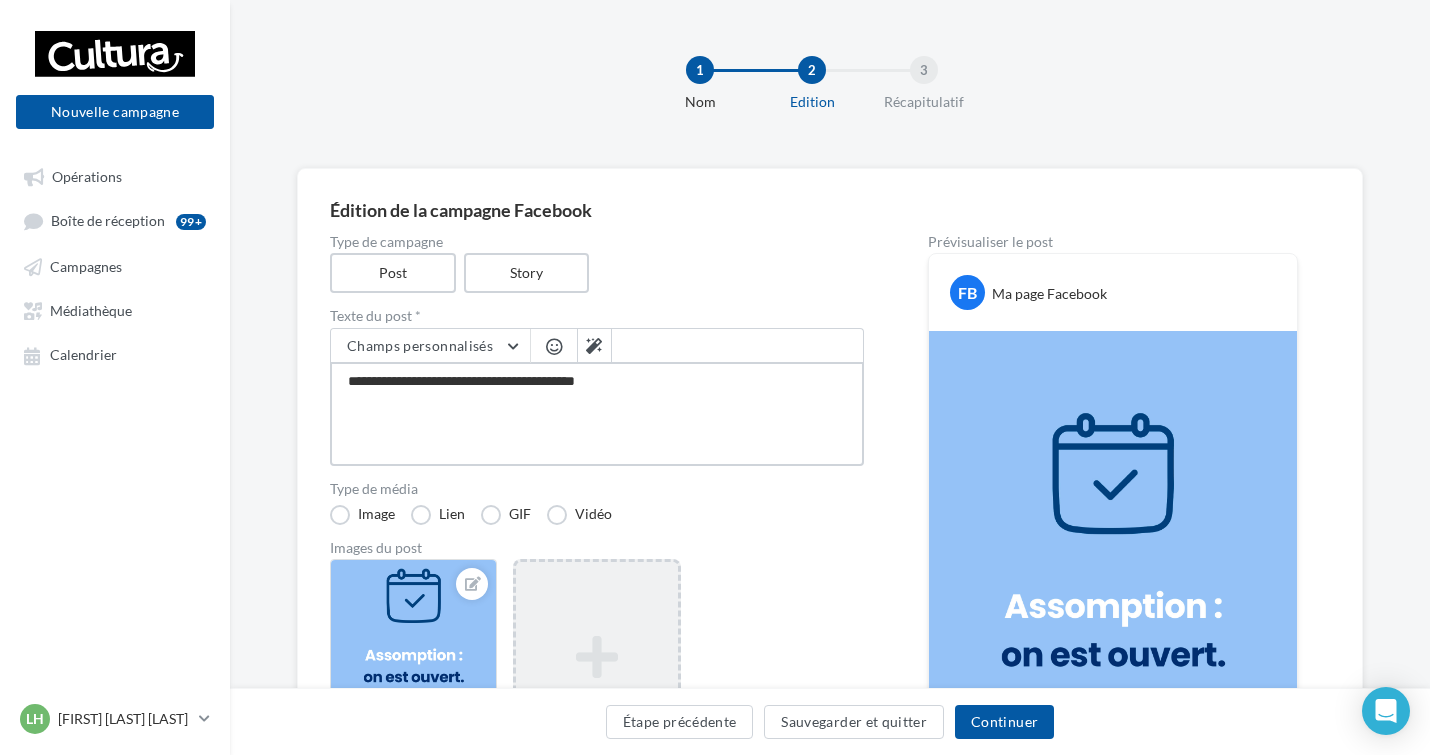 type on "**********" 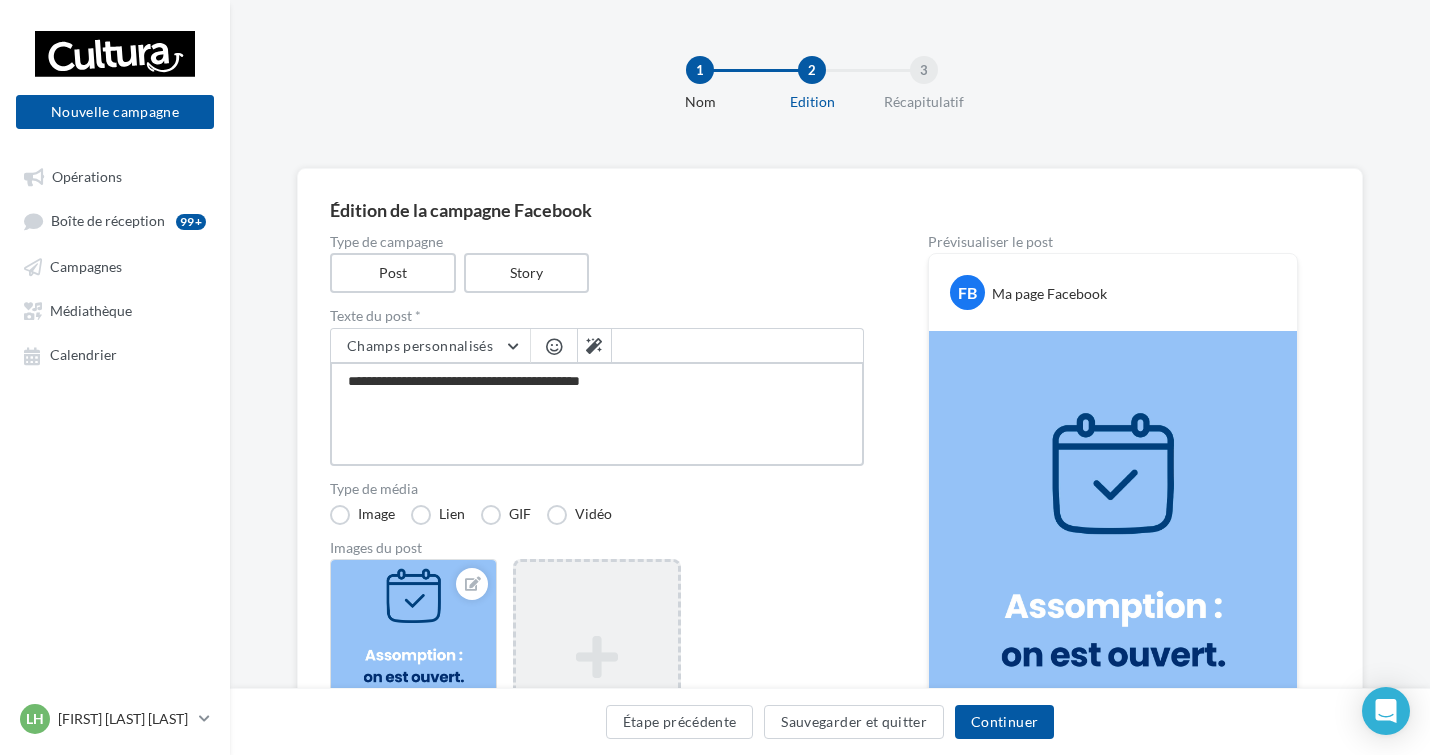 type on "**********" 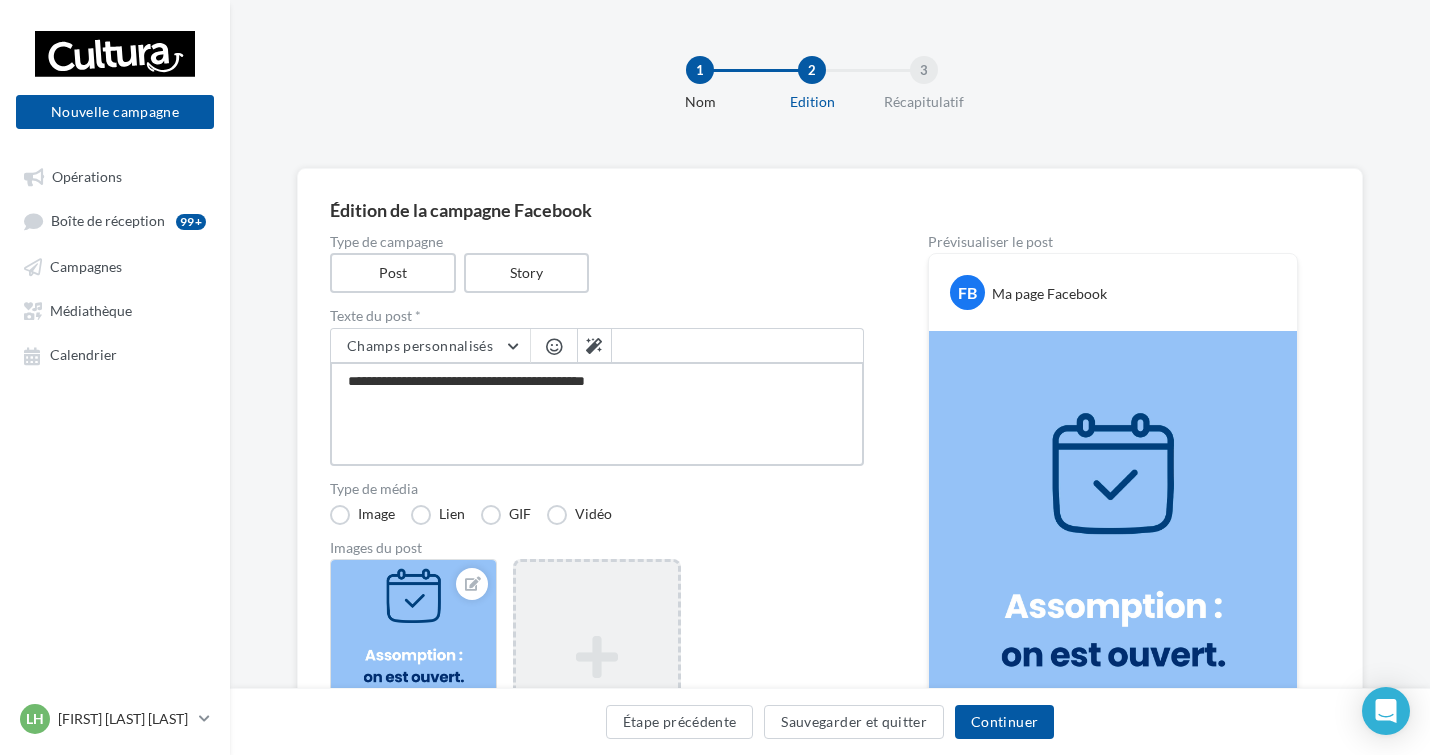 type on "**********" 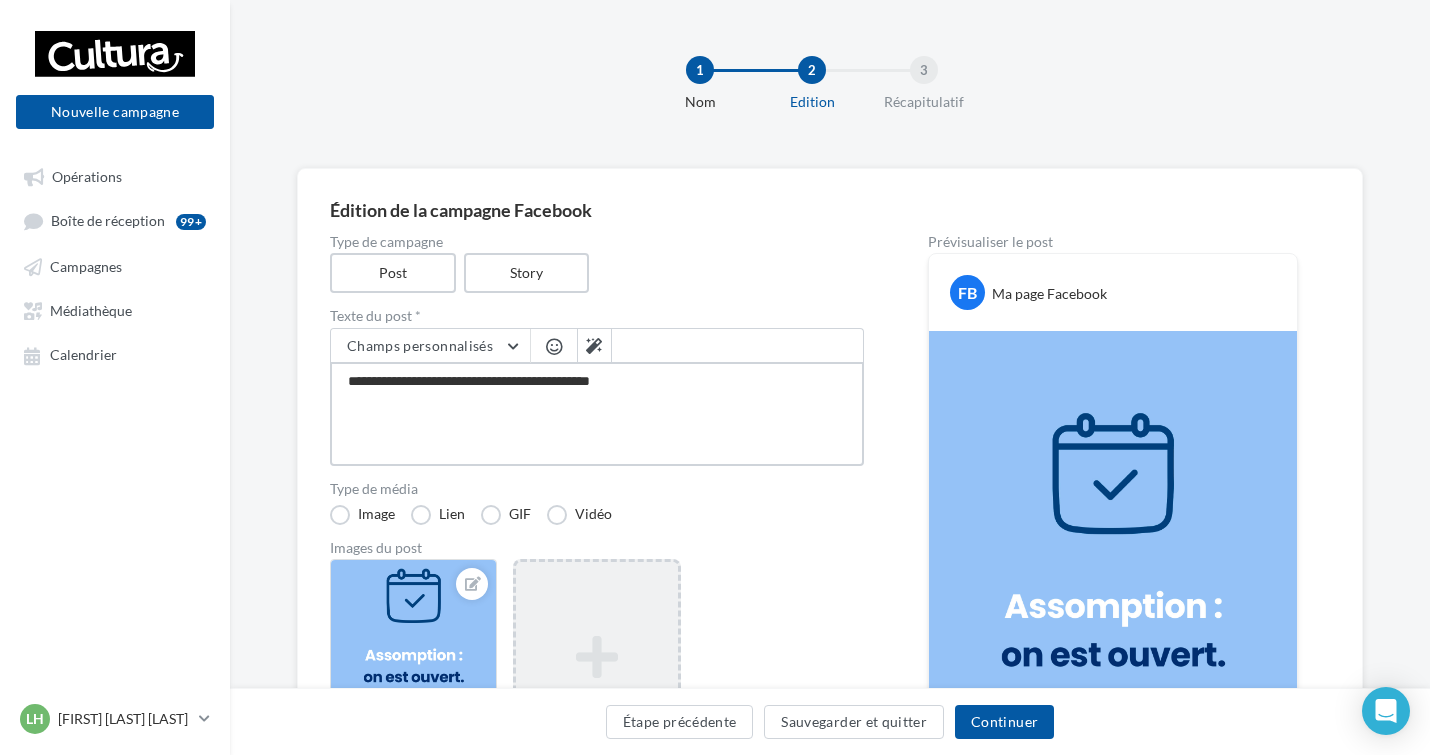 type on "**********" 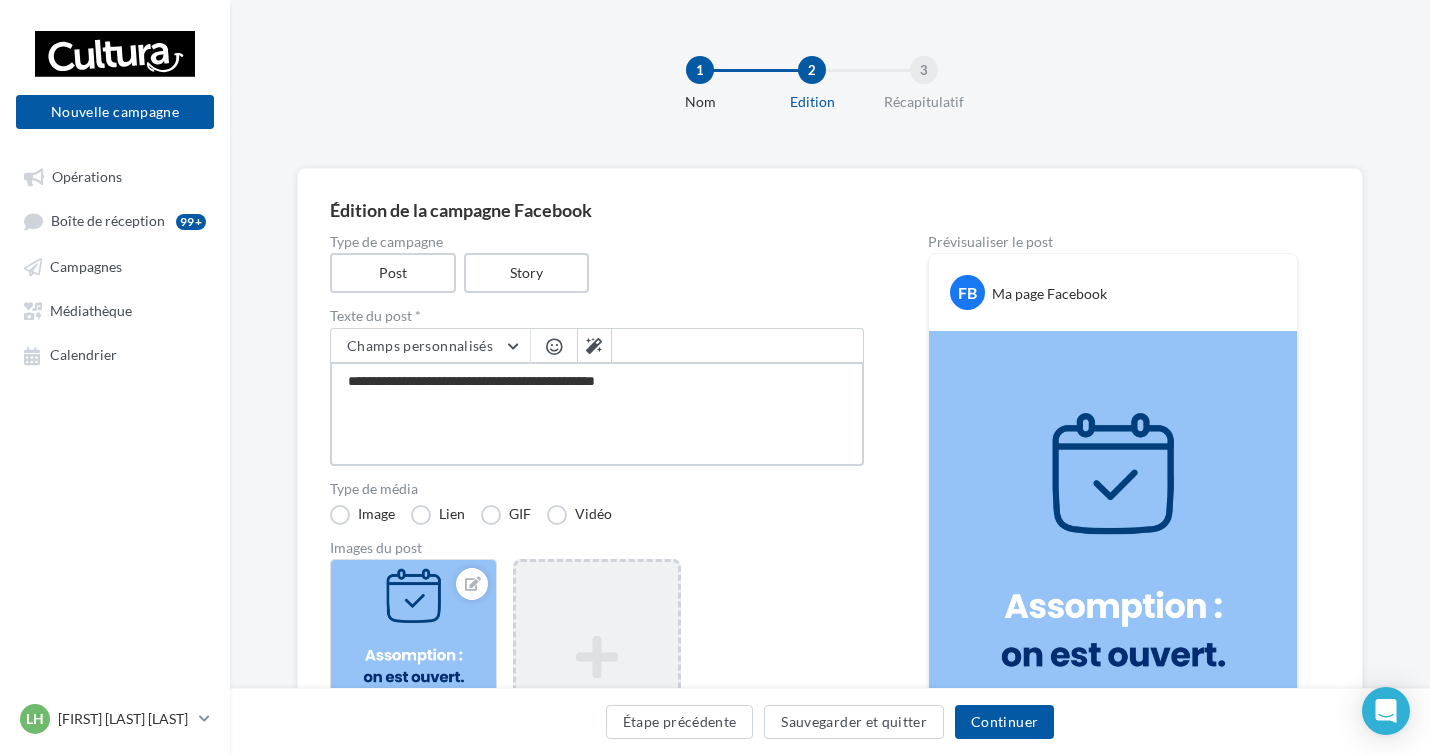 type on "**********" 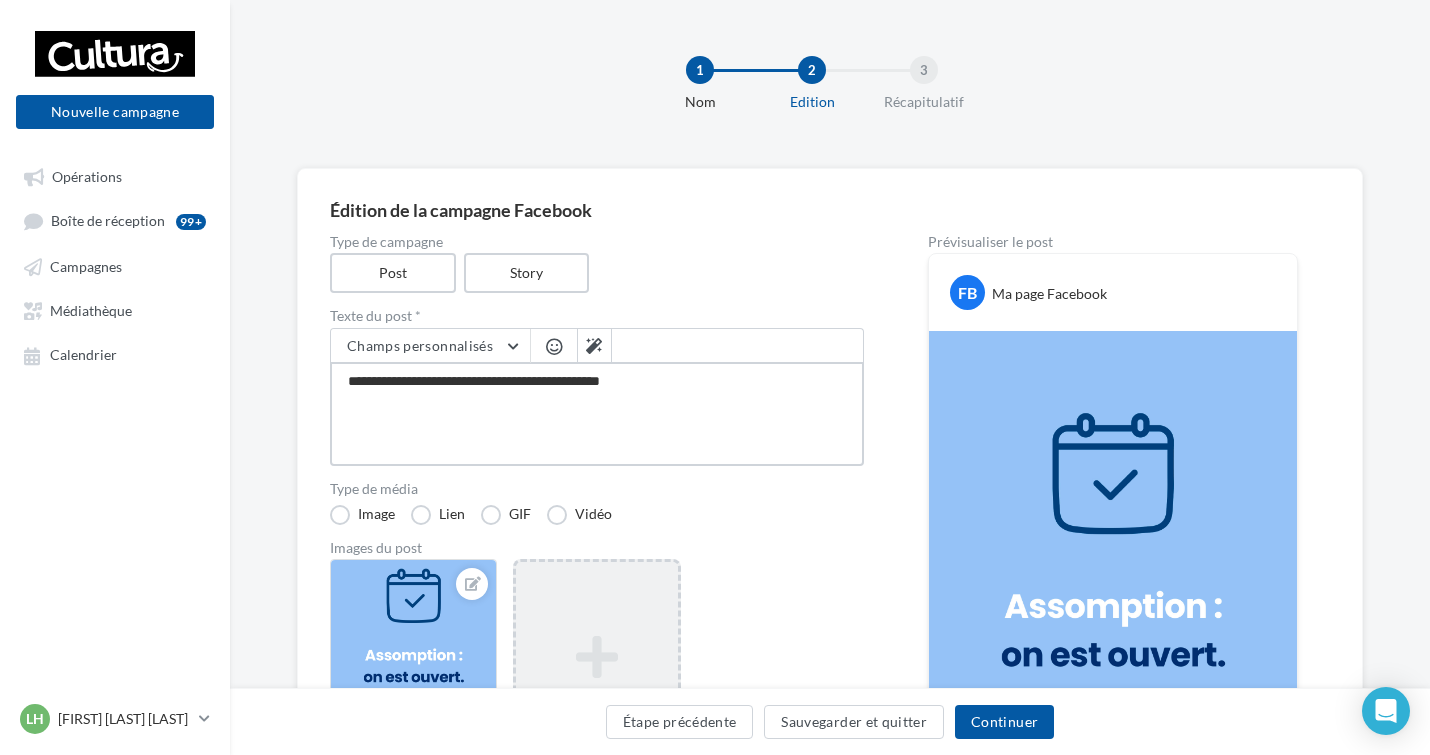 type on "**********" 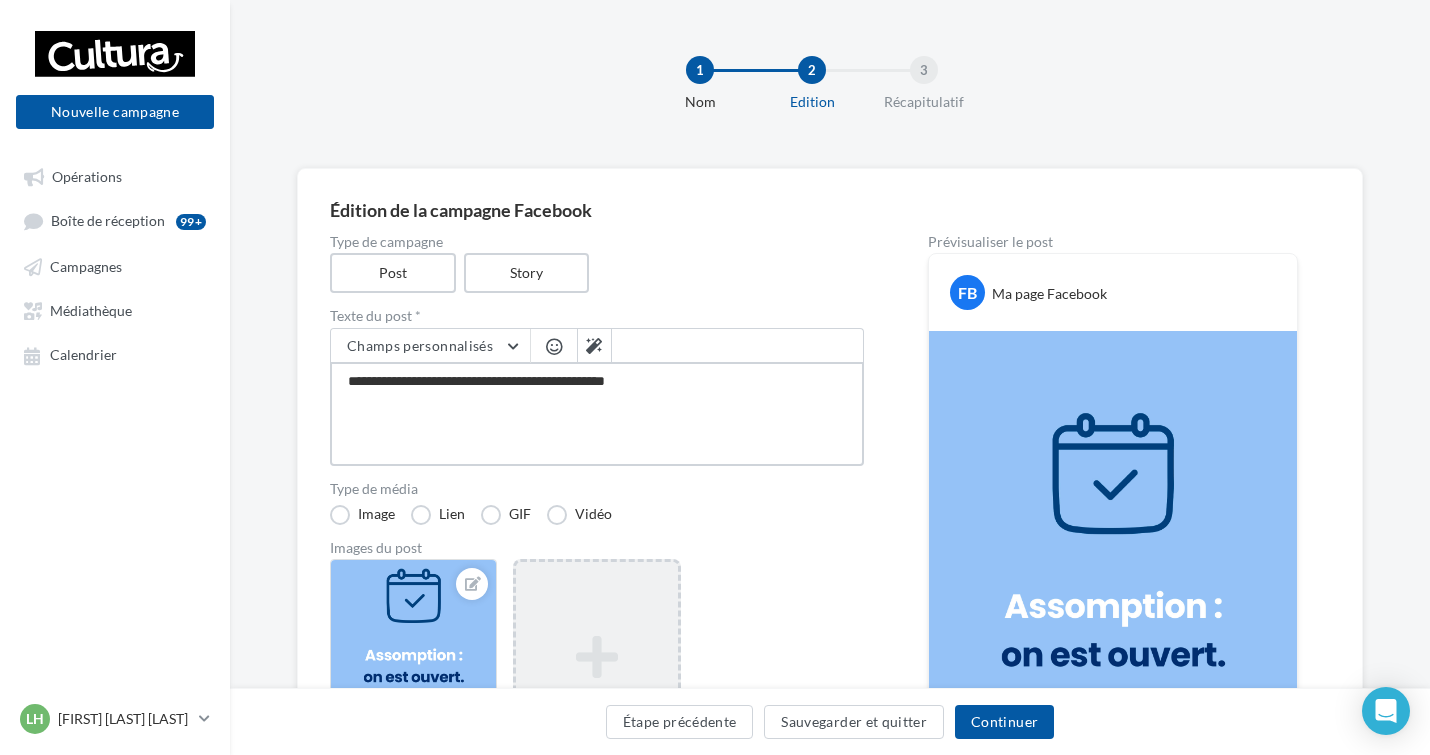 type on "**********" 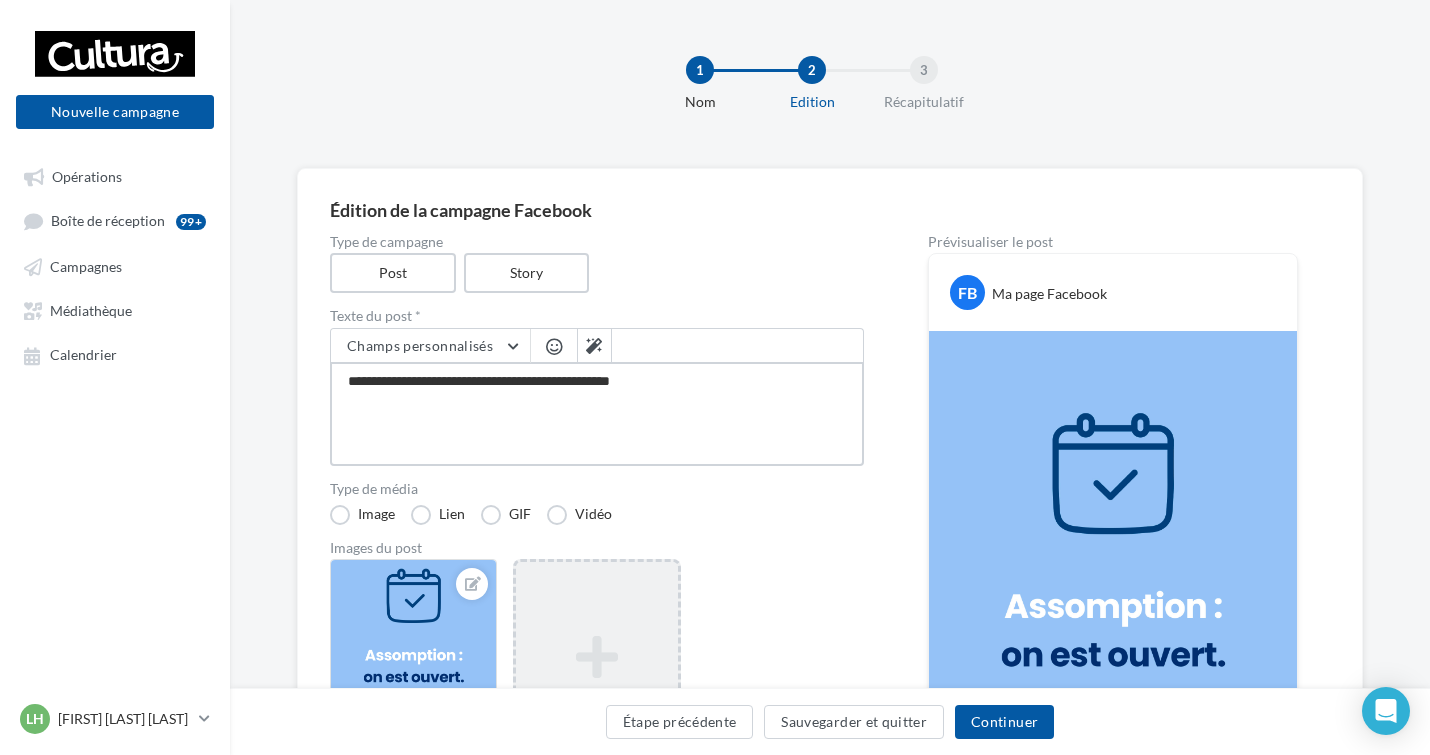 type on "**********" 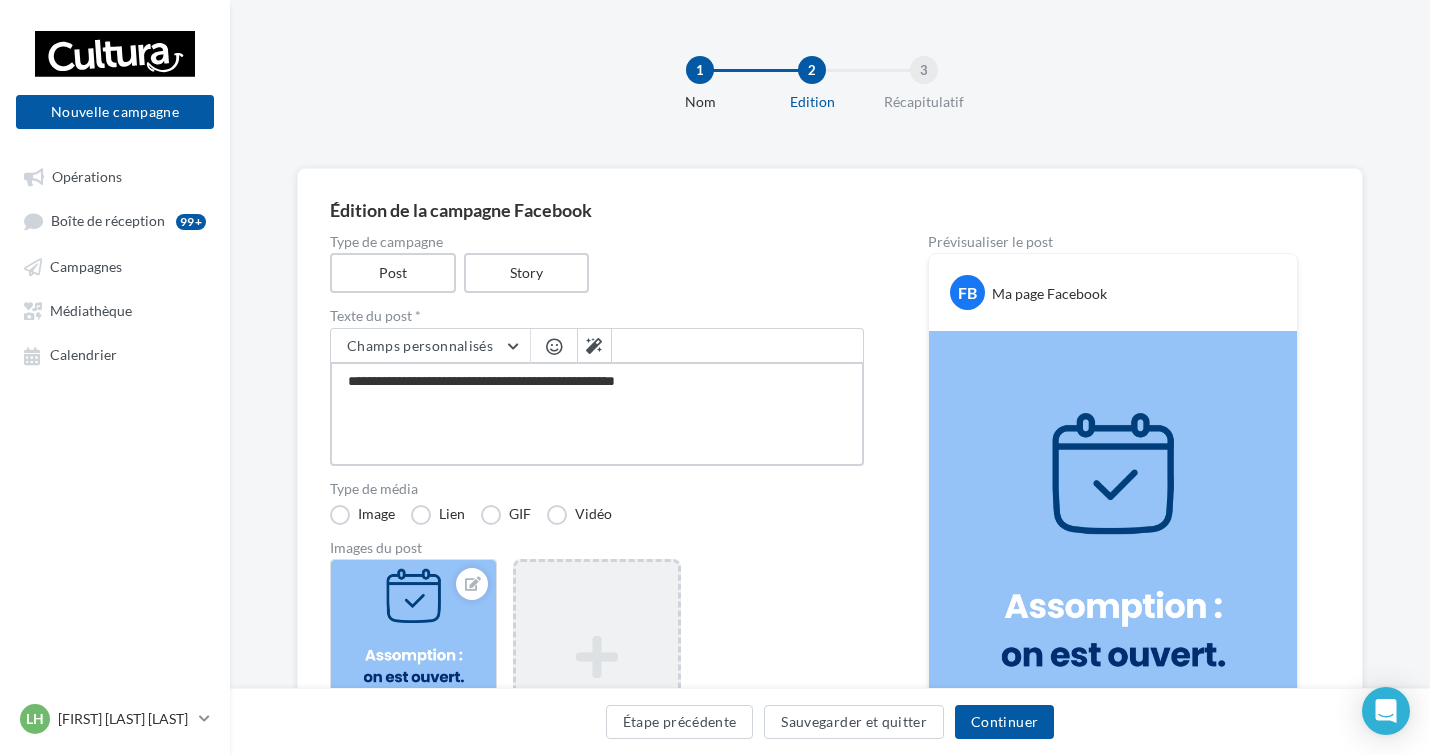 type on "**********" 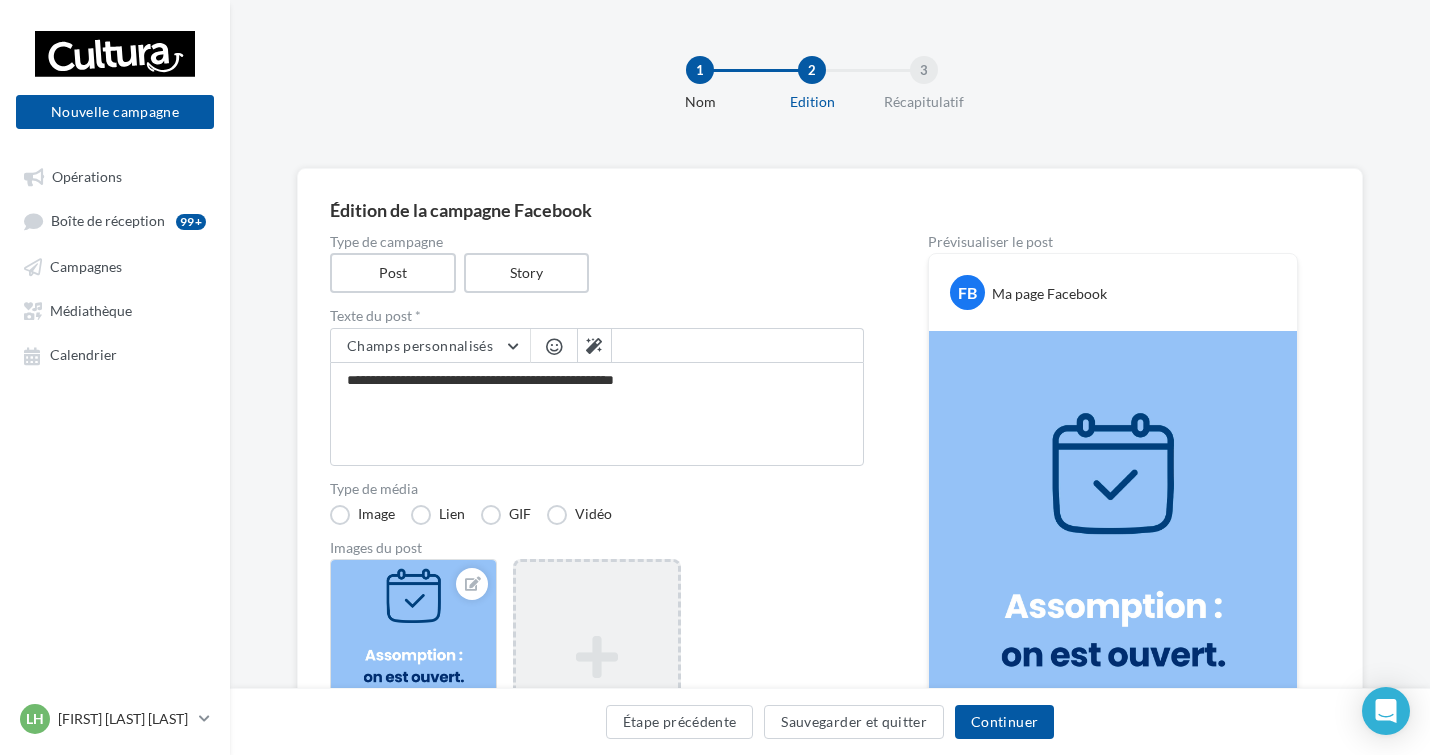 click at bounding box center (554, 346) 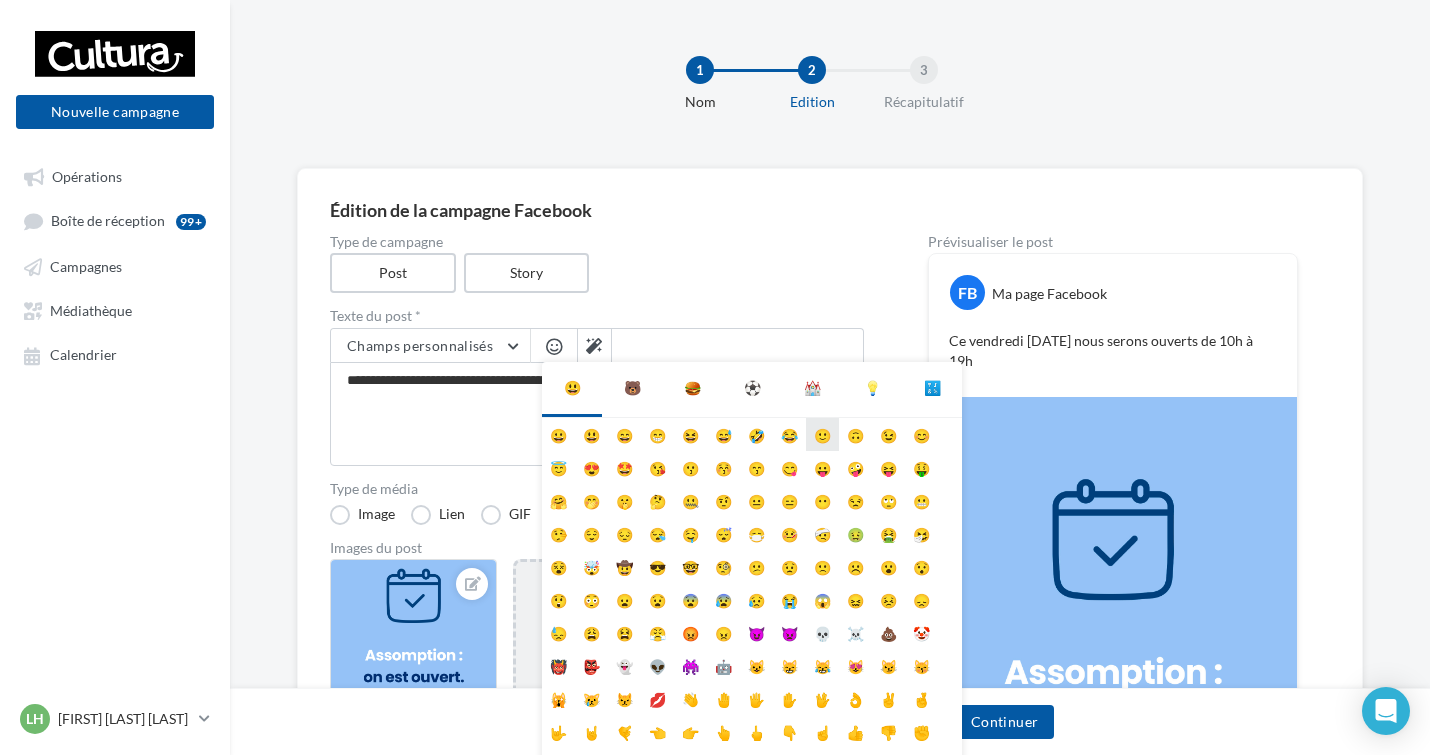 click on "🙂" at bounding box center (822, 434) 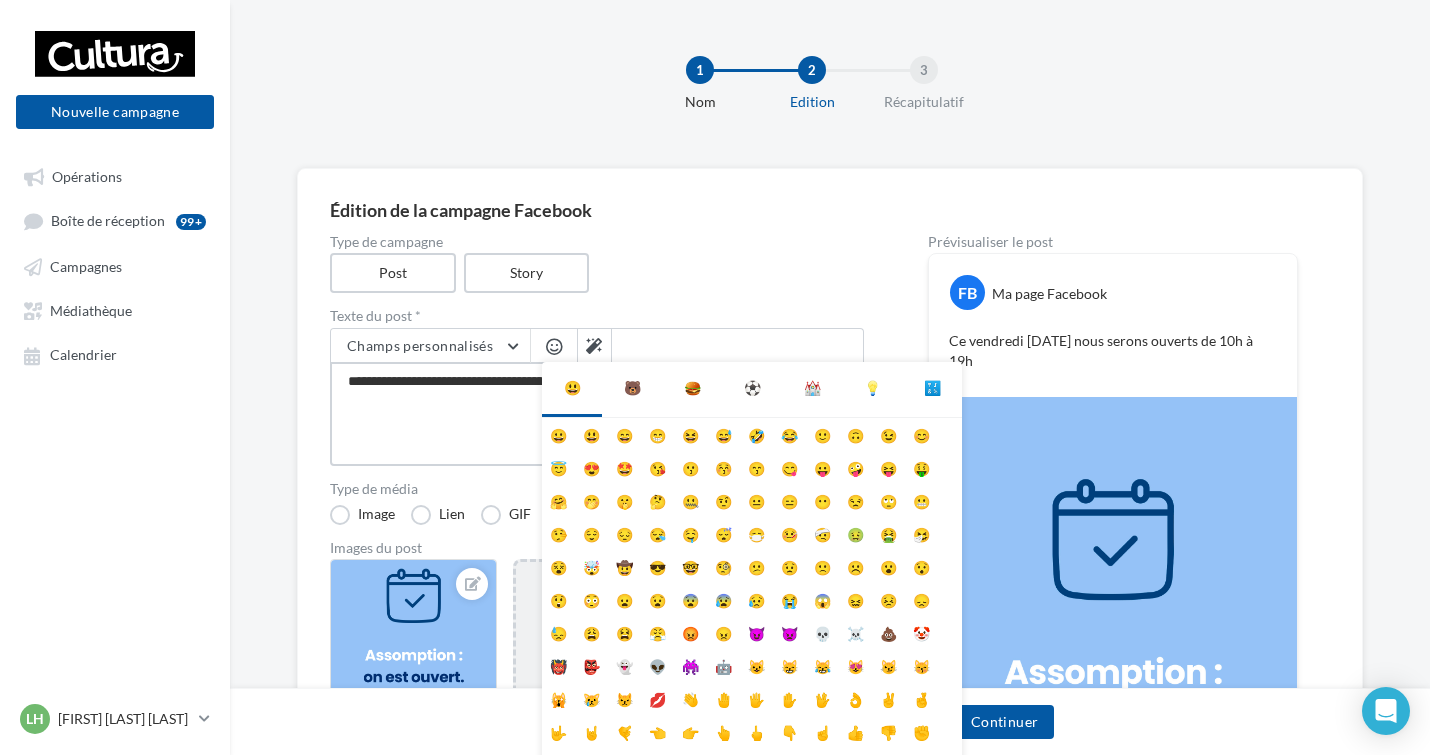 type on "**********" 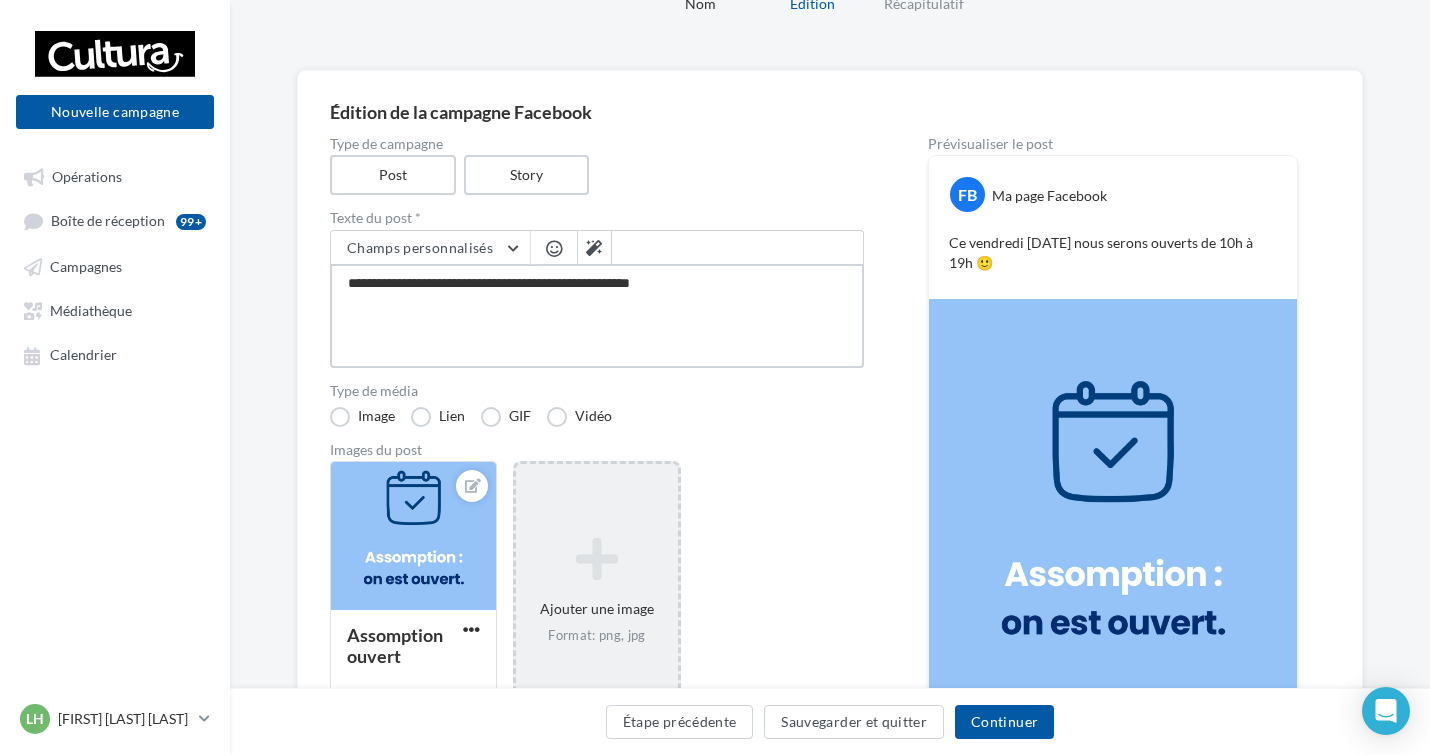 scroll, scrollTop: 96, scrollLeft: 0, axis: vertical 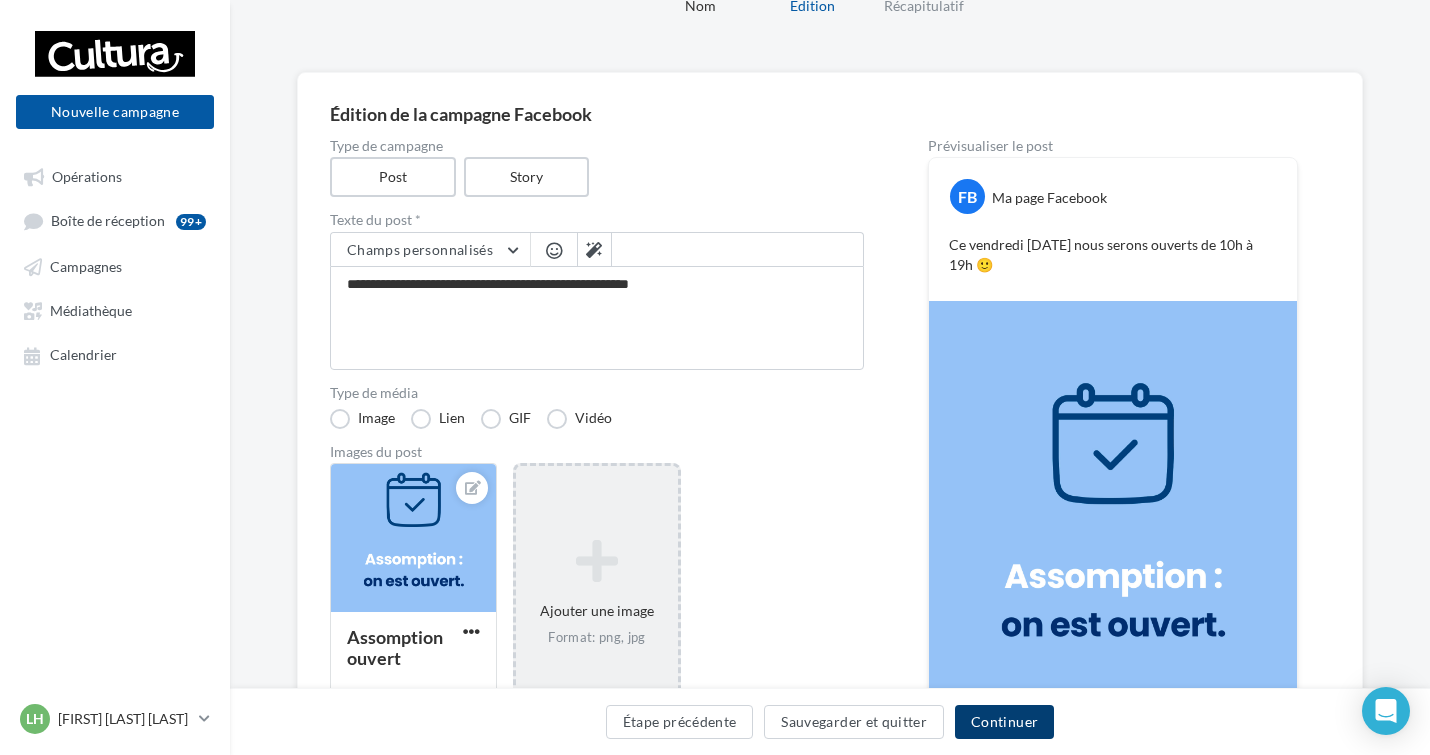 click on "Continuer" at bounding box center [1004, 722] 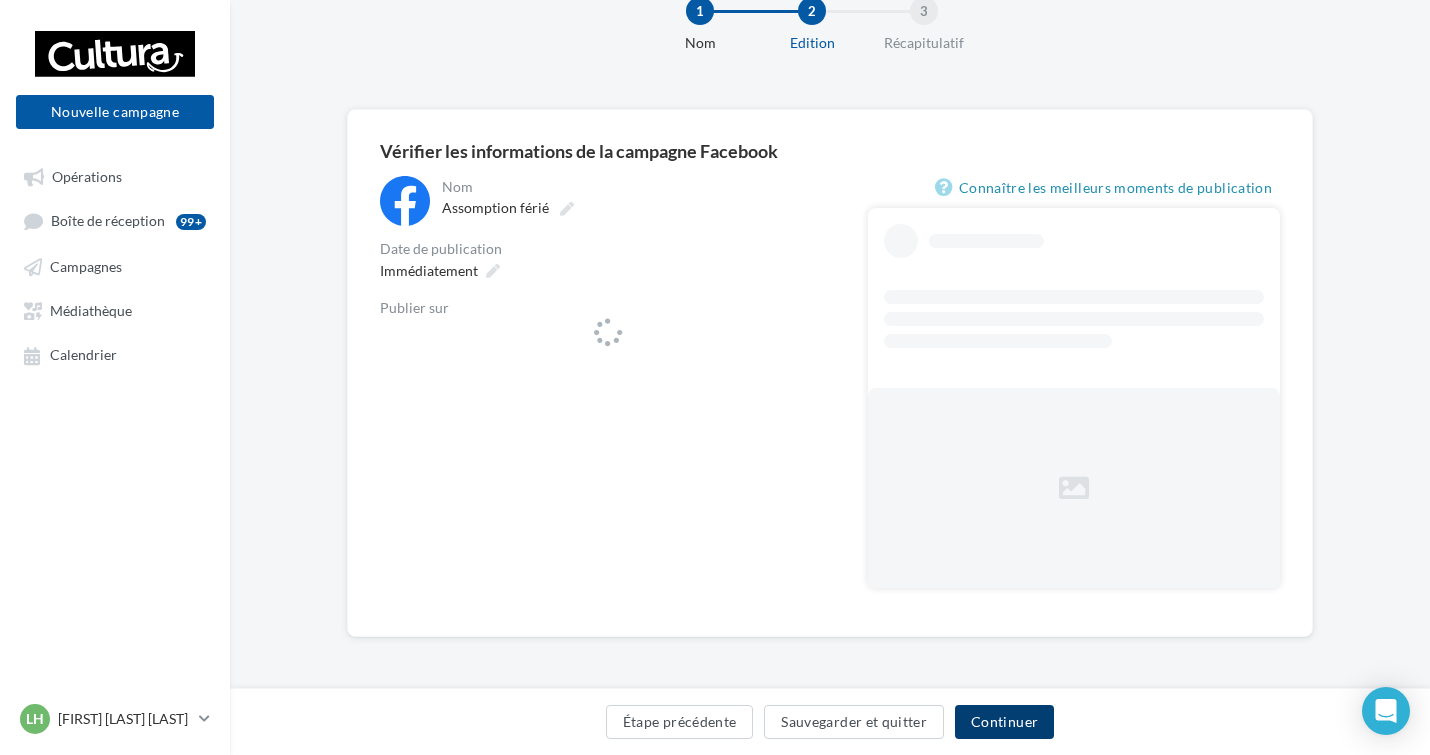 scroll, scrollTop: 0, scrollLeft: 0, axis: both 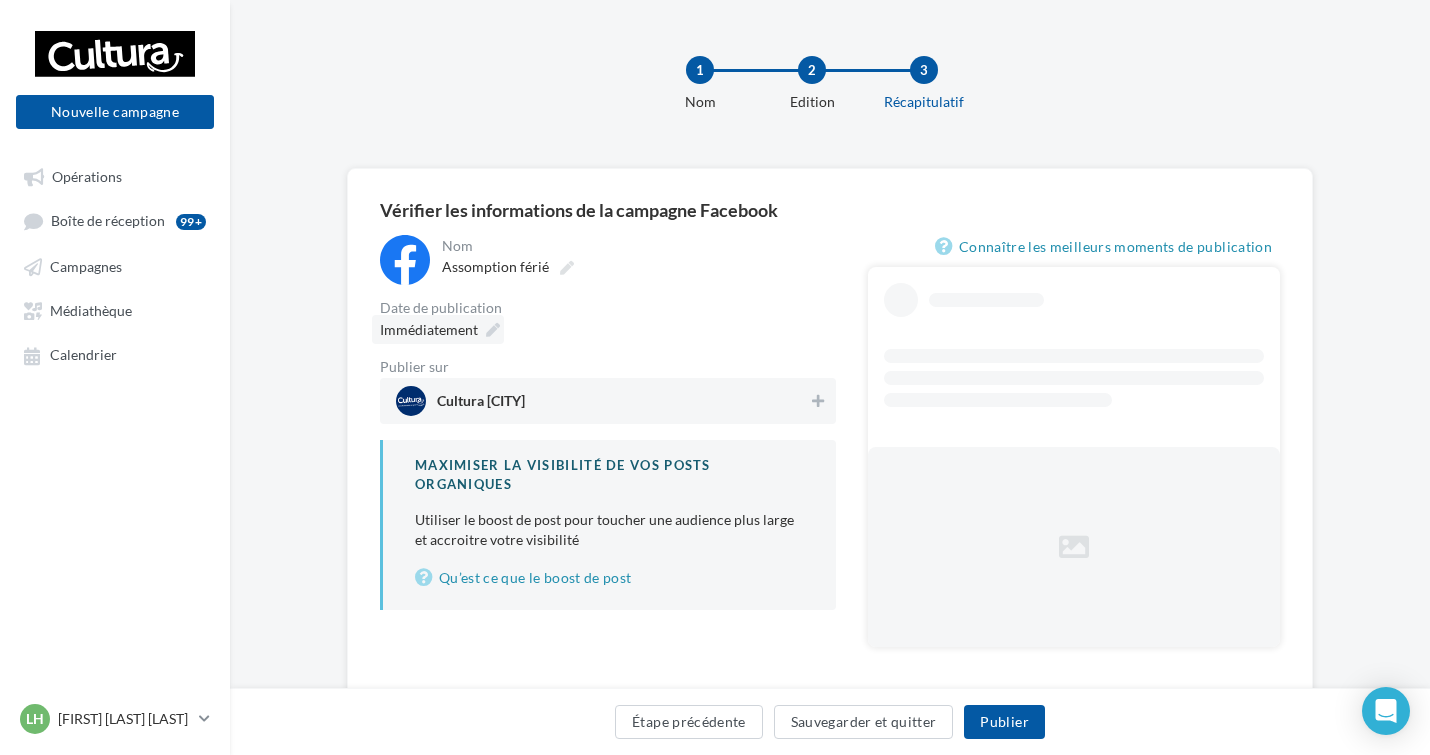 click on "Immédiatement" at bounding box center (429, 330) 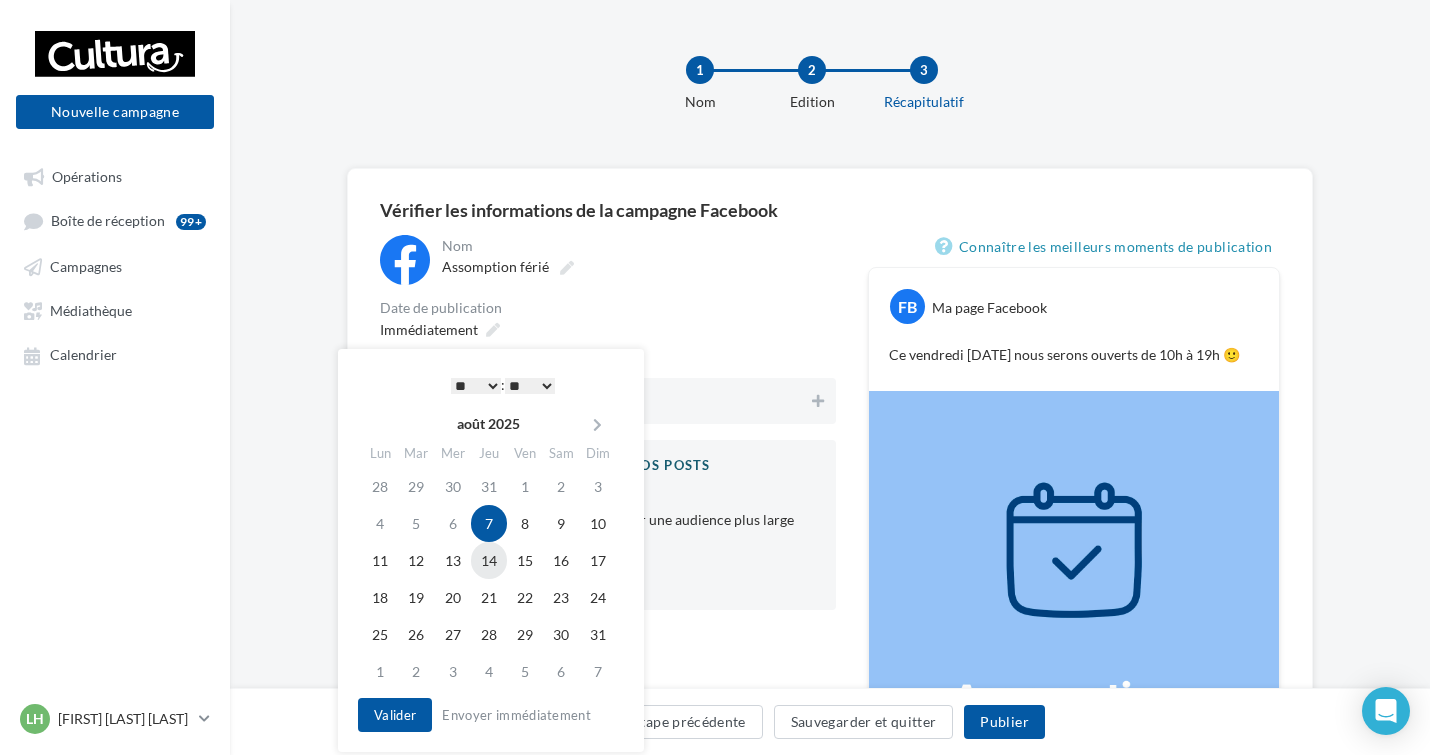 click on "14" at bounding box center [489, 560] 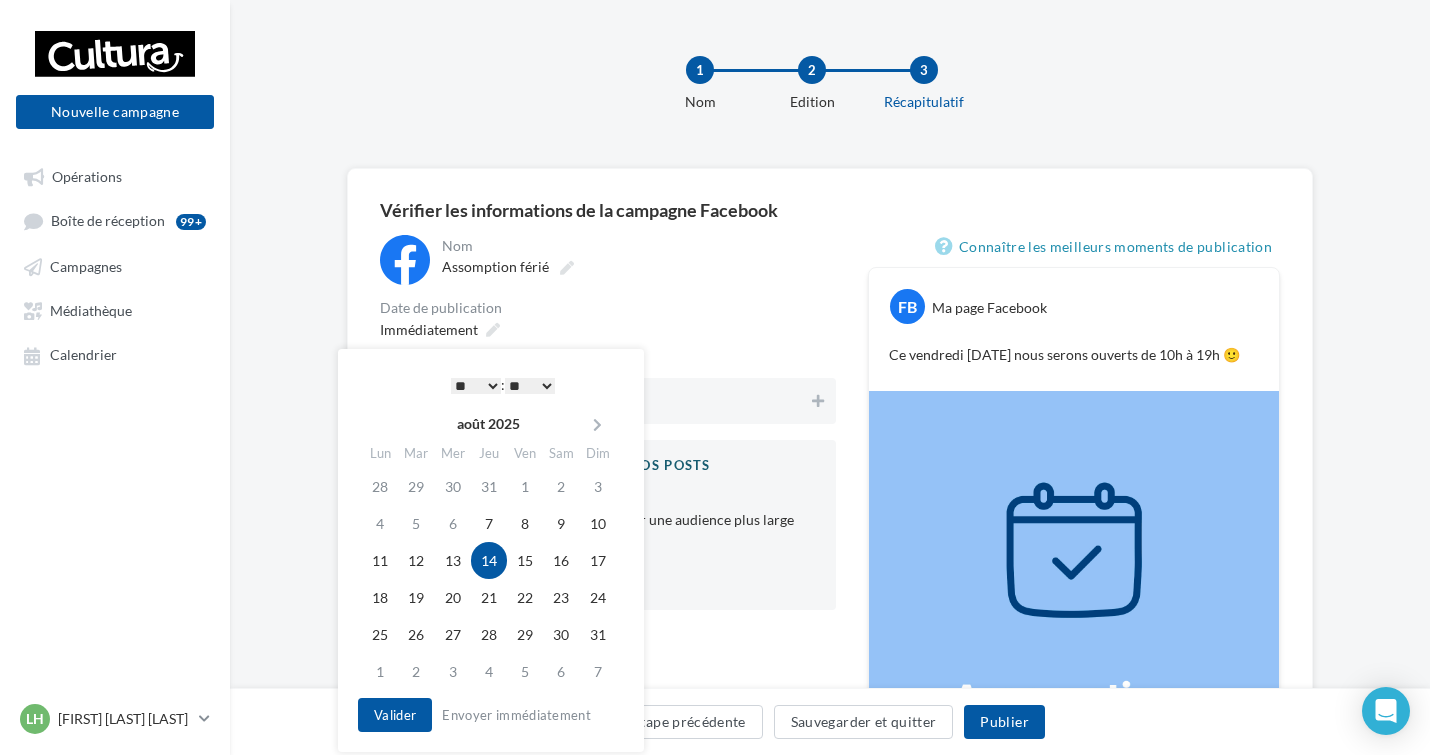 click on "* * * * * * * * * * ** ** ** ** ** ** ** ** ** ** ** ** ** **" at bounding box center (476, 386) 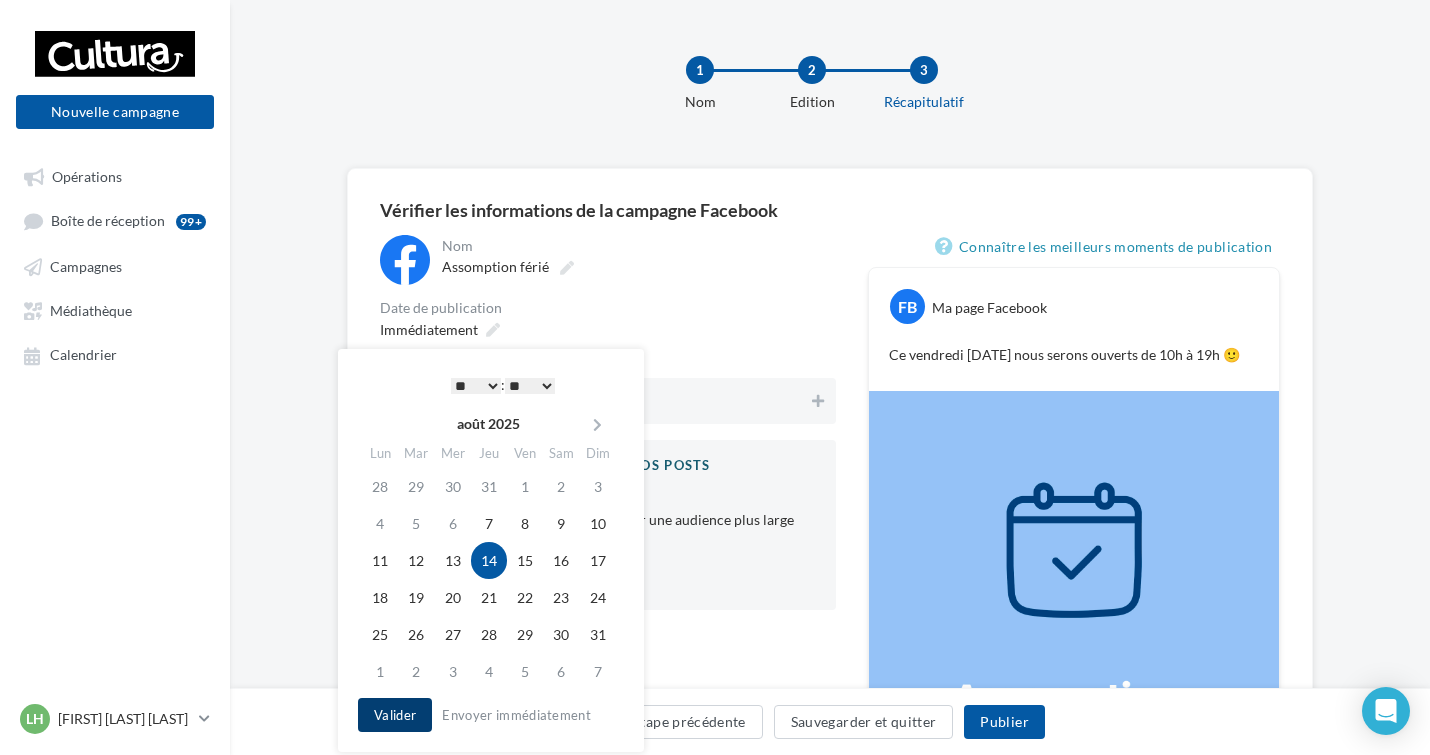 click on "Valider" at bounding box center [395, 715] 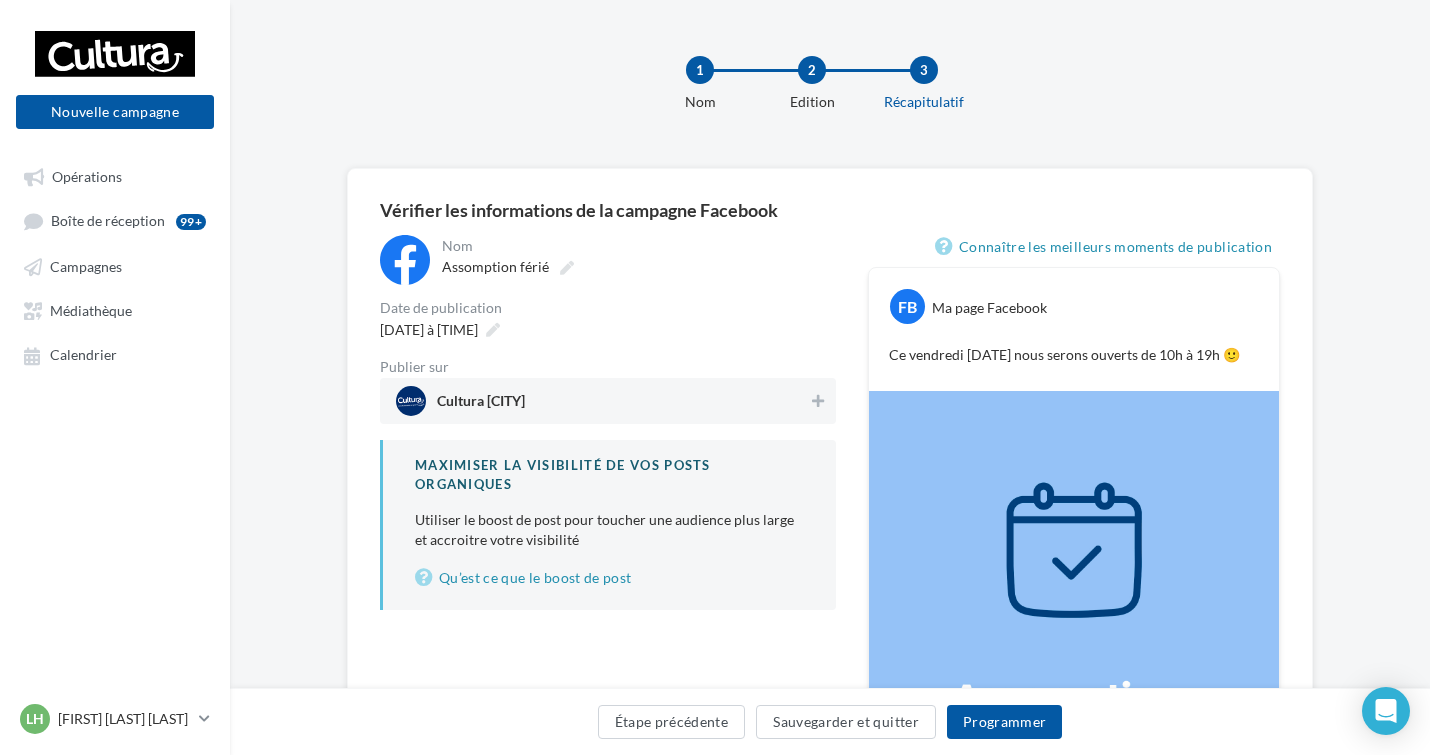click on "Cultura [CITY]" at bounding box center (481, 405) 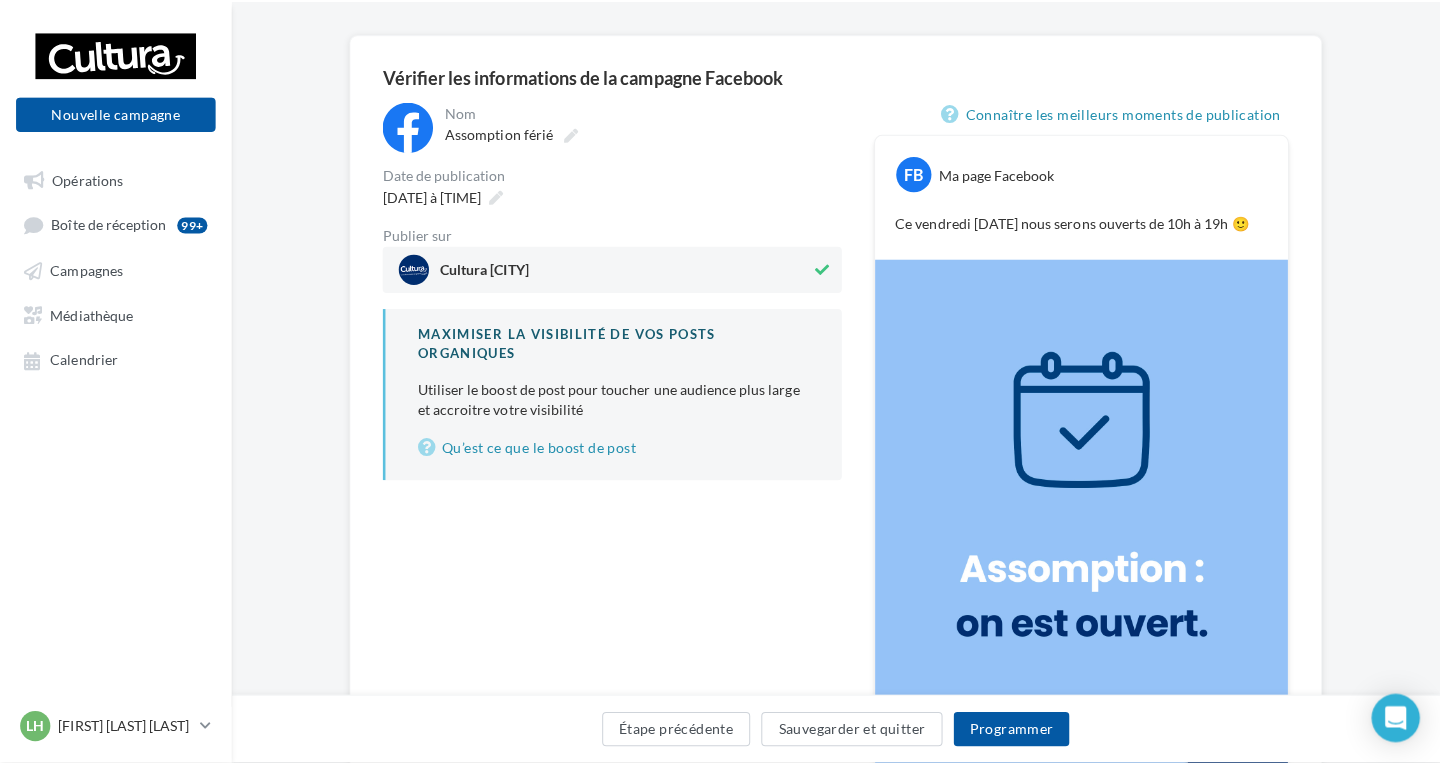 scroll, scrollTop: 100, scrollLeft: 0, axis: vertical 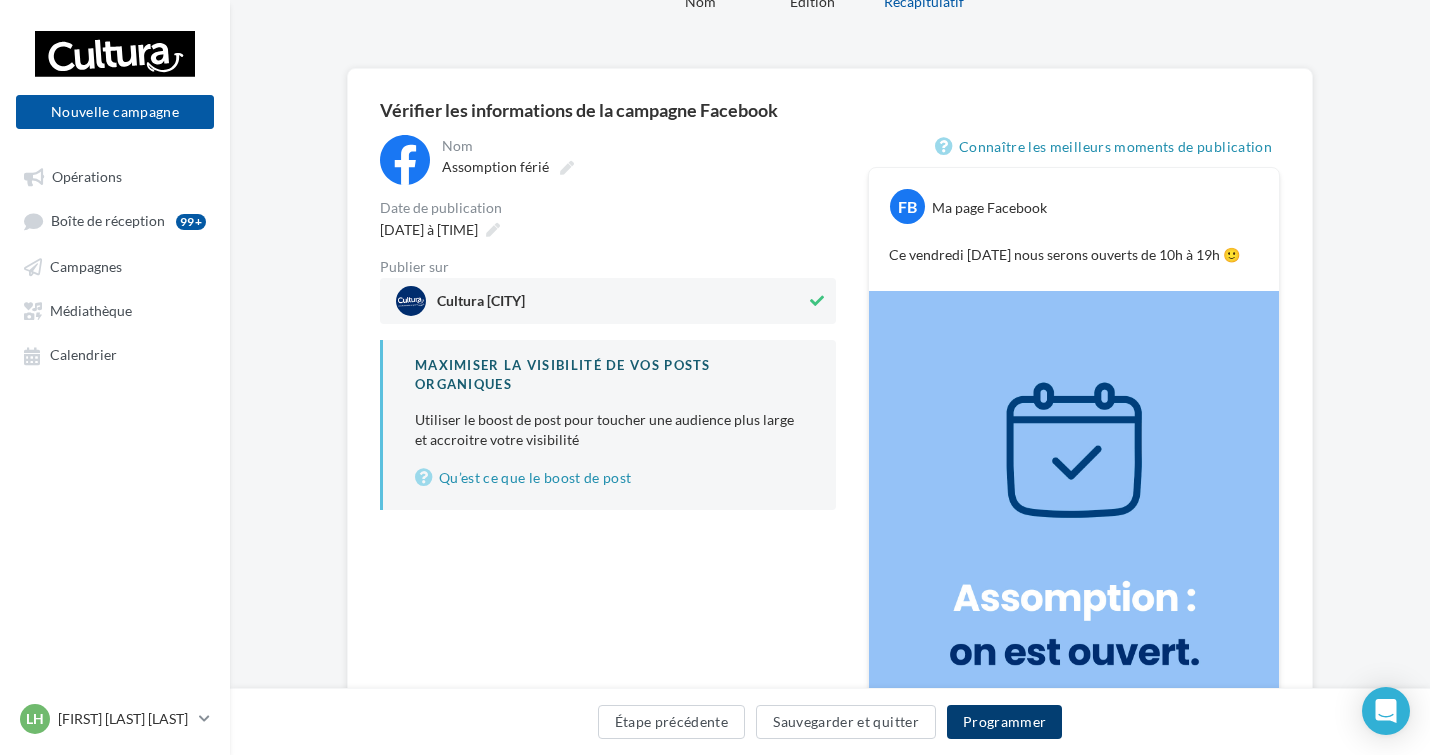 click on "Programmer" at bounding box center [1005, 722] 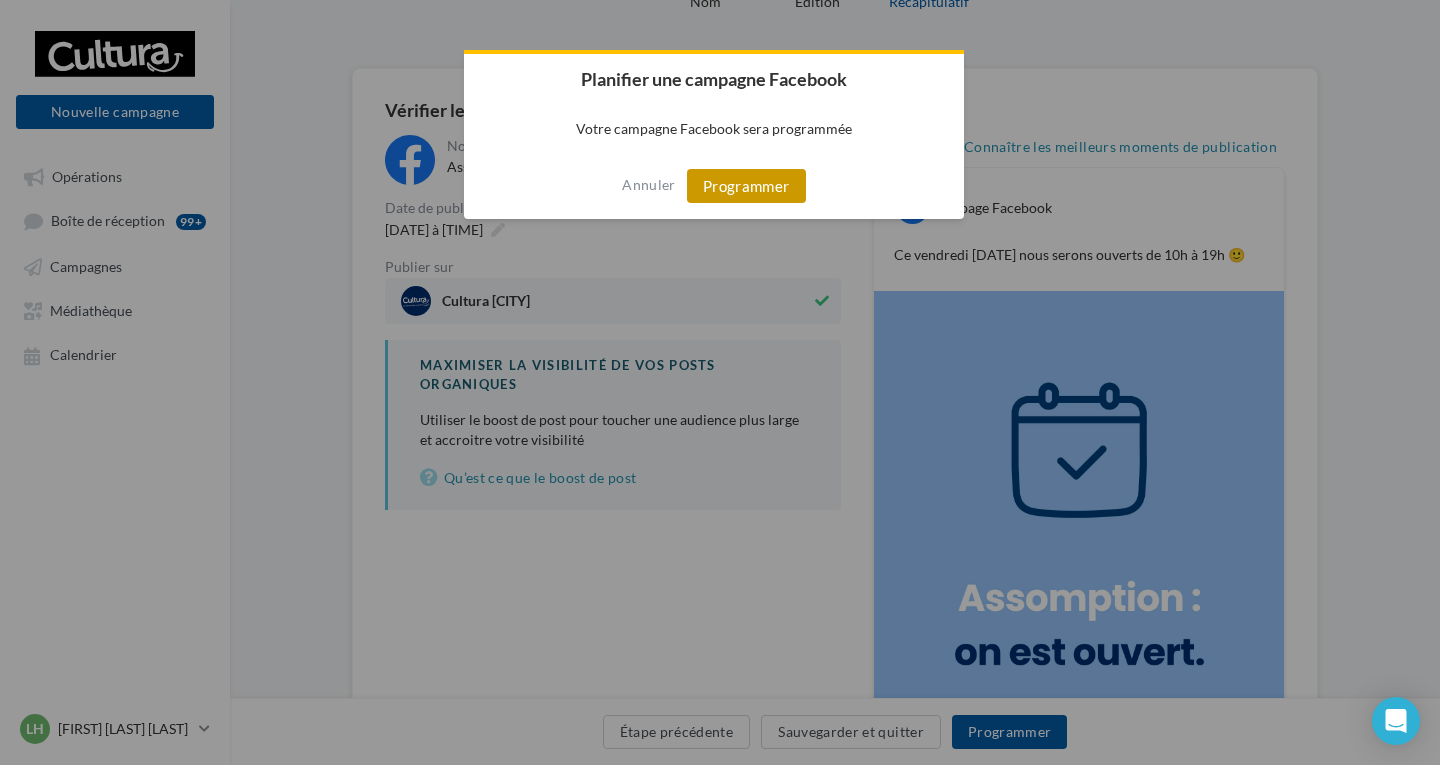 click on "Programmer" at bounding box center (746, 186) 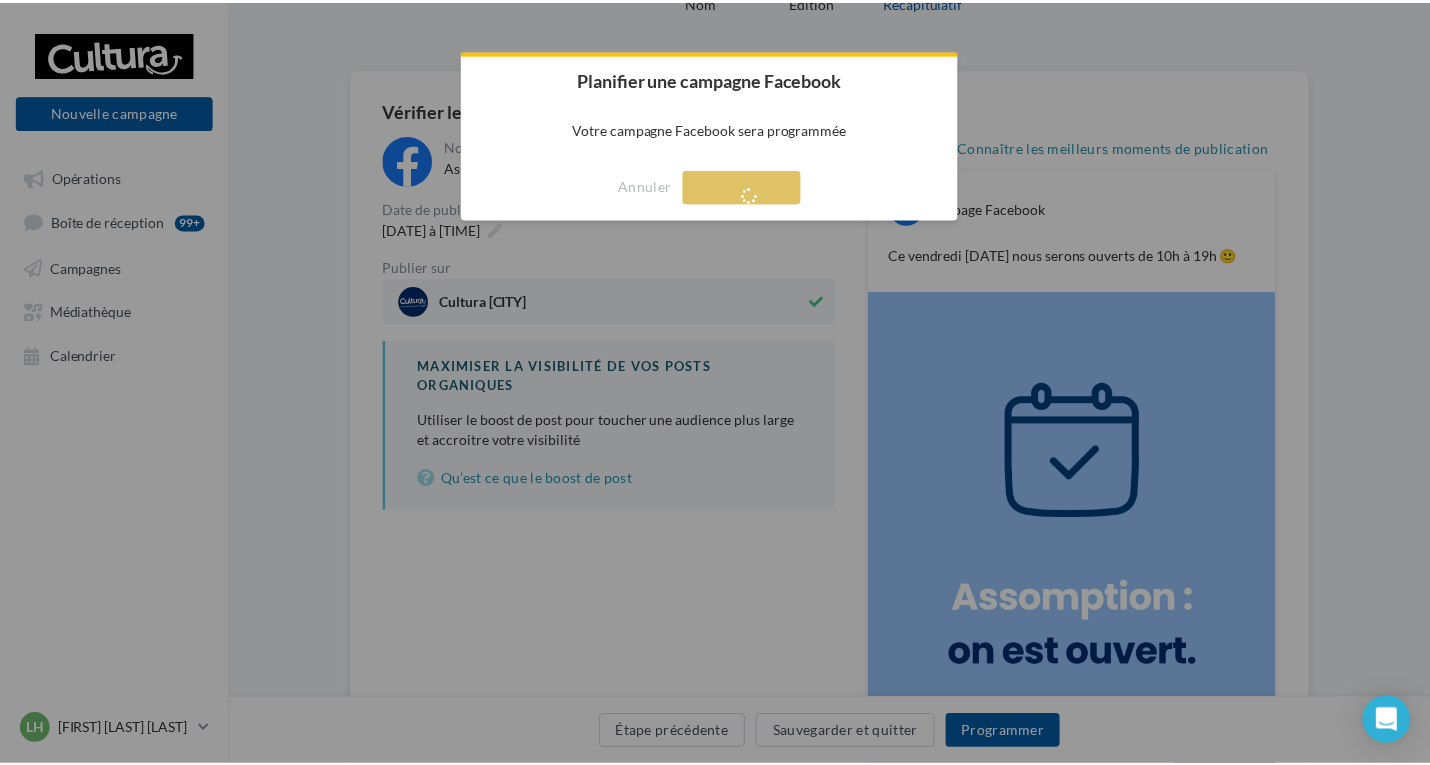 scroll, scrollTop: 32, scrollLeft: 0, axis: vertical 